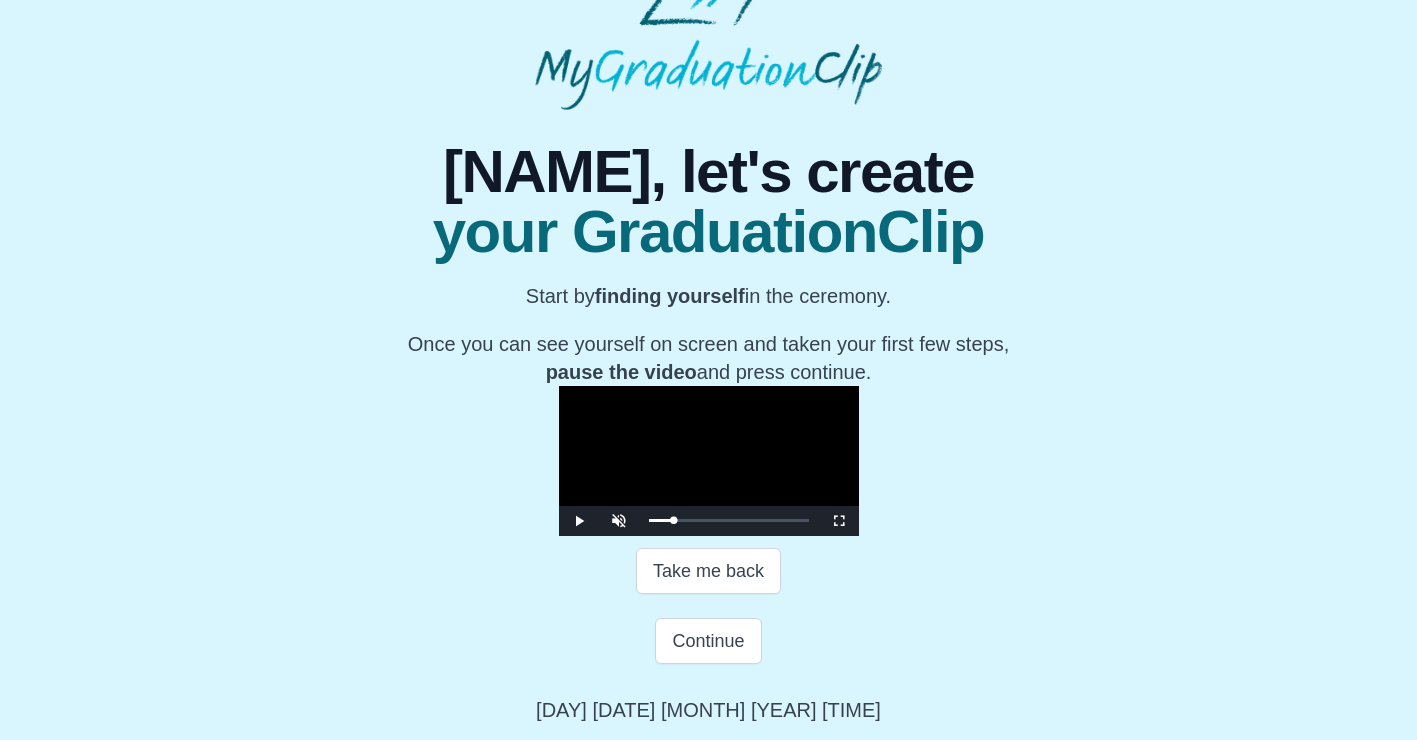 scroll, scrollTop: 306, scrollLeft: 0, axis: vertical 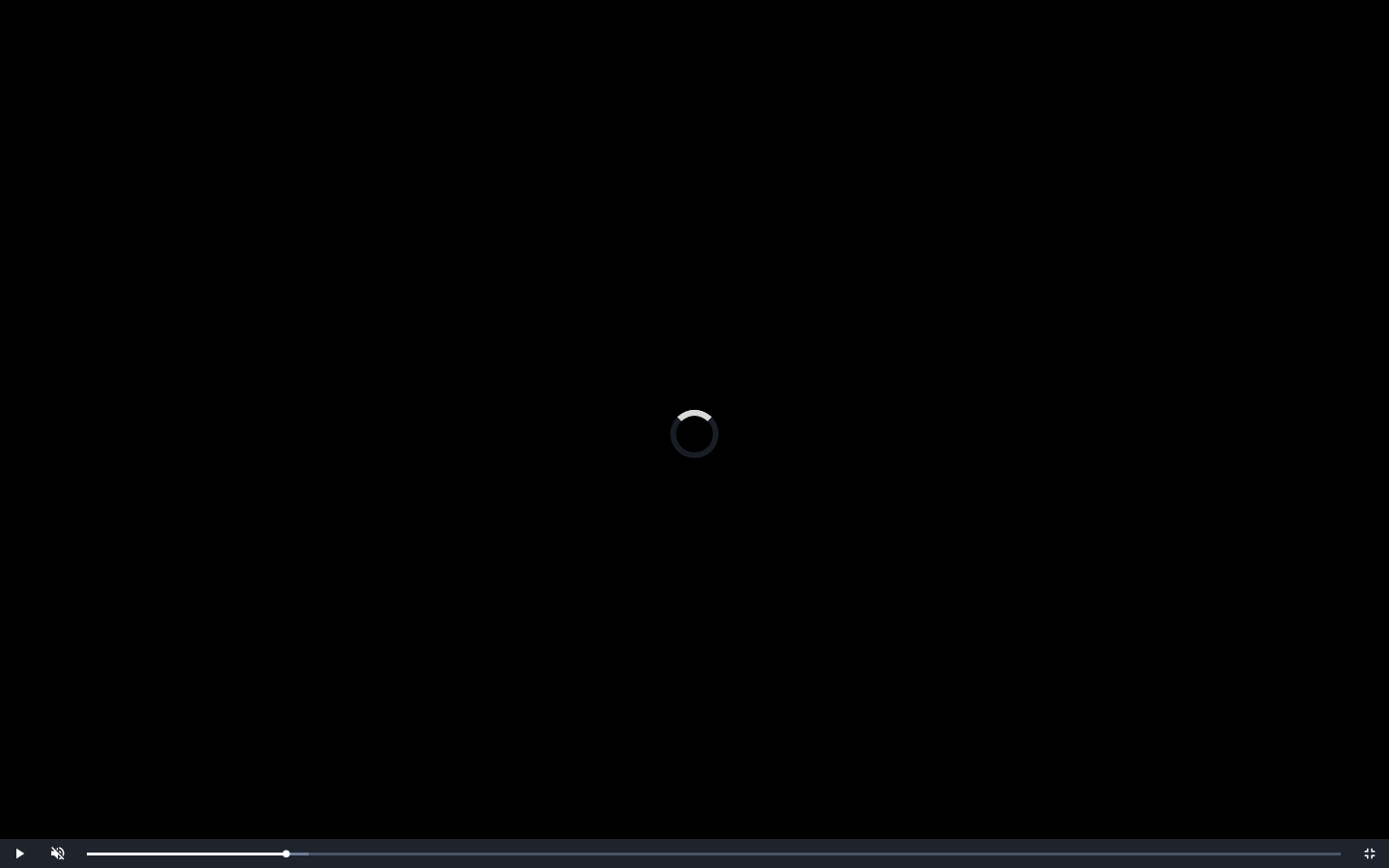 click on "0:10:04 Progress : 0%" at bounding box center [186, 854] 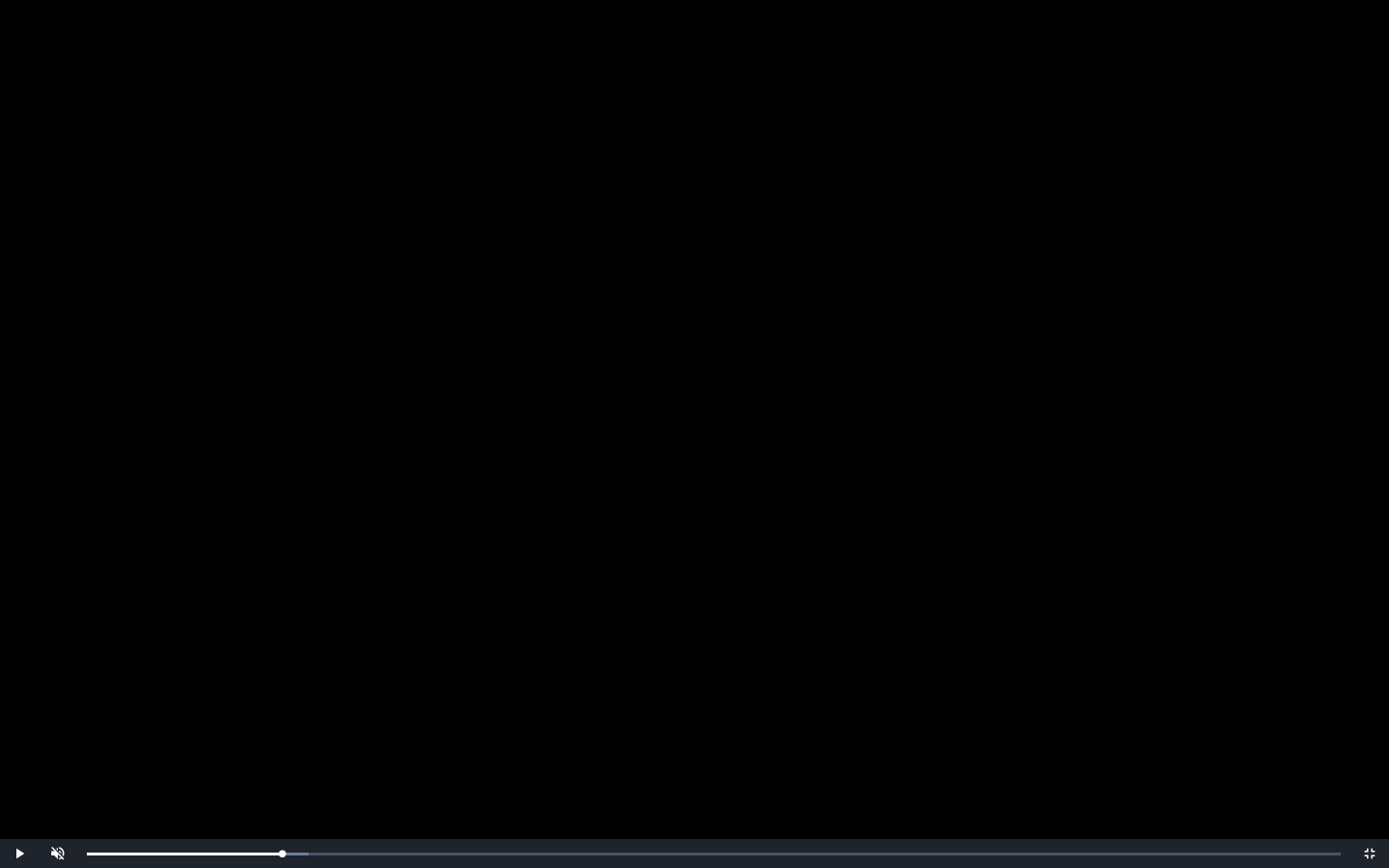 click at bounding box center (694, 434) 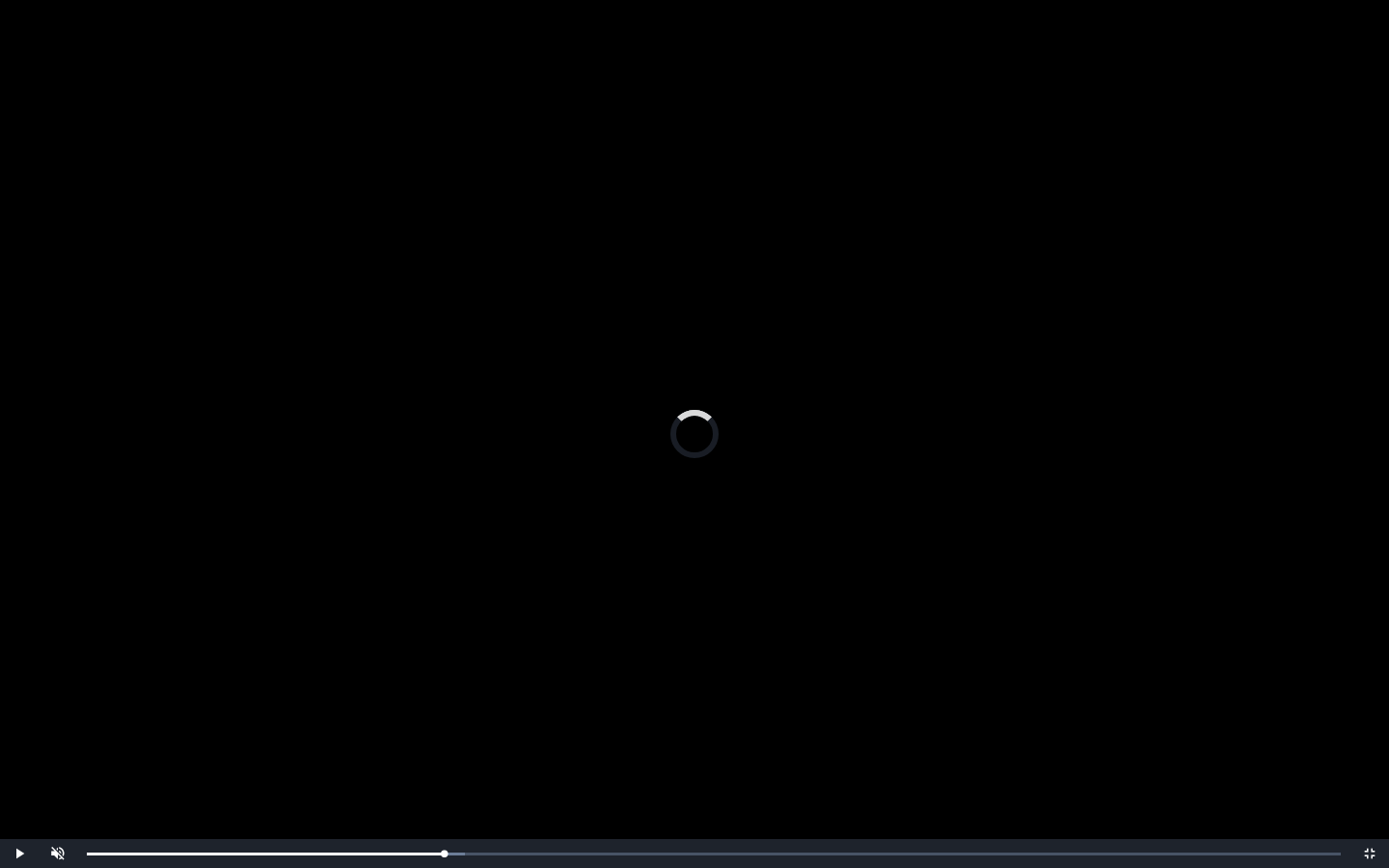 click on "Loaded : 0% 0:10:10 0:10:10 Progress : 0%" at bounding box center [714, 854] 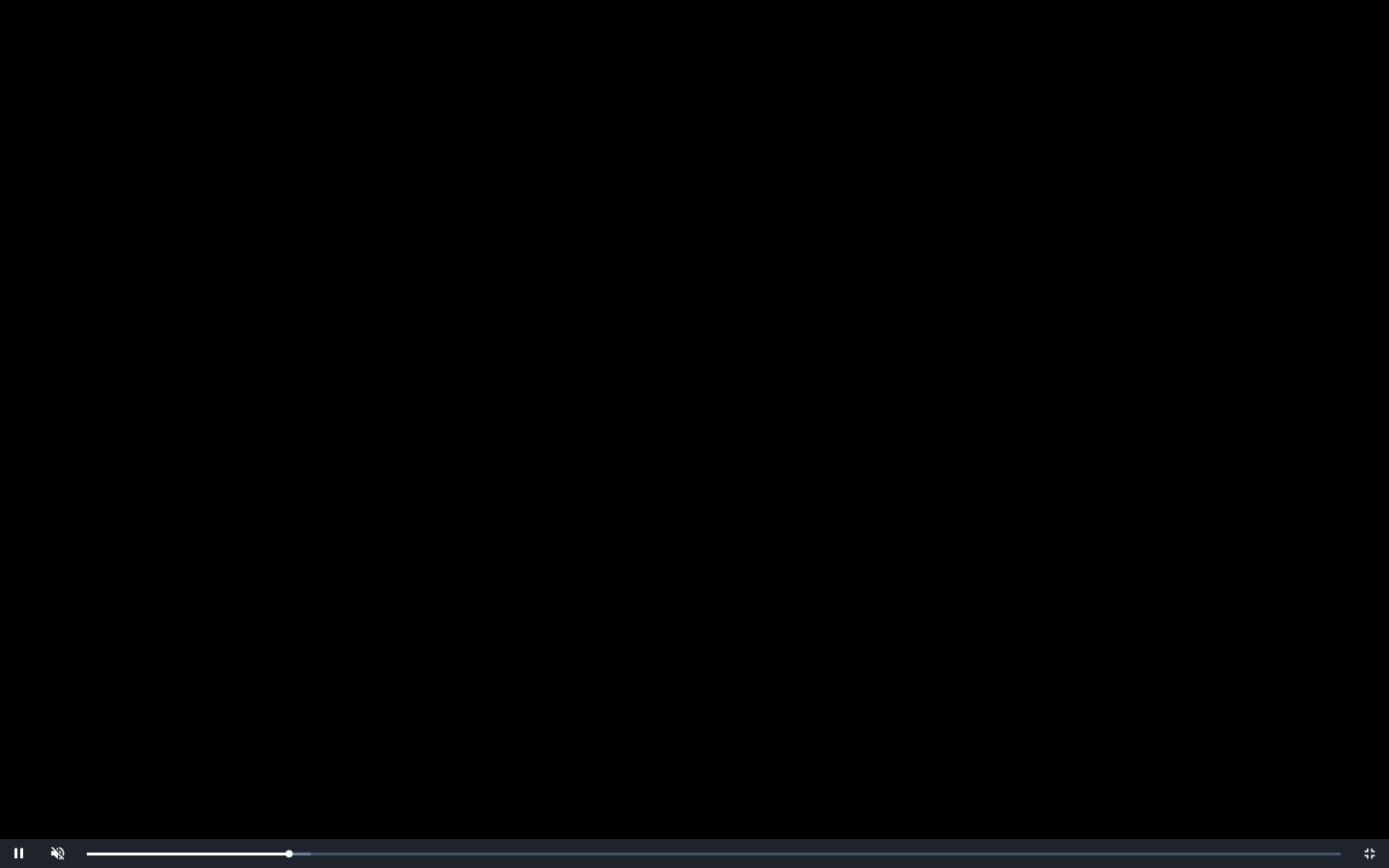 click on "Loaded : 0% 0:10:37 0:10:13 Progress : 0%" at bounding box center [714, 854] 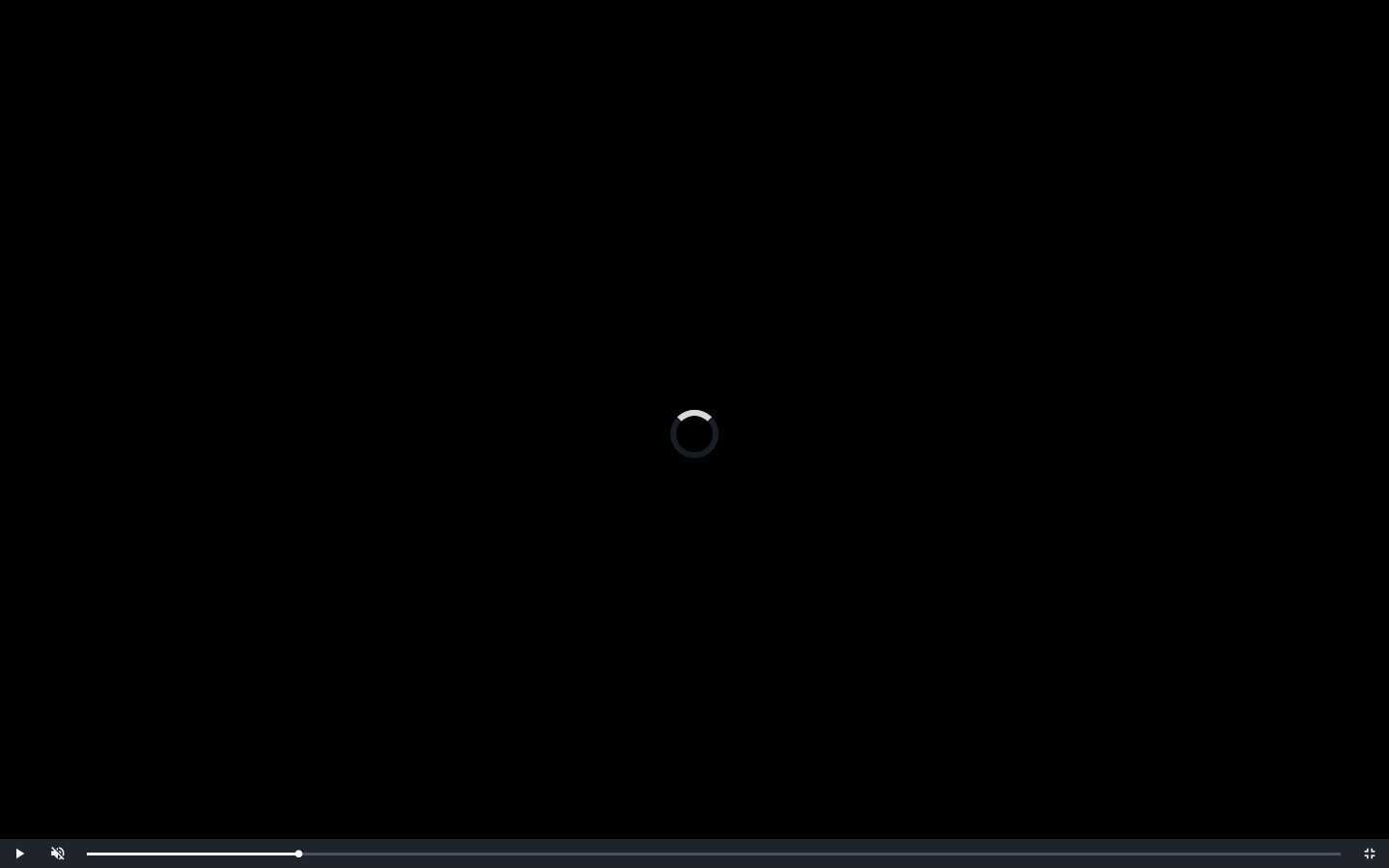 click on "Loaded : 0% 0:10:05 0:10:05 Progress : 0%" at bounding box center [714, 854] 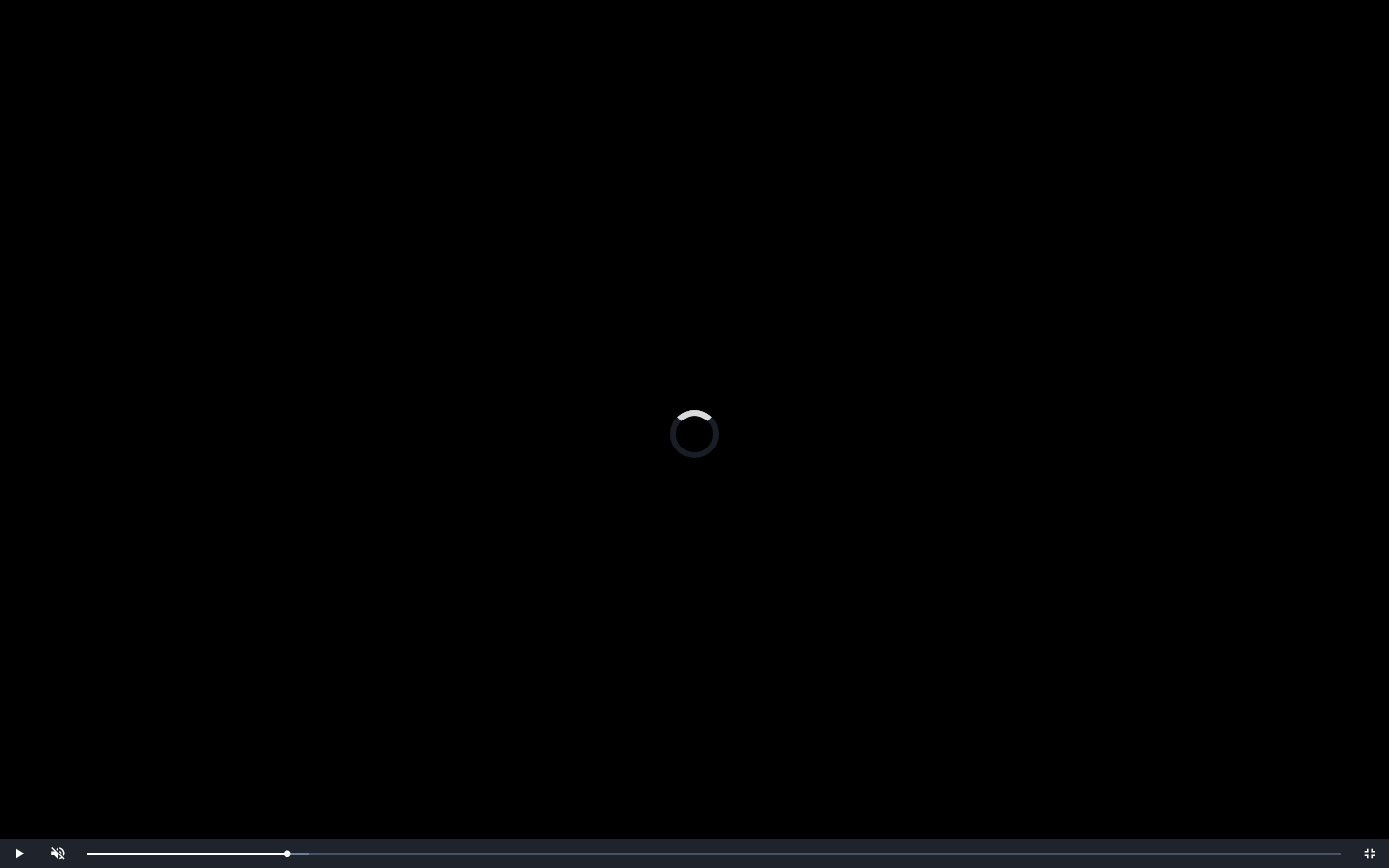 click on "Loaded : 0% 0:09:53 0:09:50 Progress : 0%" at bounding box center [714, 854] 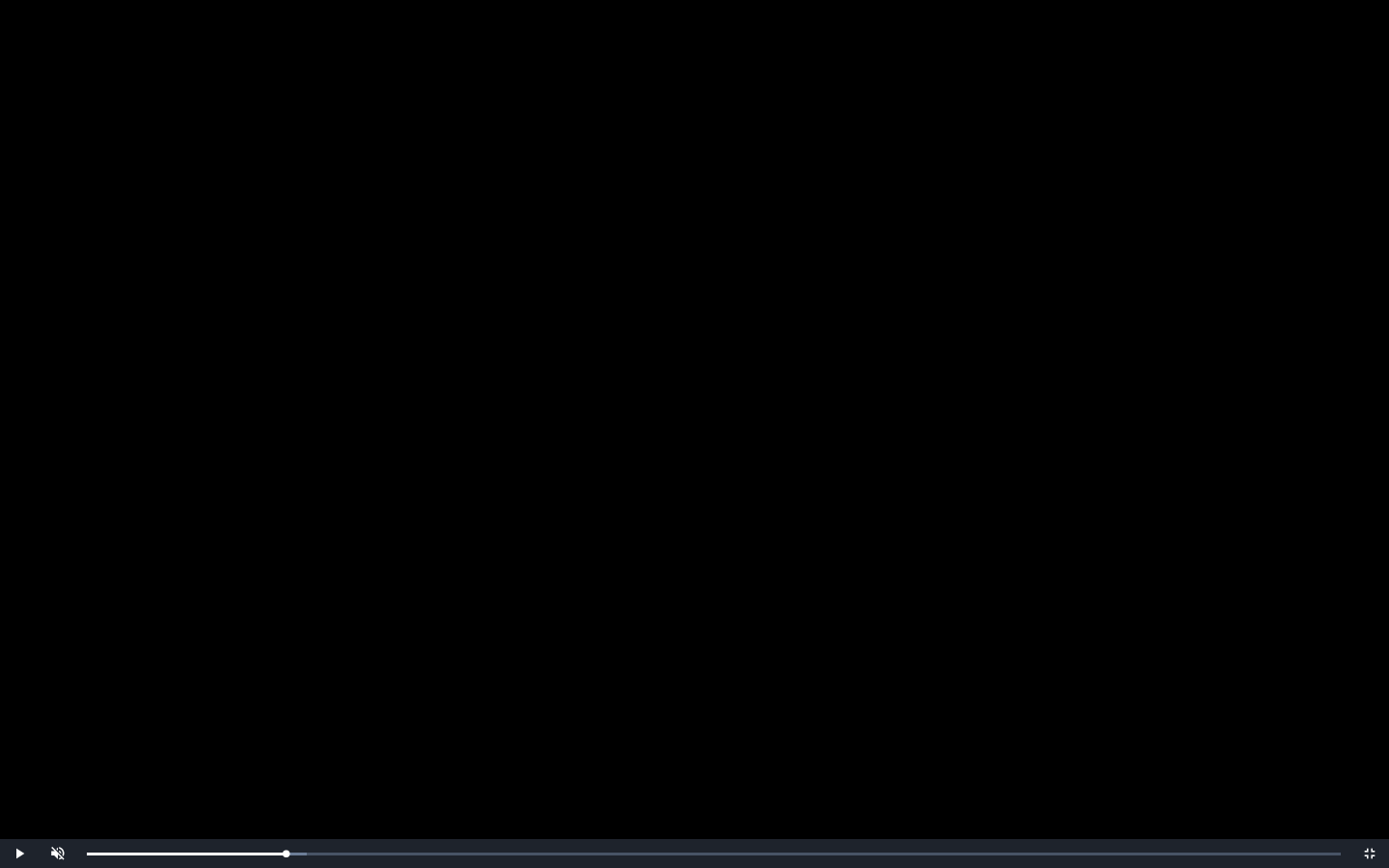 click at bounding box center (694, 434) 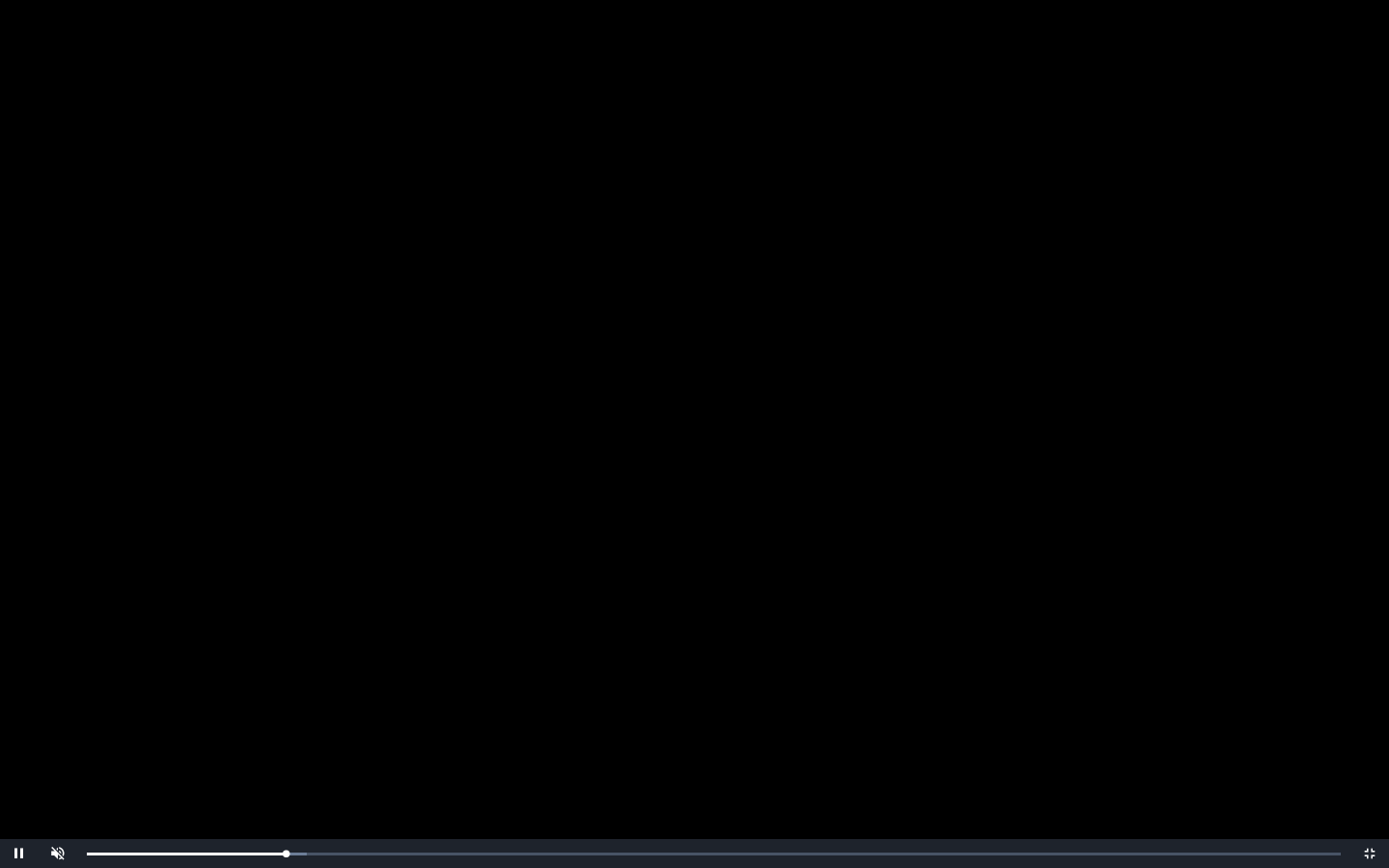 click at bounding box center [694, 434] 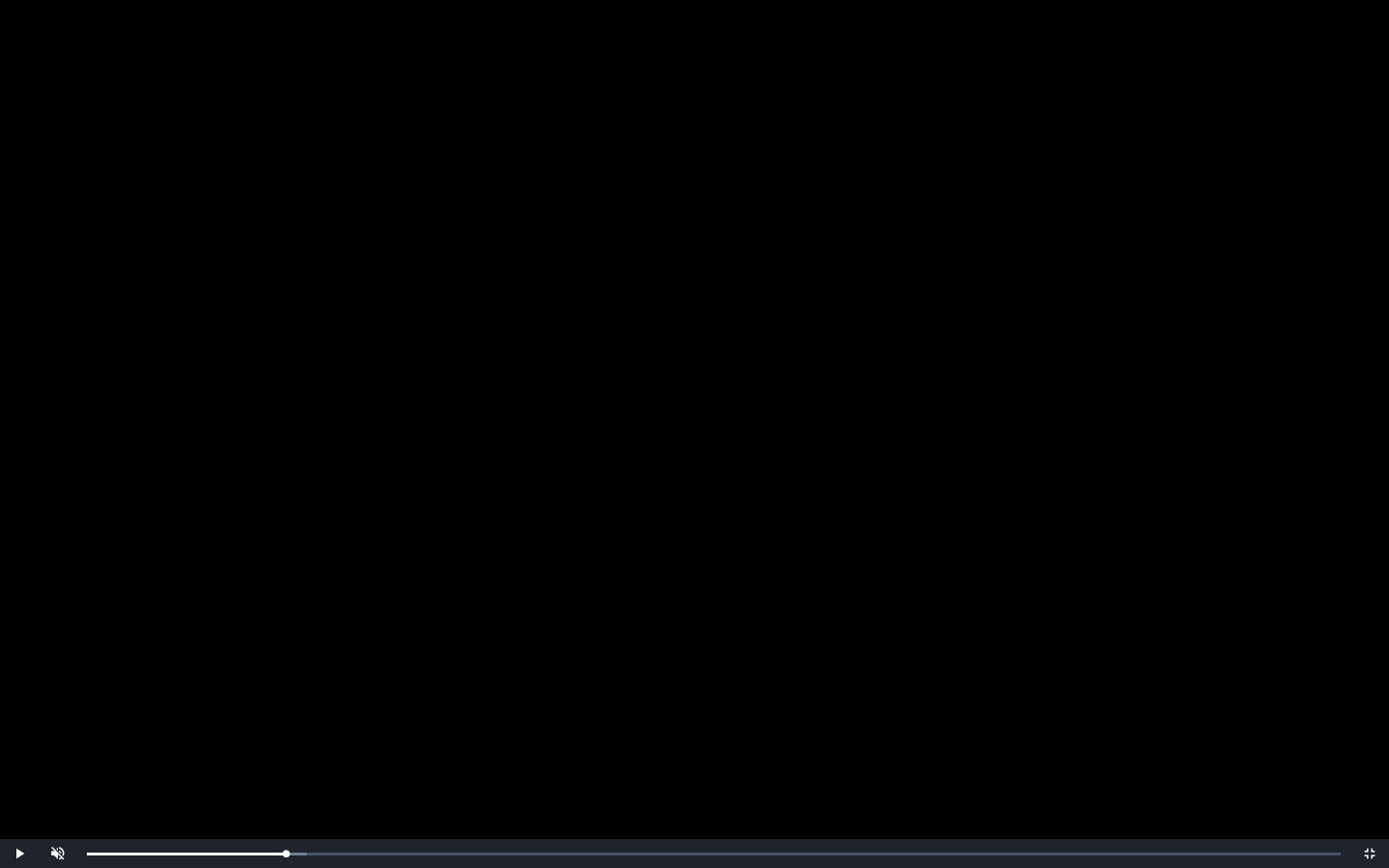 click at bounding box center [694, 434] 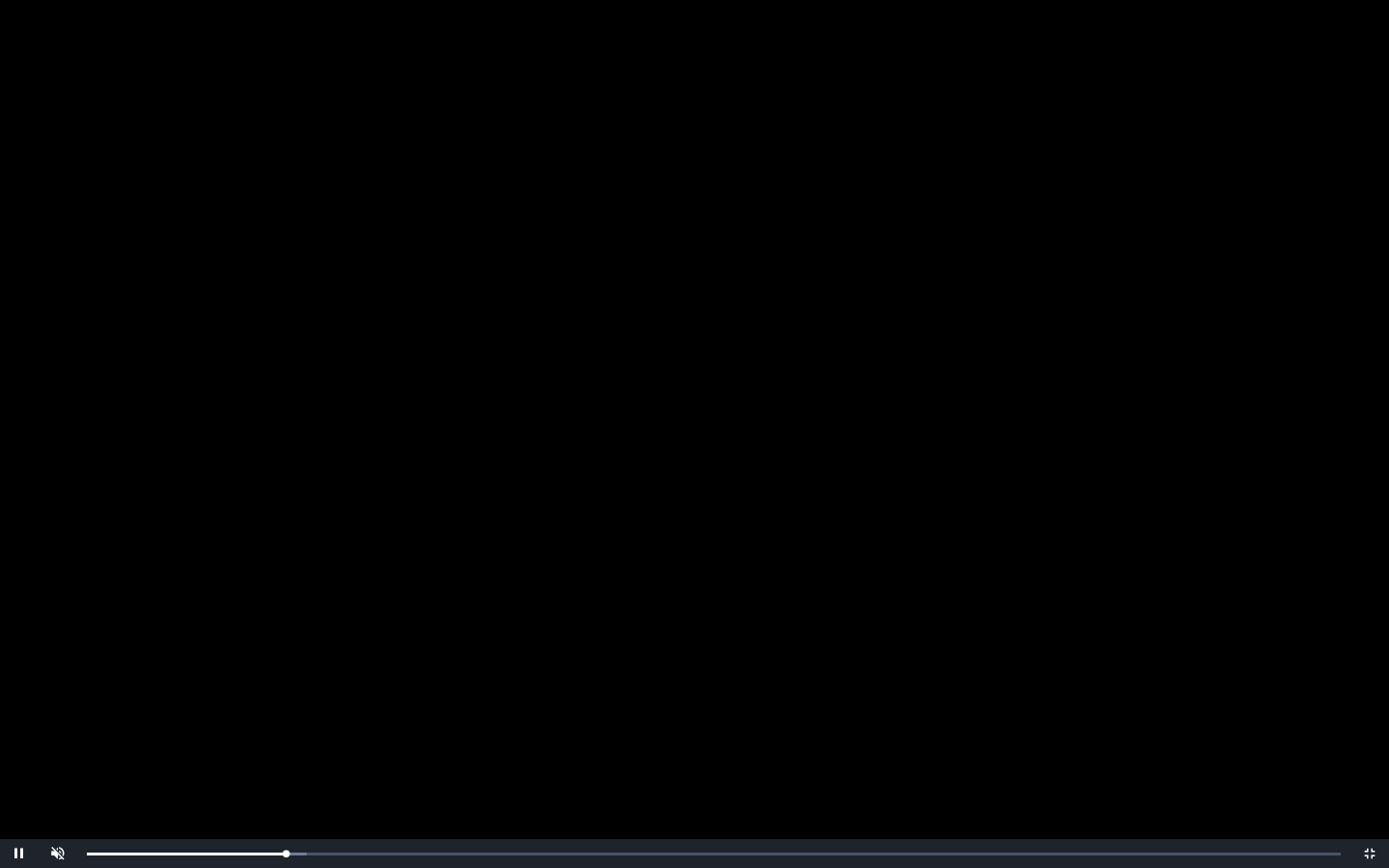 click at bounding box center [694, 434] 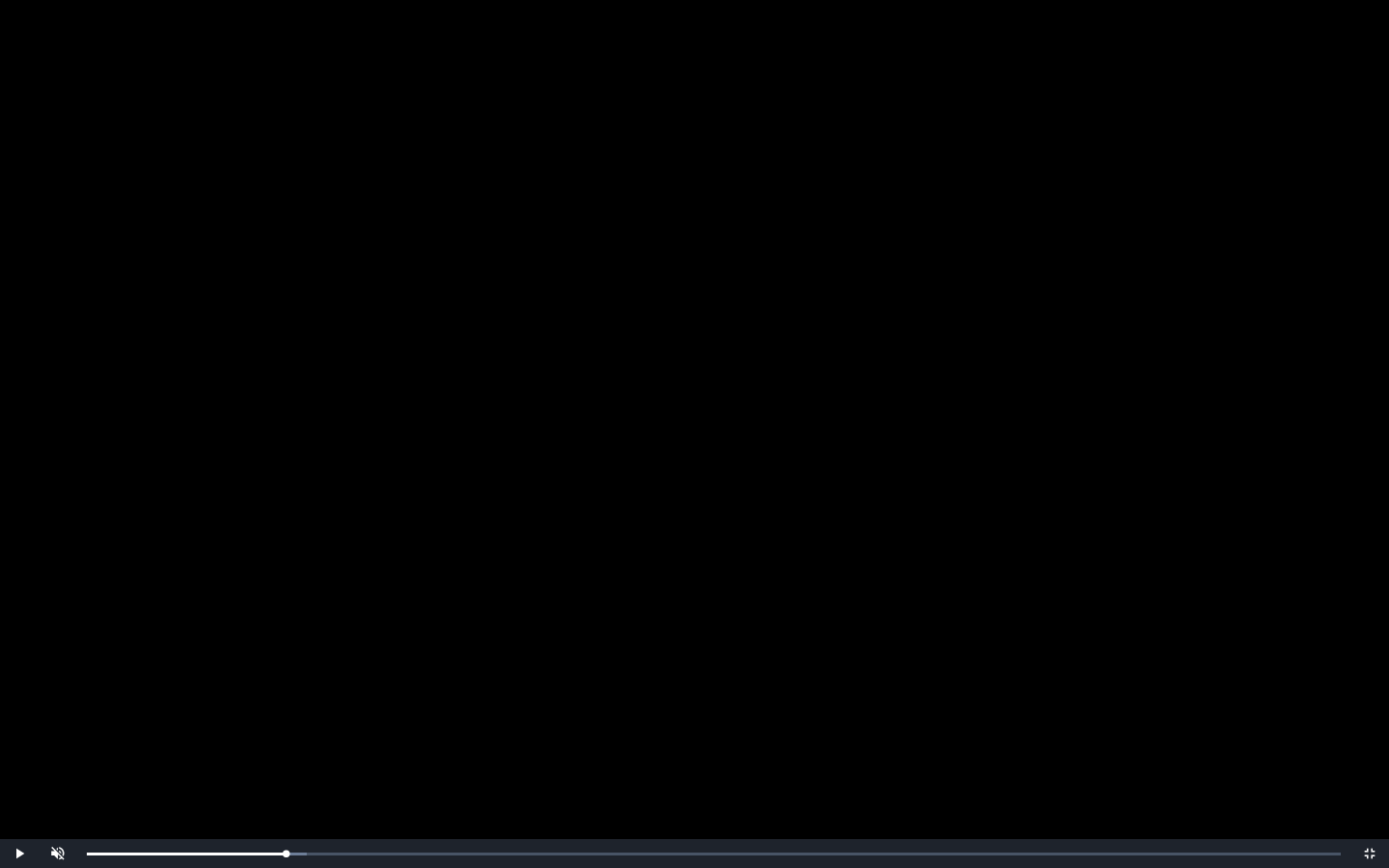 click at bounding box center (694, 434) 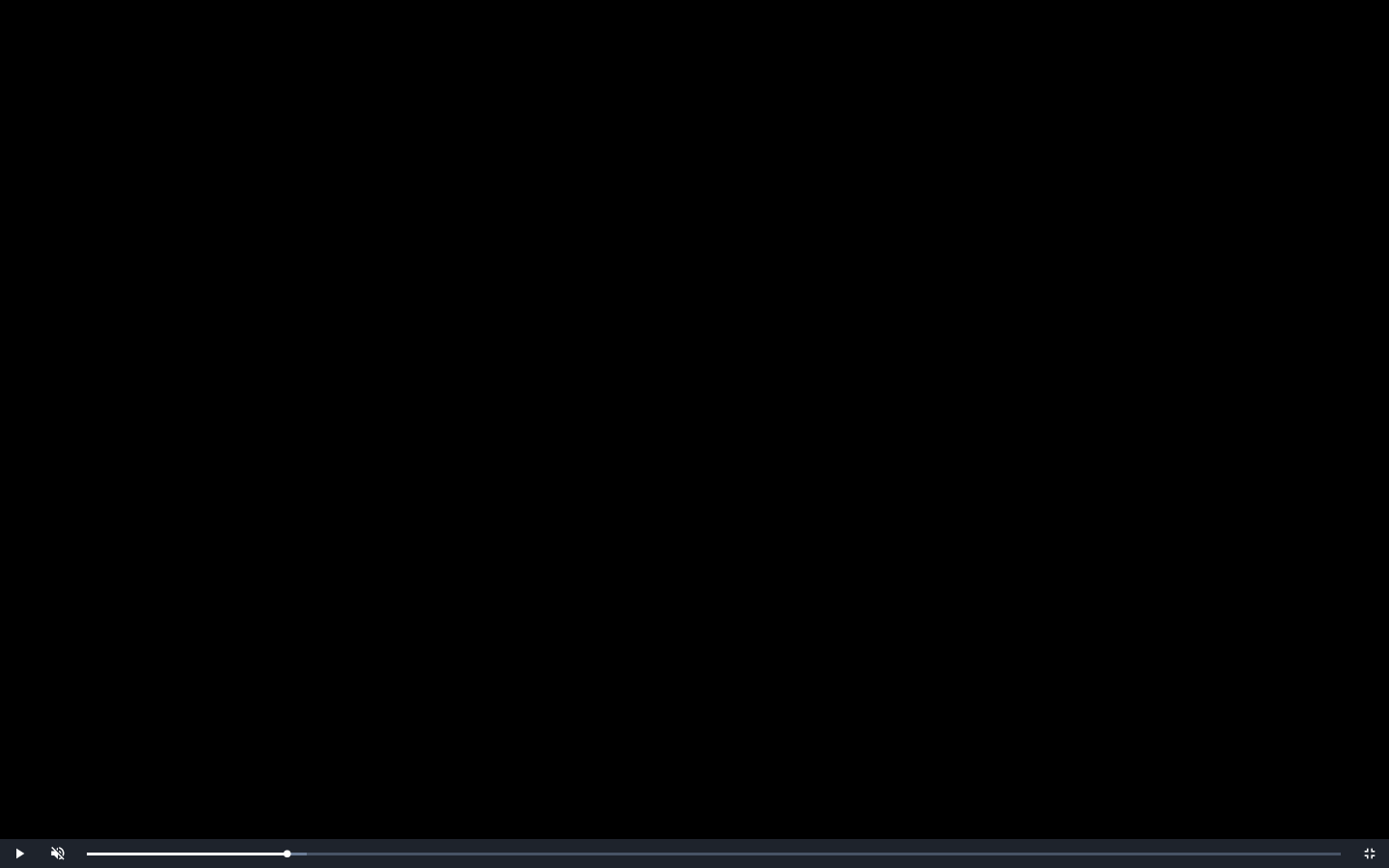 click at bounding box center (694, 434) 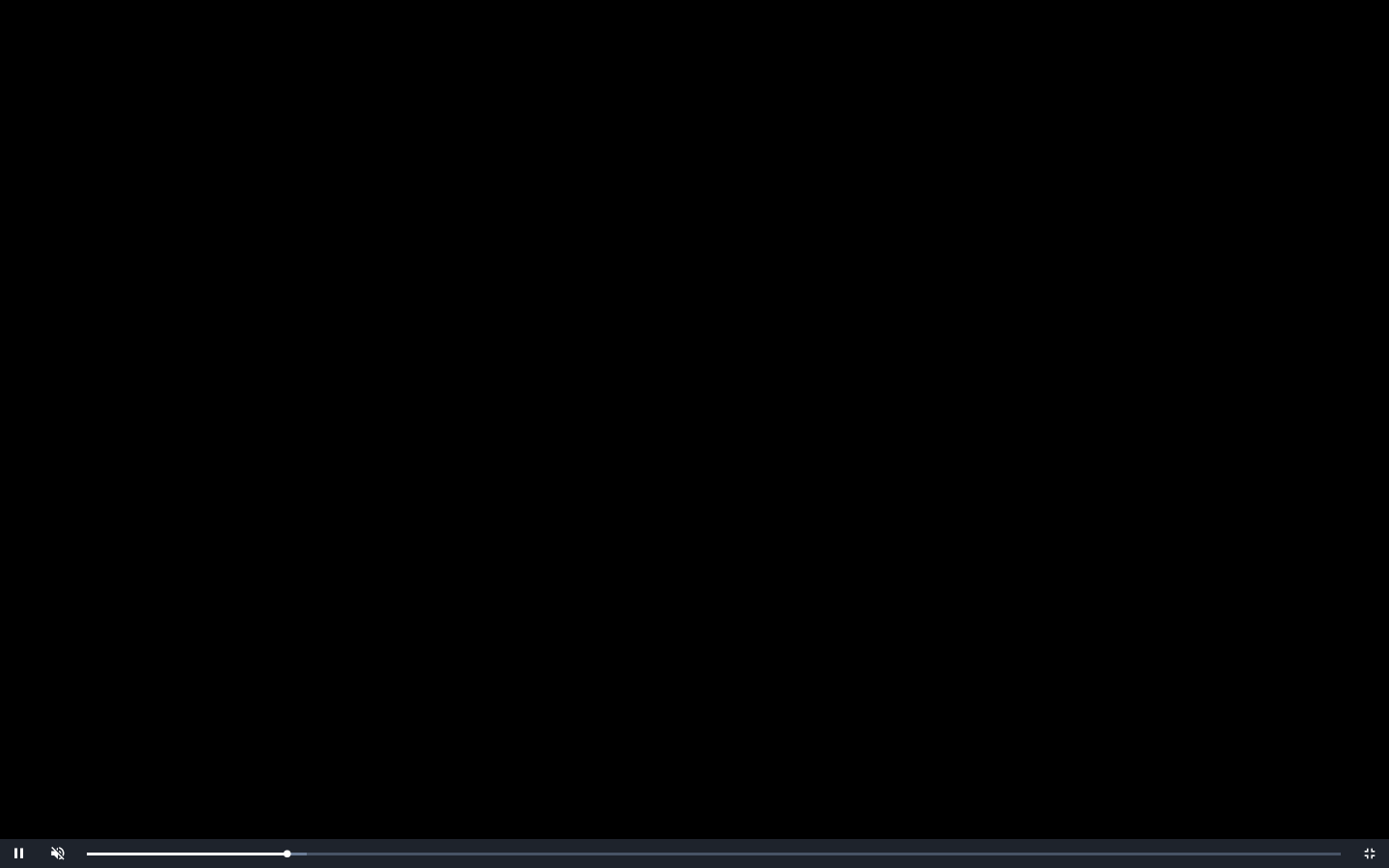click at bounding box center (694, 434) 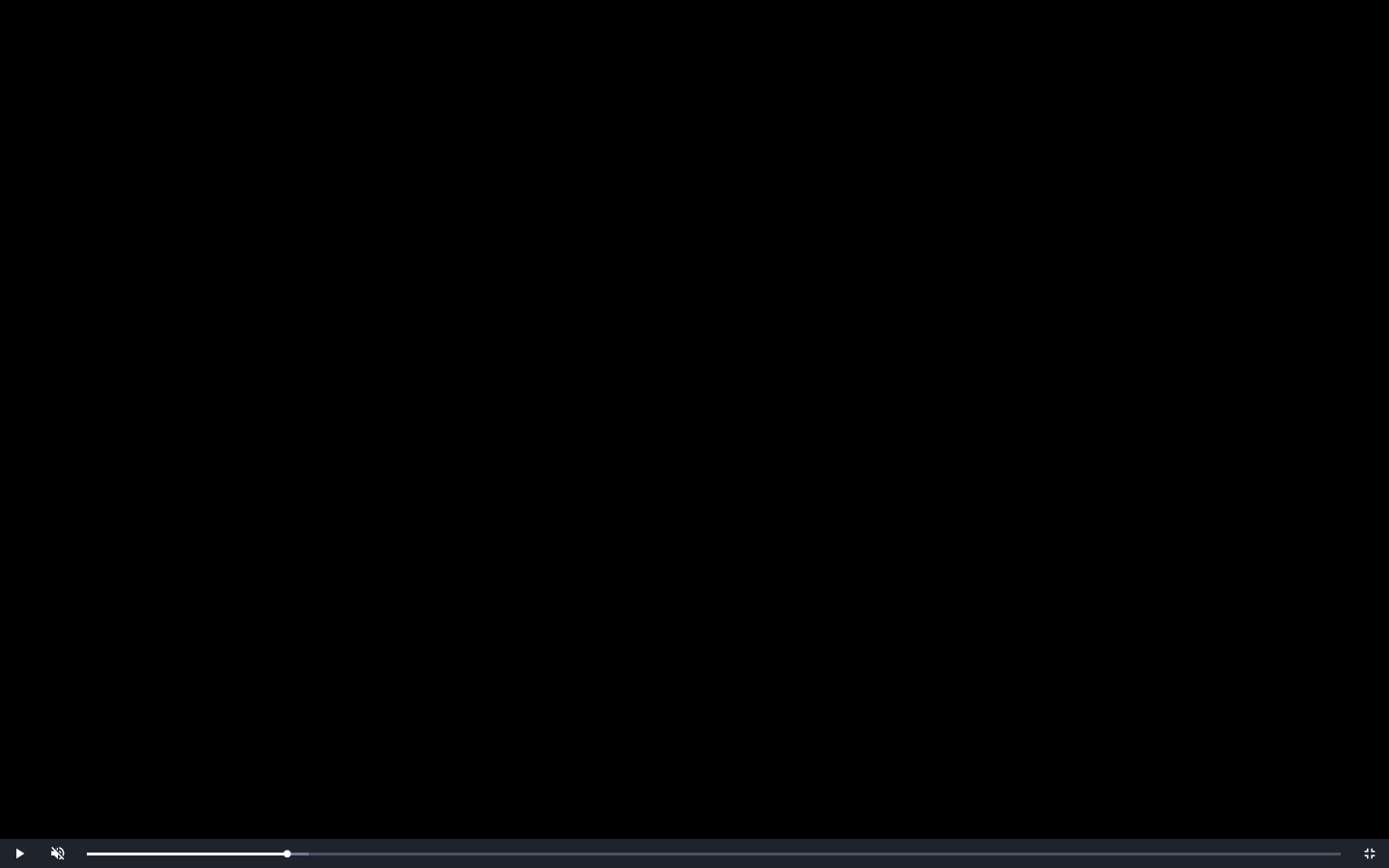 click at bounding box center (694, 434) 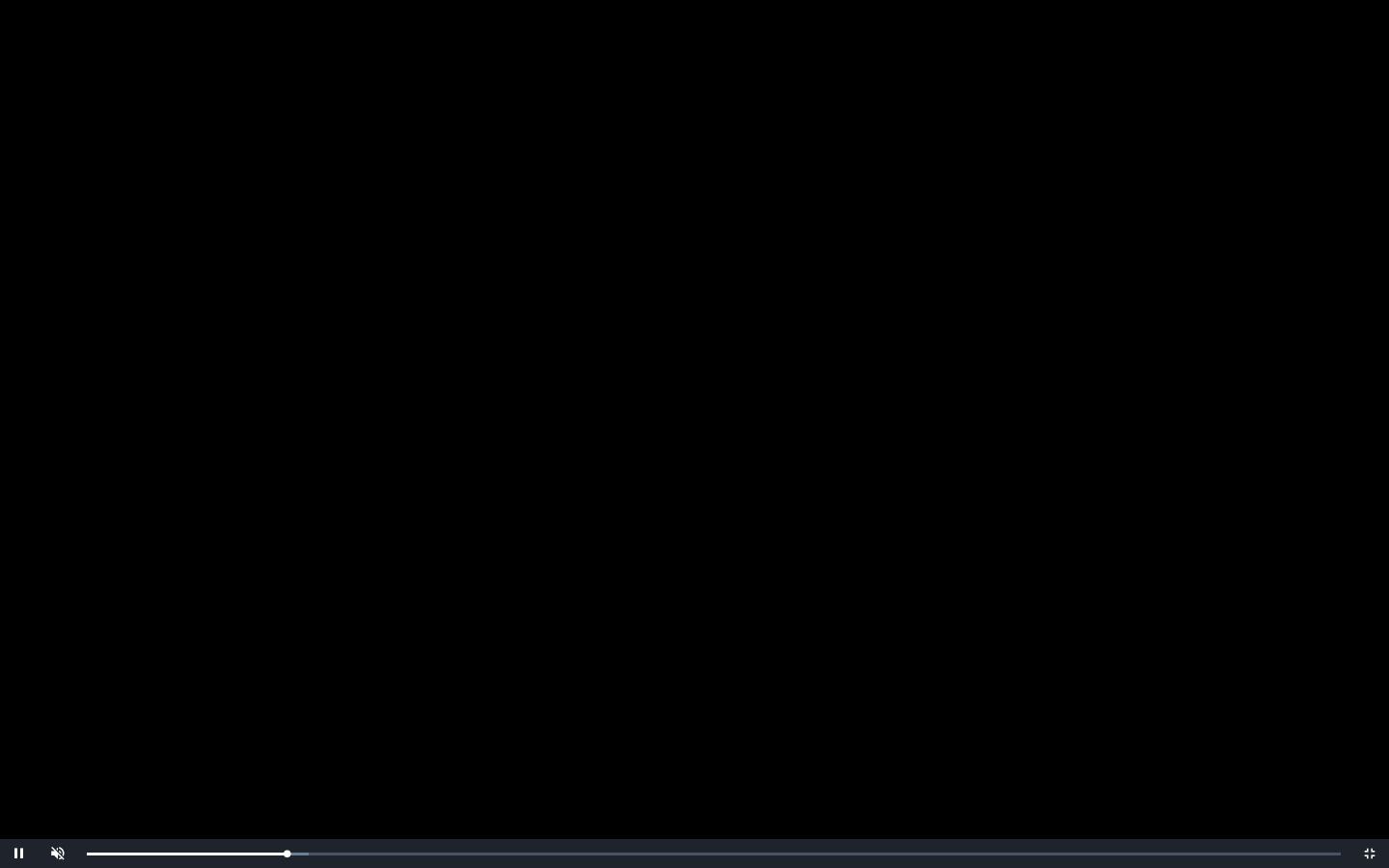 click at bounding box center (694, 434) 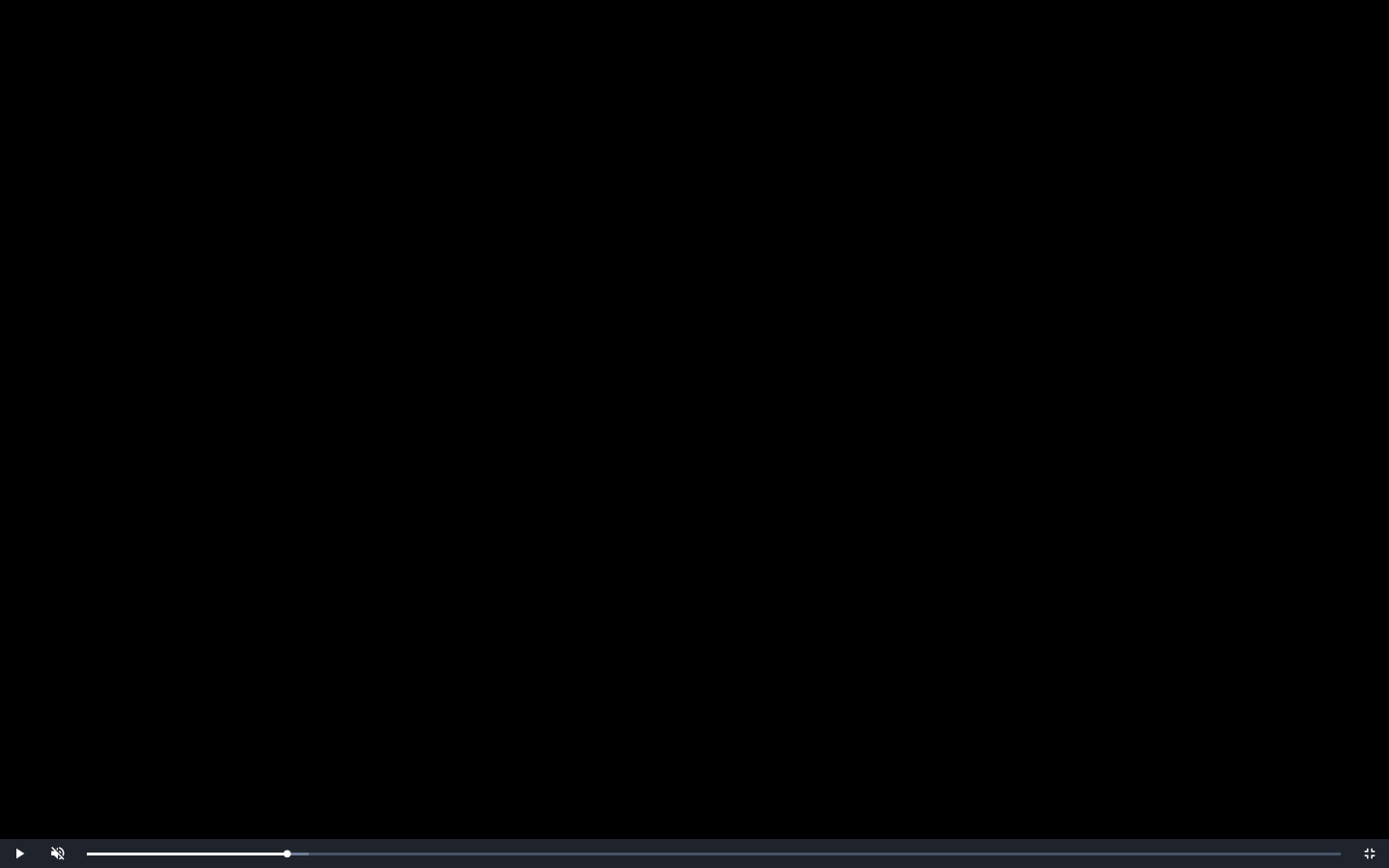 click at bounding box center (694, 434) 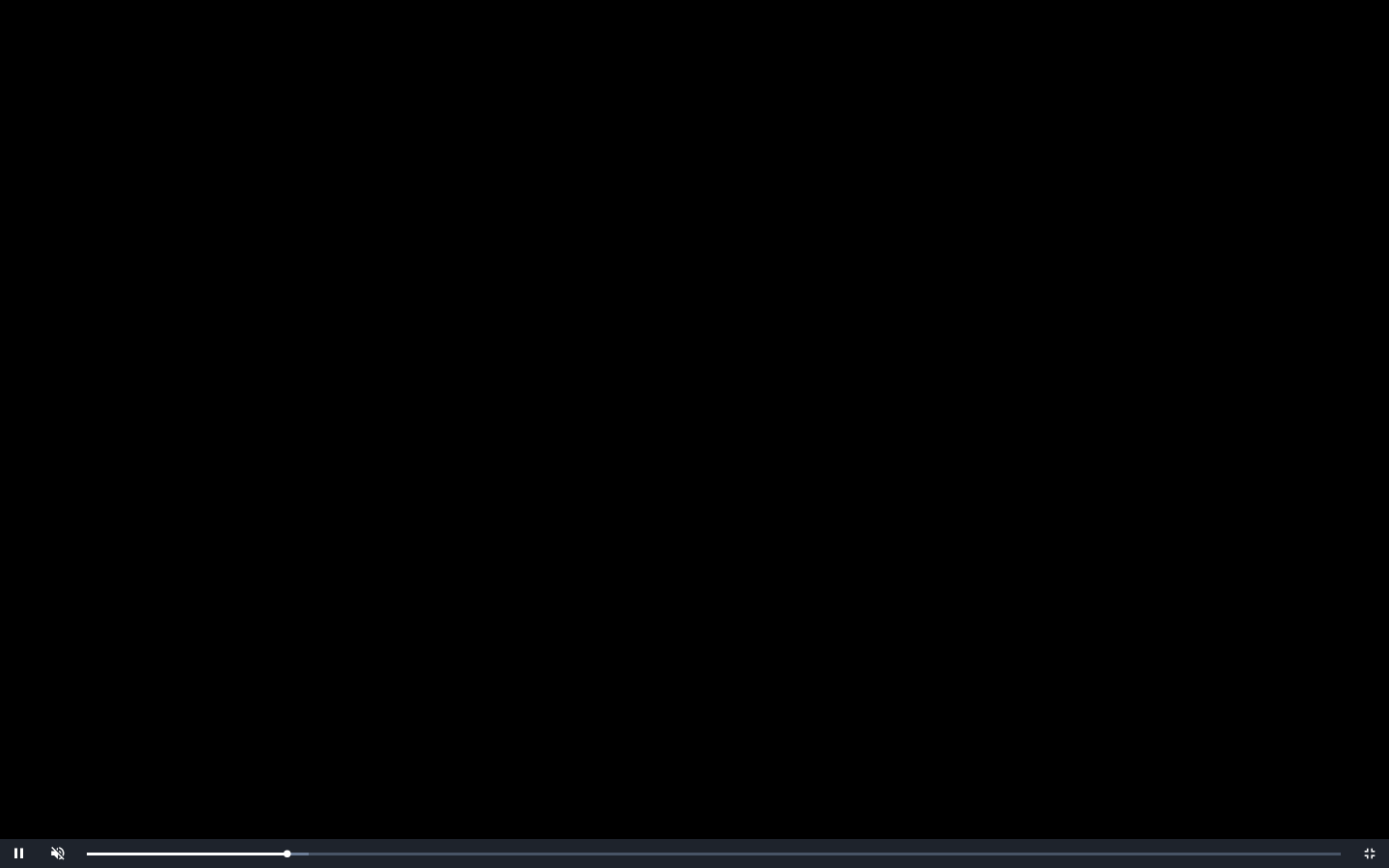 click at bounding box center (694, 434) 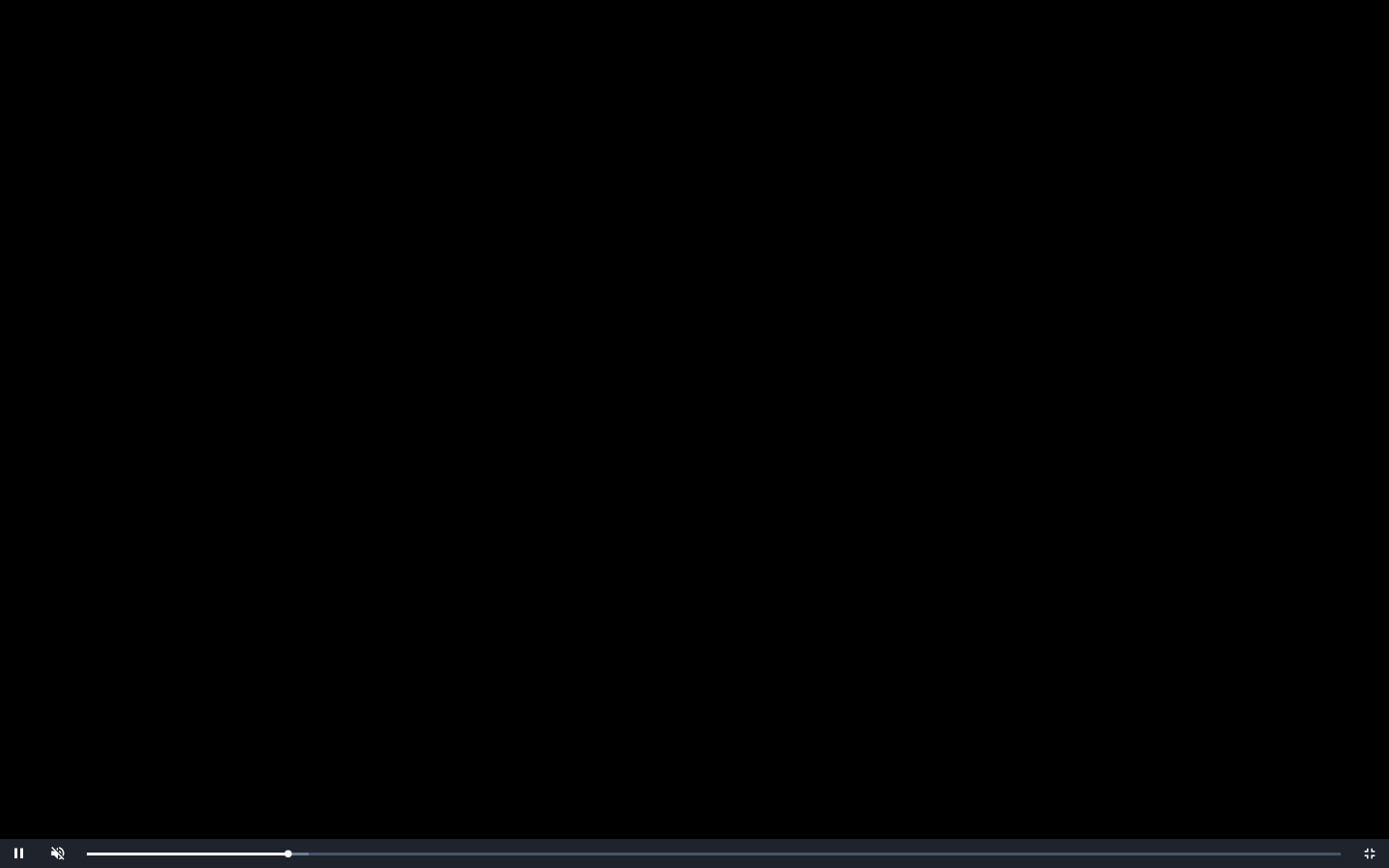 click on "Loaded : 0% 0:16:01 0:10:08 Progress : 0%" at bounding box center (714, 854) 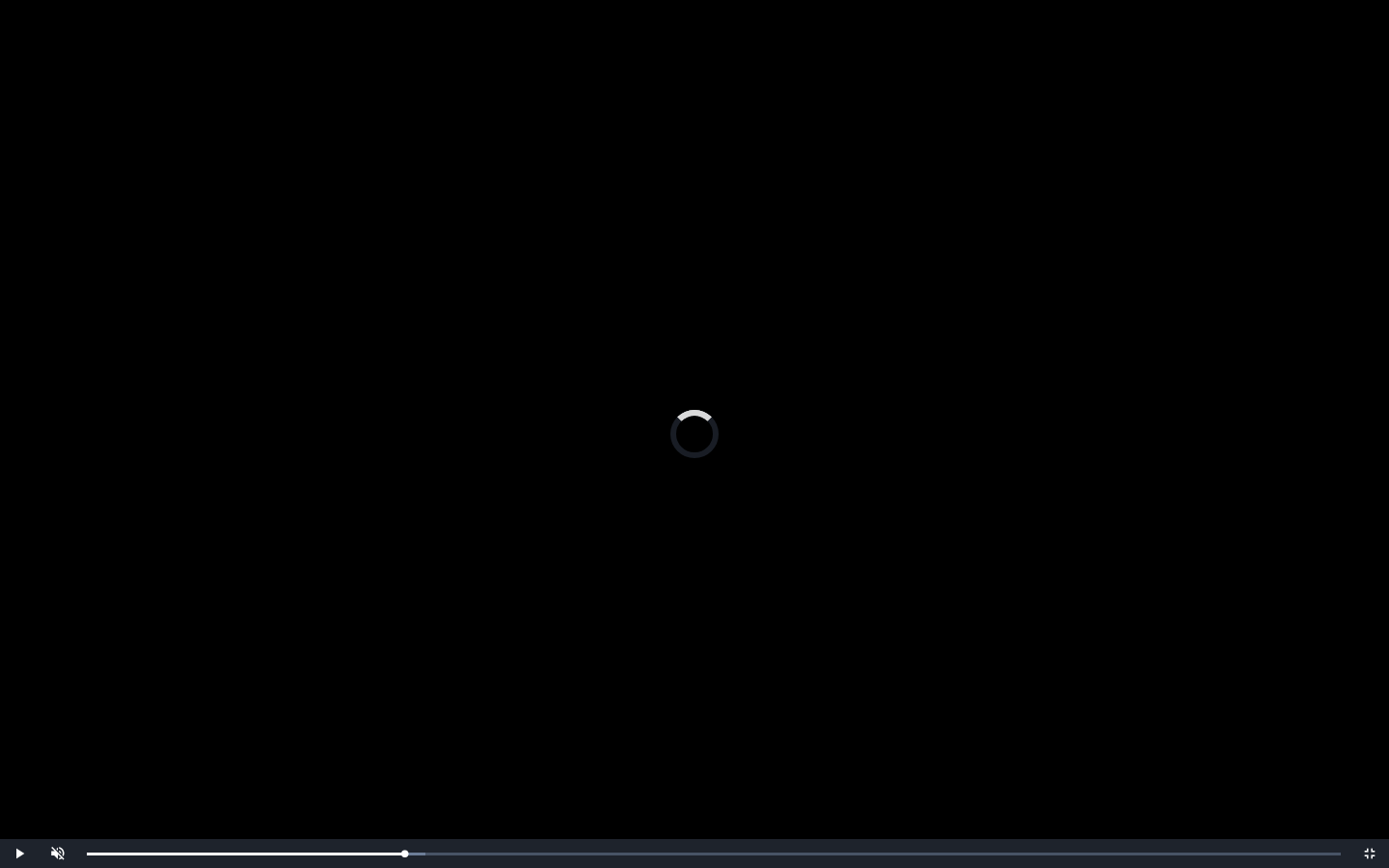 click on "0:20:33" at bounding box center (0, 0) 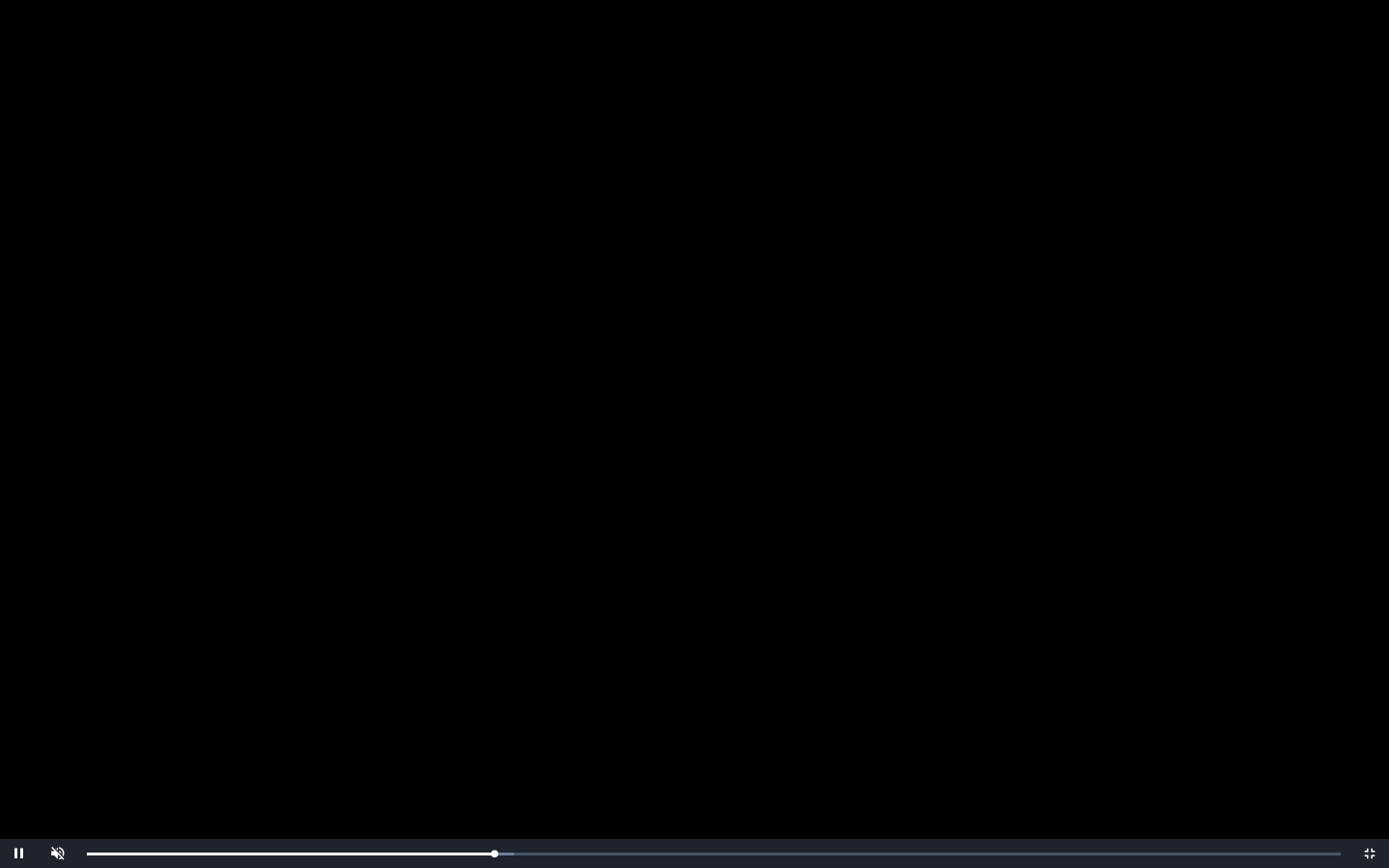click on "Loaded : 0% 0:21:02 0:20:34 Progress : 0%" at bounding box center (714, 854) 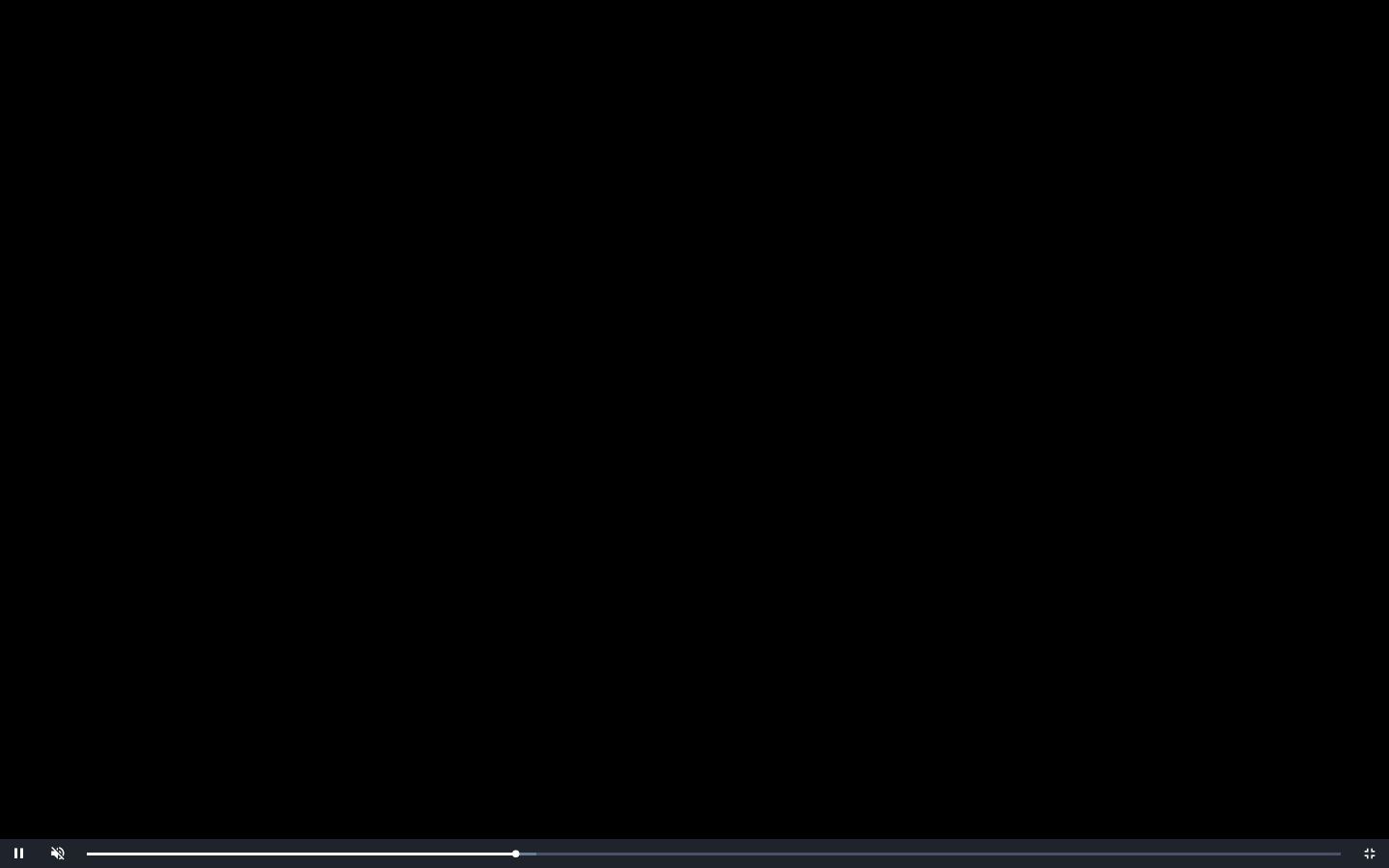 click on "0:21:39 Progress : 0%" at bounding box center (301, 854) 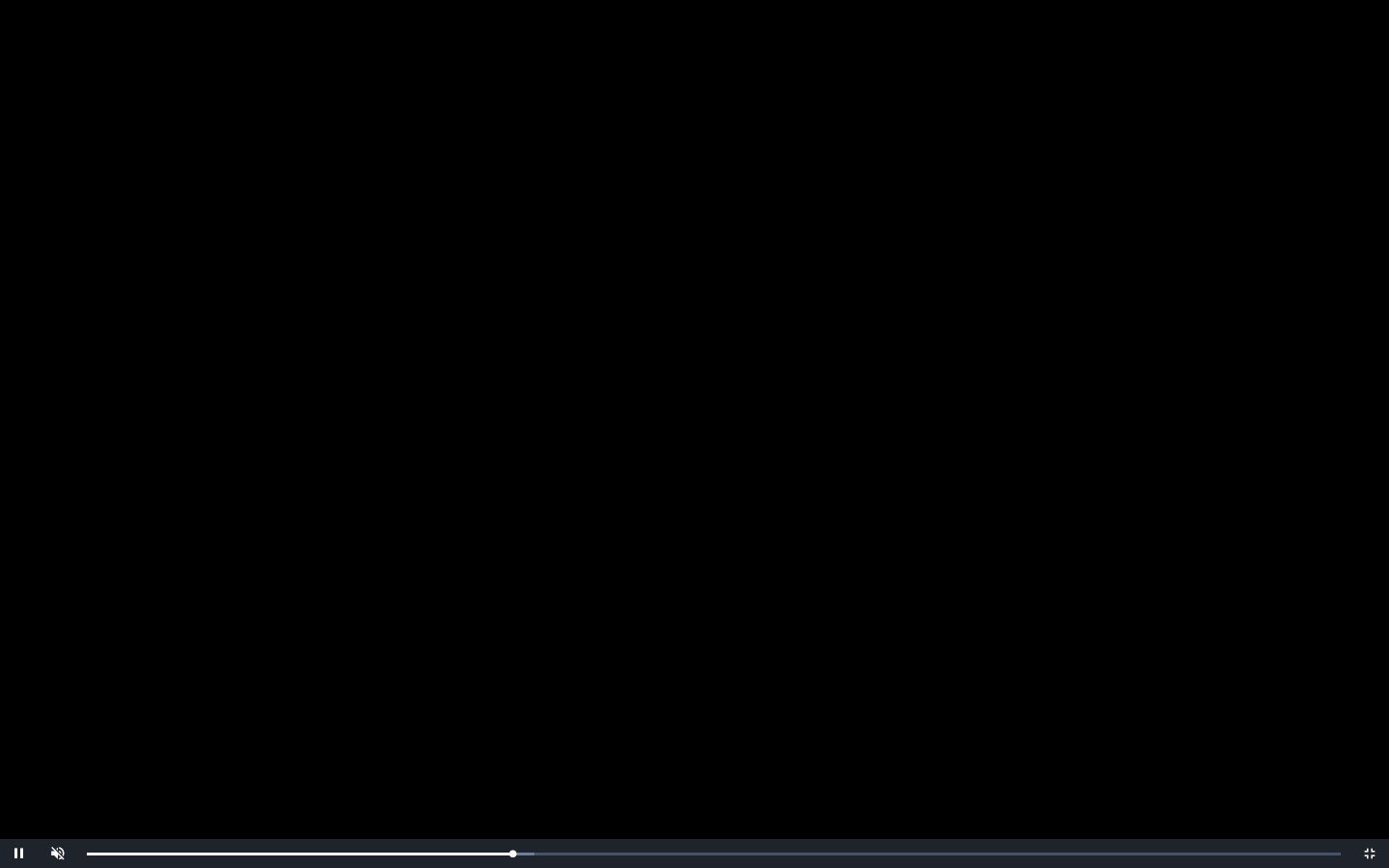 click on "Loaded : 0% 0:23:34 0:21:30 Progress : 0%" at bounding box center (714, 854) 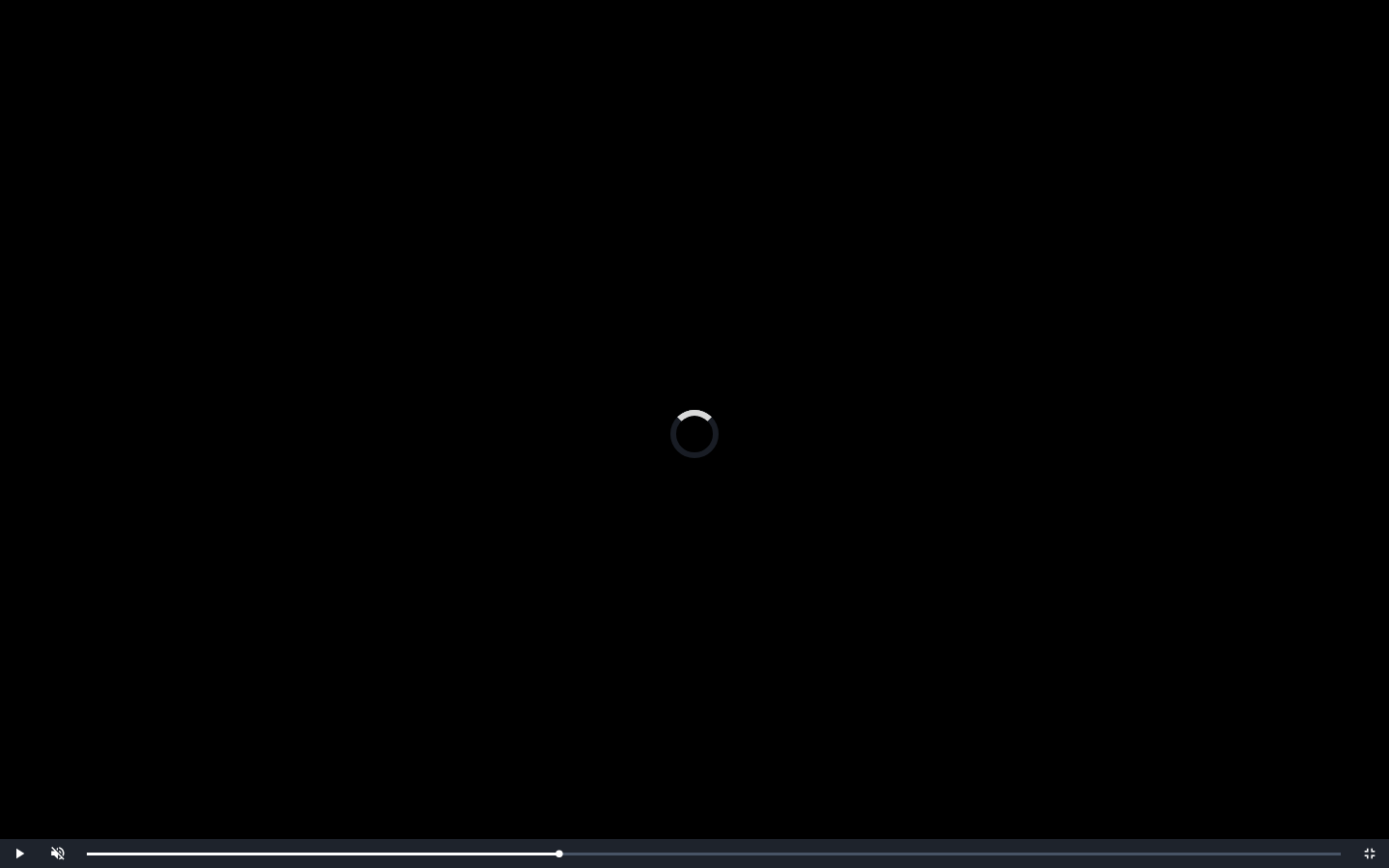 click on "Loaded : 0% 0:24:56 0:25:02 Progress : 0%" at bounding box center [714, 854] 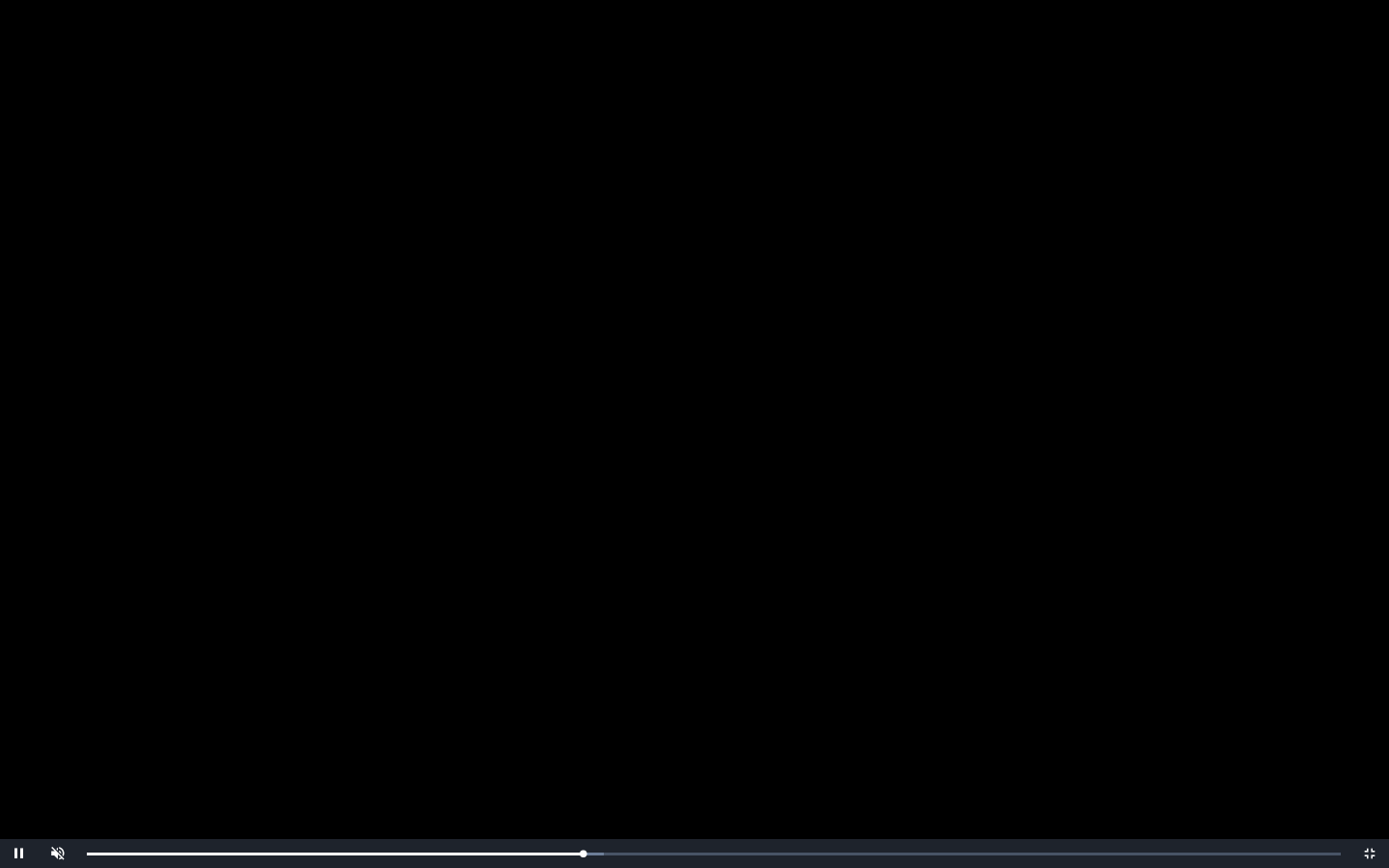 click on "Loaded : 0% 0:26:21 0:25:03 Progress : 0%" at bounding box center (714, 854) 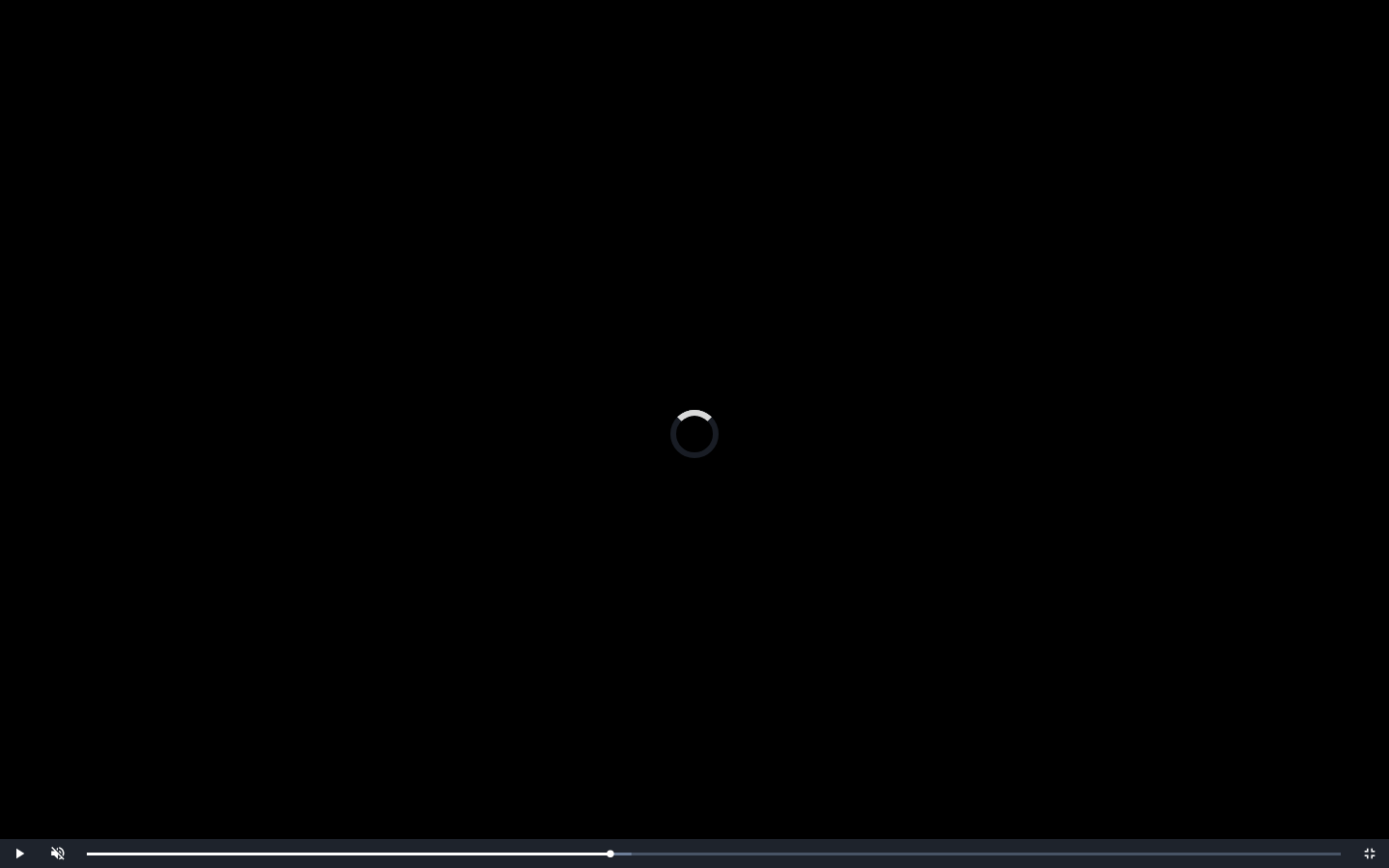 click on "0:27:31" at bounding box center [0, 0] 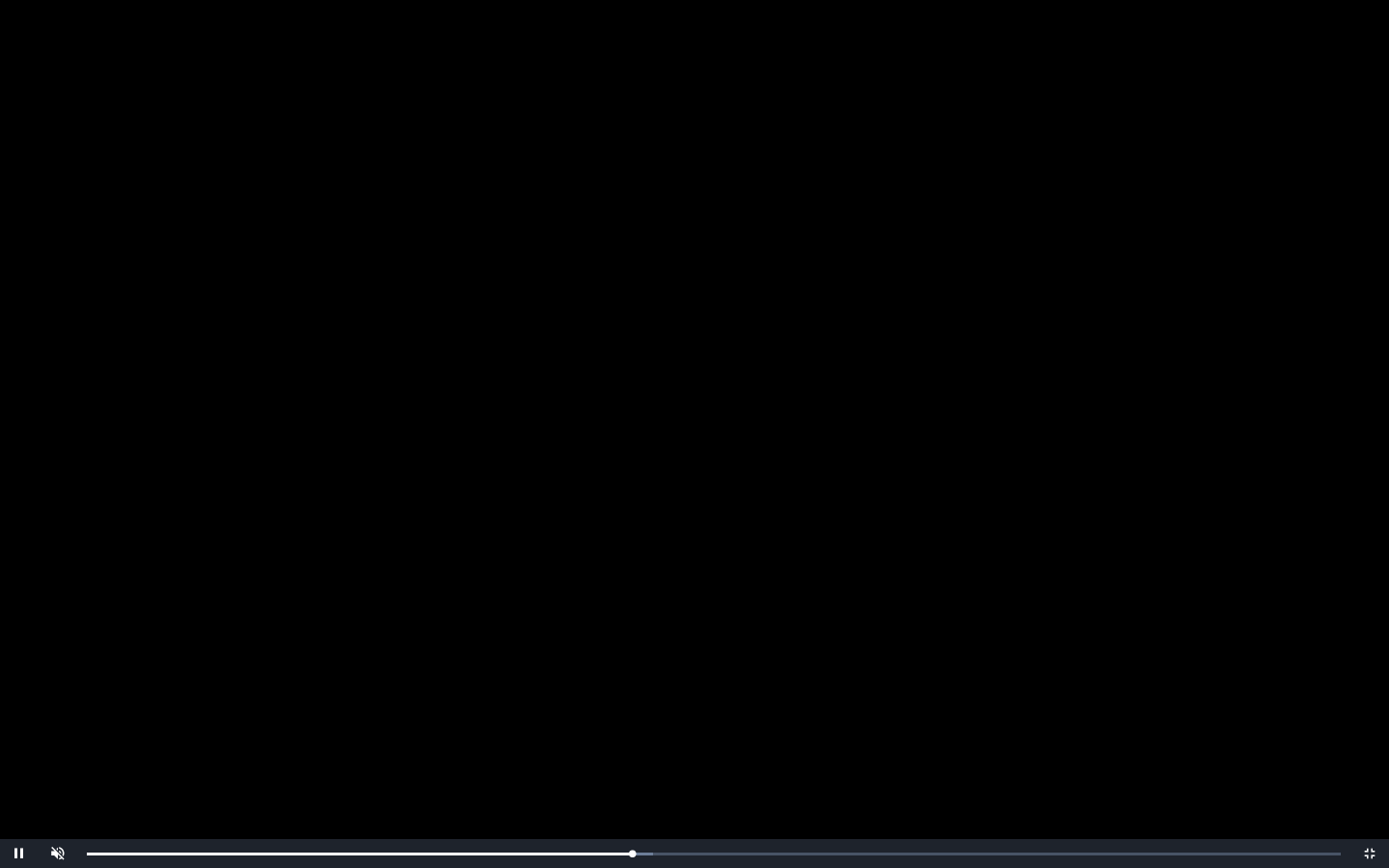 click on "Loaded : 0% 0:28:15 0:27:31 Progress : 0%" at bounding box center [714, 854] 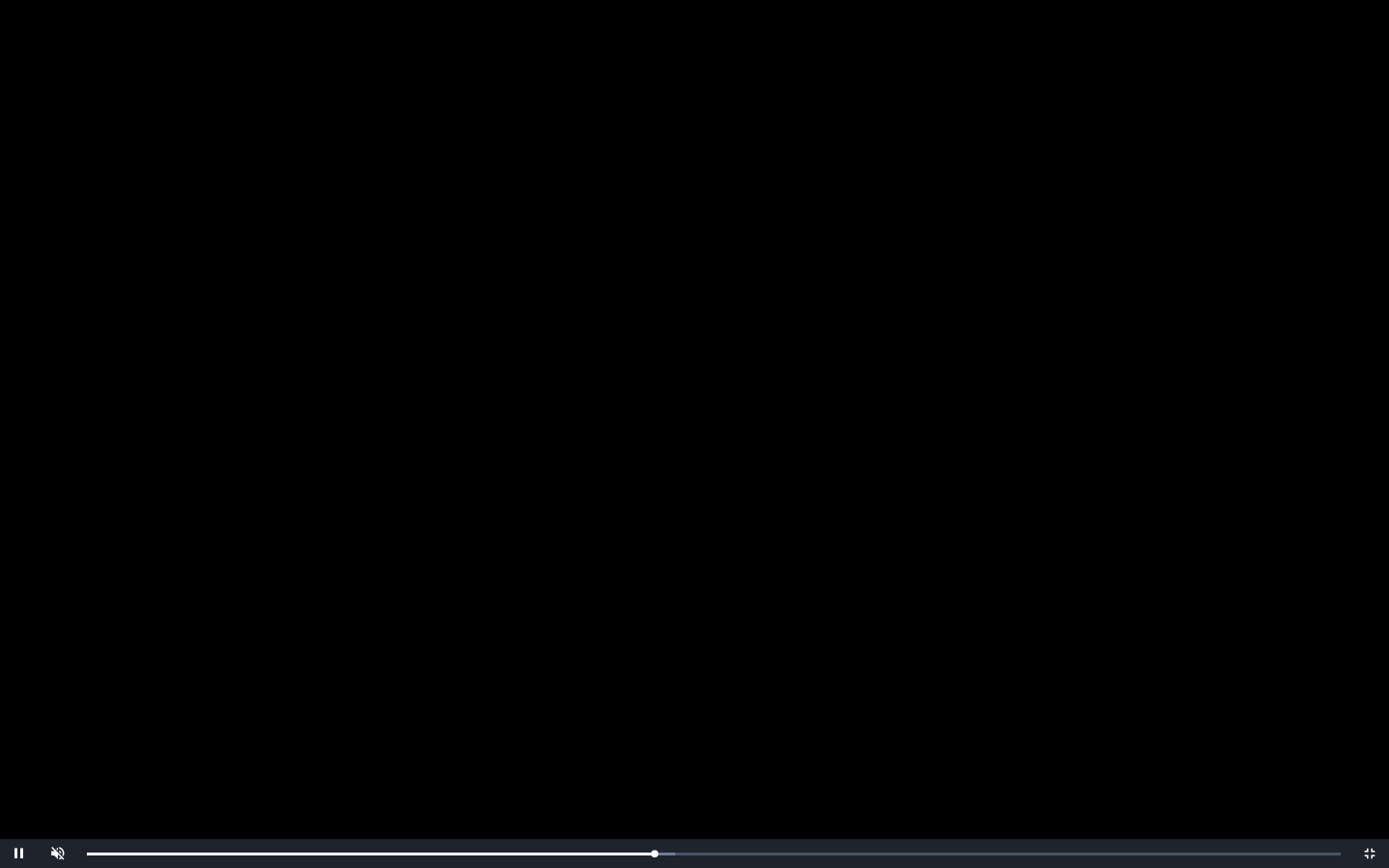 click on "Loaded : 0% 0:29:48 0:28:39 Progress : 0%" at bounding box center (714, 854) 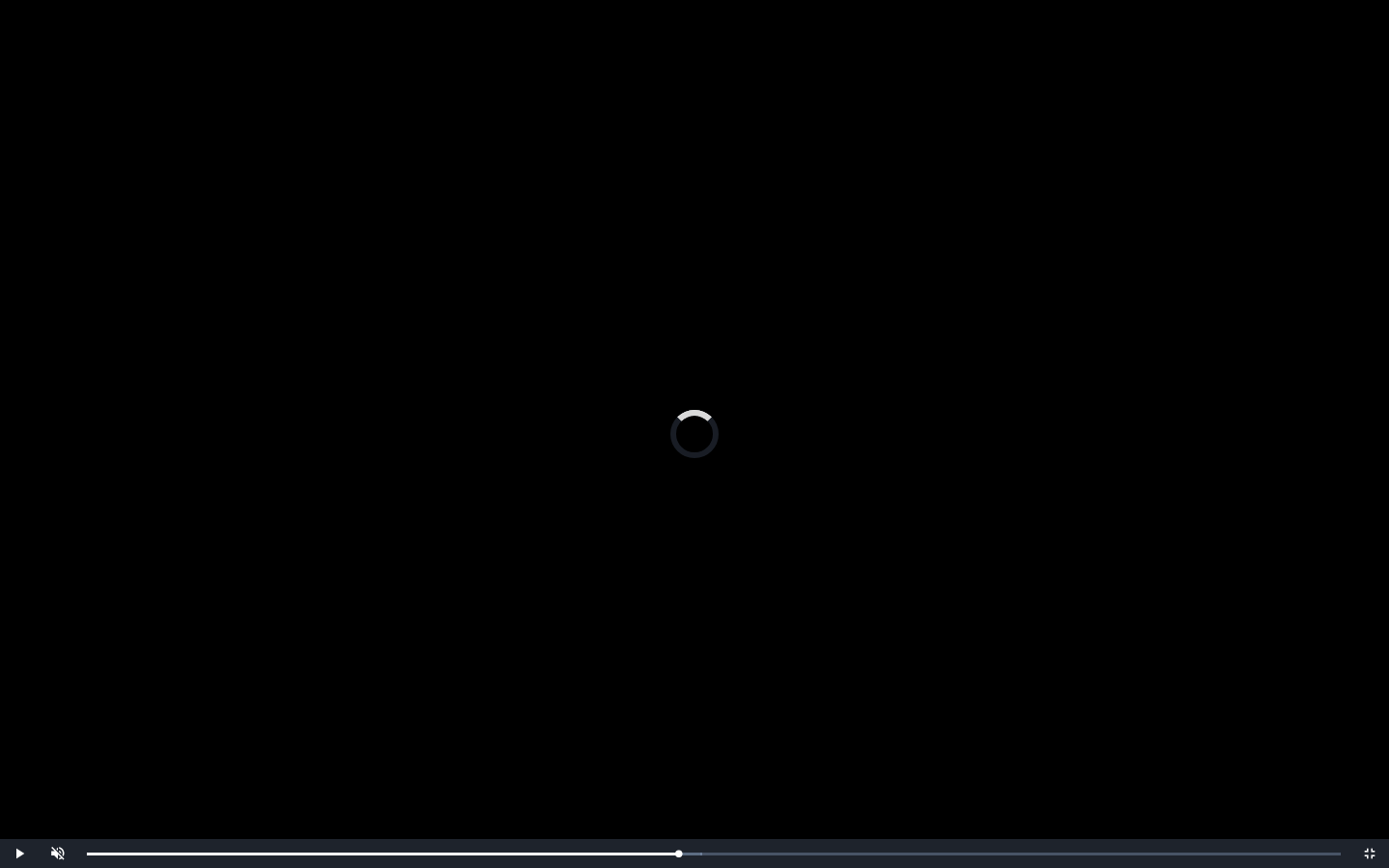 click on "Loaded : 0% 0:31:02 0:31:04 Progress : 0%" at bounding box center [714, 854] 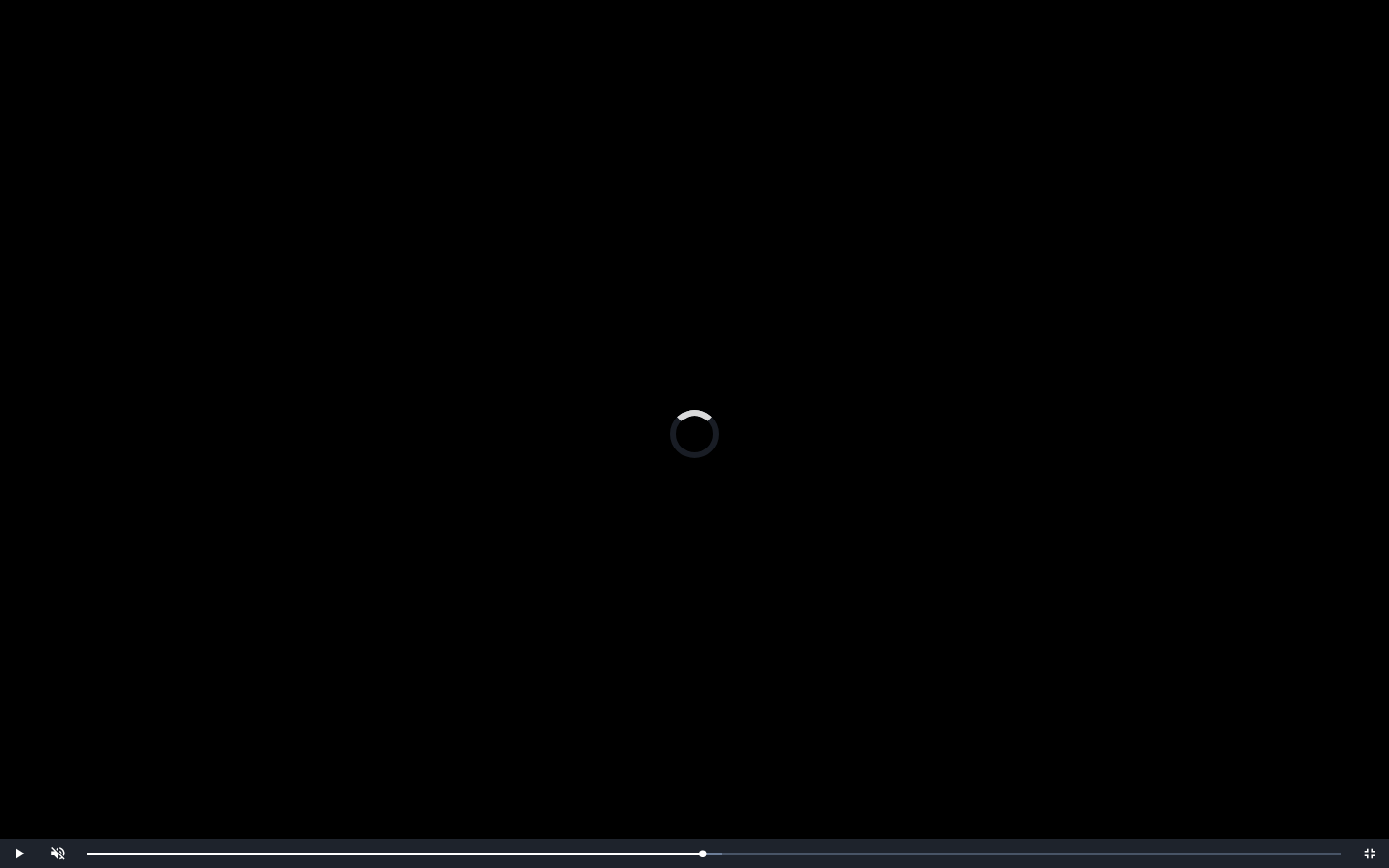 click on "Loaded : 0% 0:33:13 0:31:05 Progress : 0%" at bounding box center [714, 854] 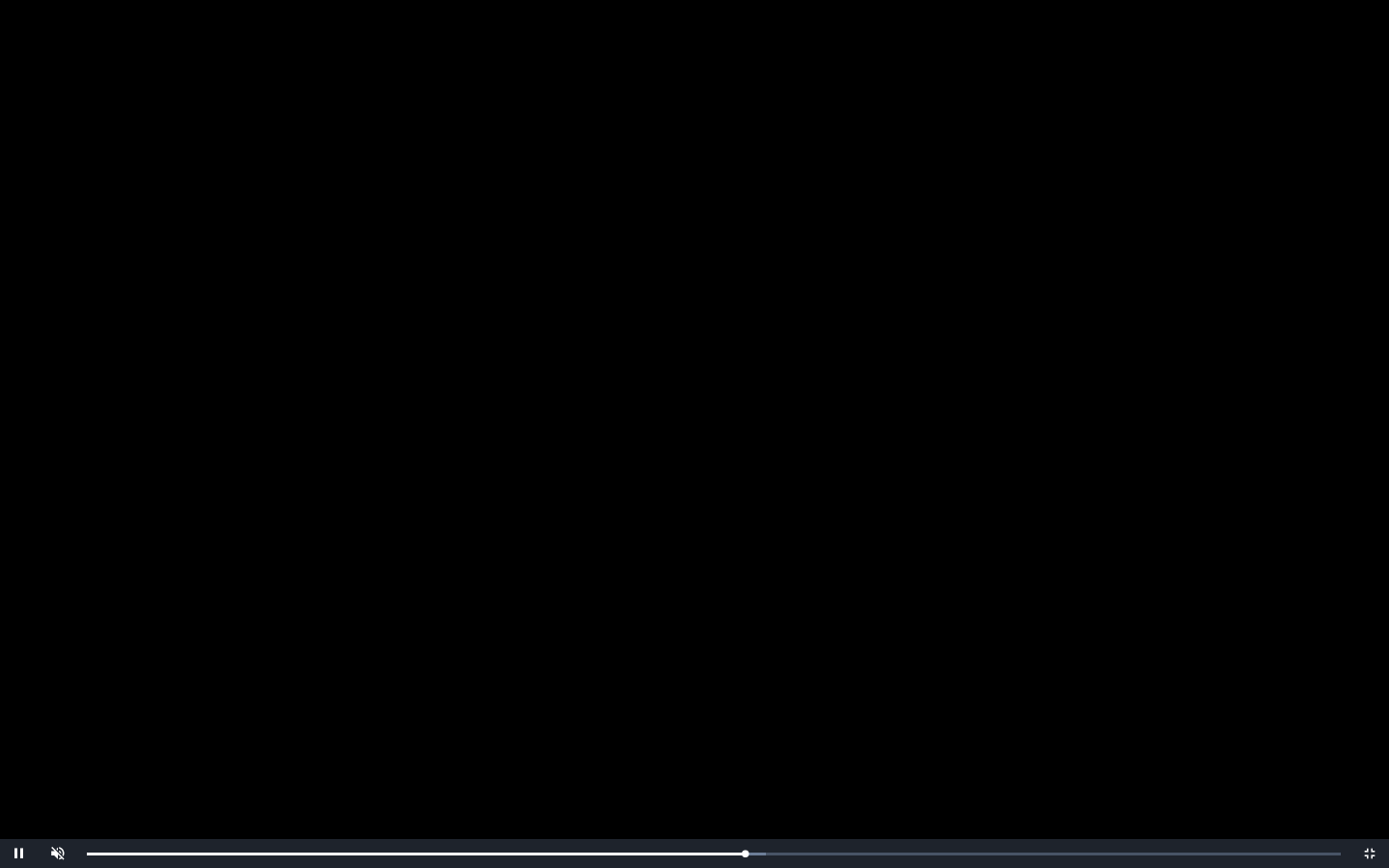 click on "Loaded : 0% 0:33:36 0:33:13 Progress : 0%" at bounding box center (714, 854) 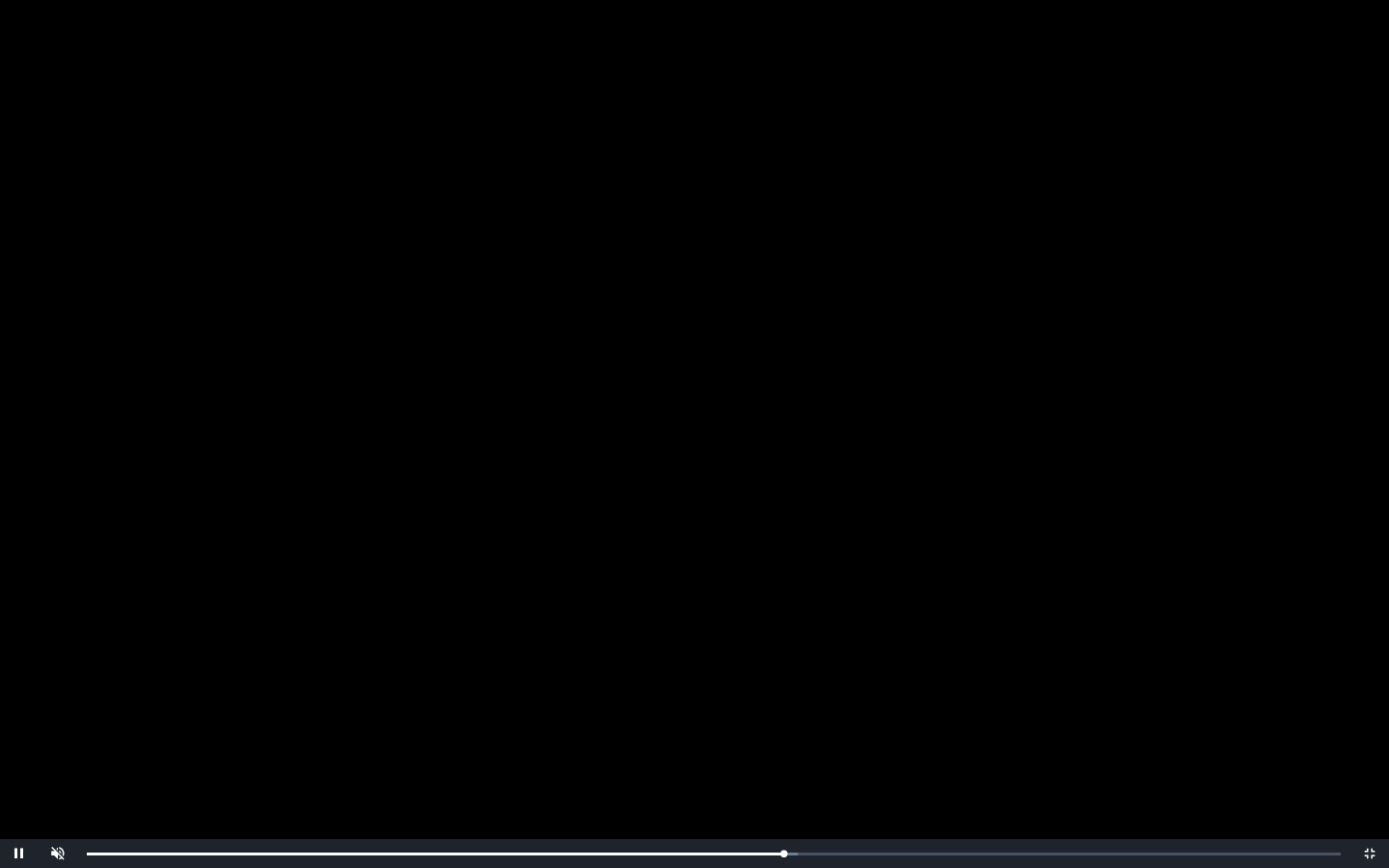 click on "Loaded : 0% 0:35:36 0:35:10 Progress : 0%" at bounding box center (714, 854) 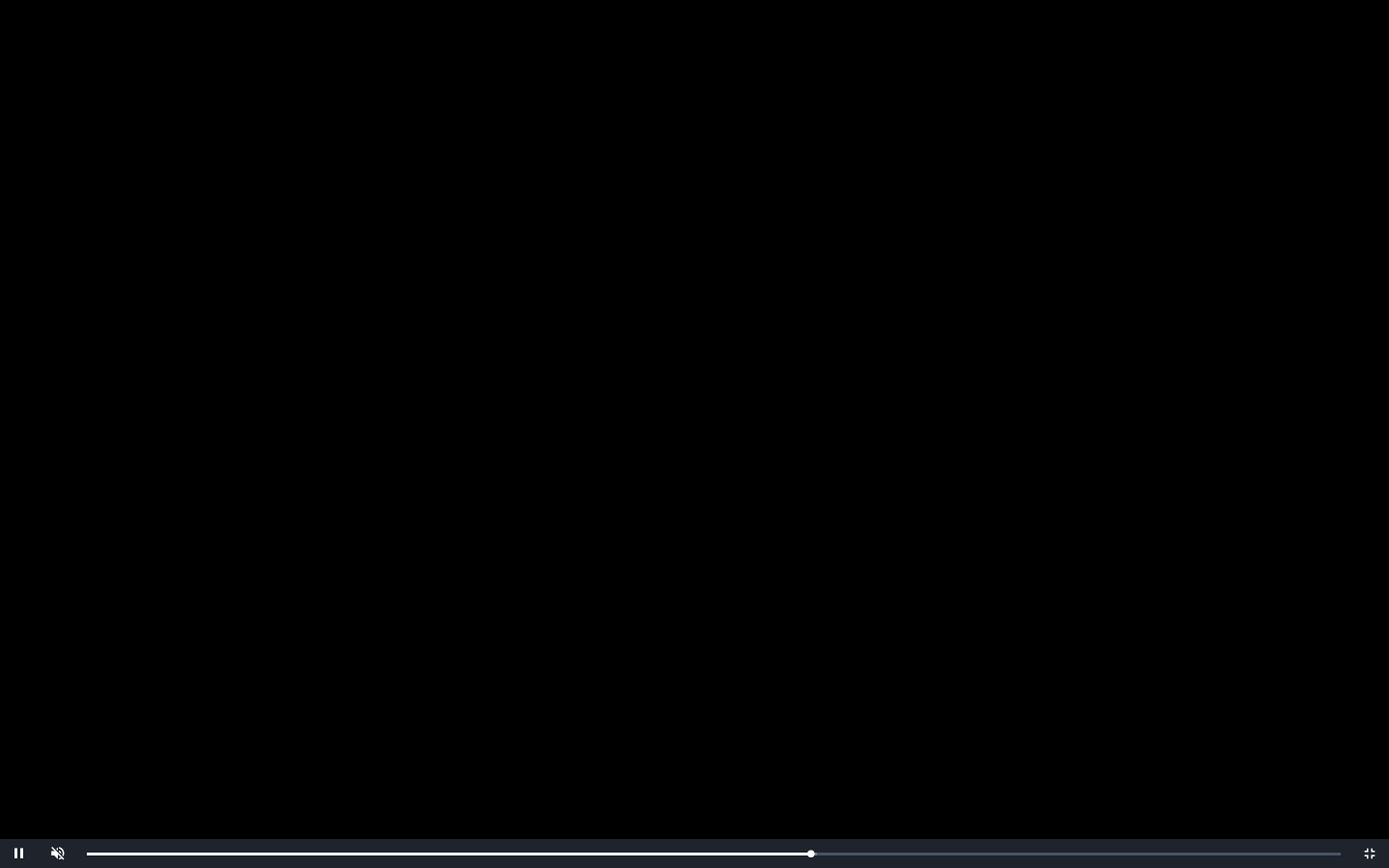 click on "Loaded : 0% 0:35:36 0:36:32 Progress : 0%" at bounding box center [714, 854] 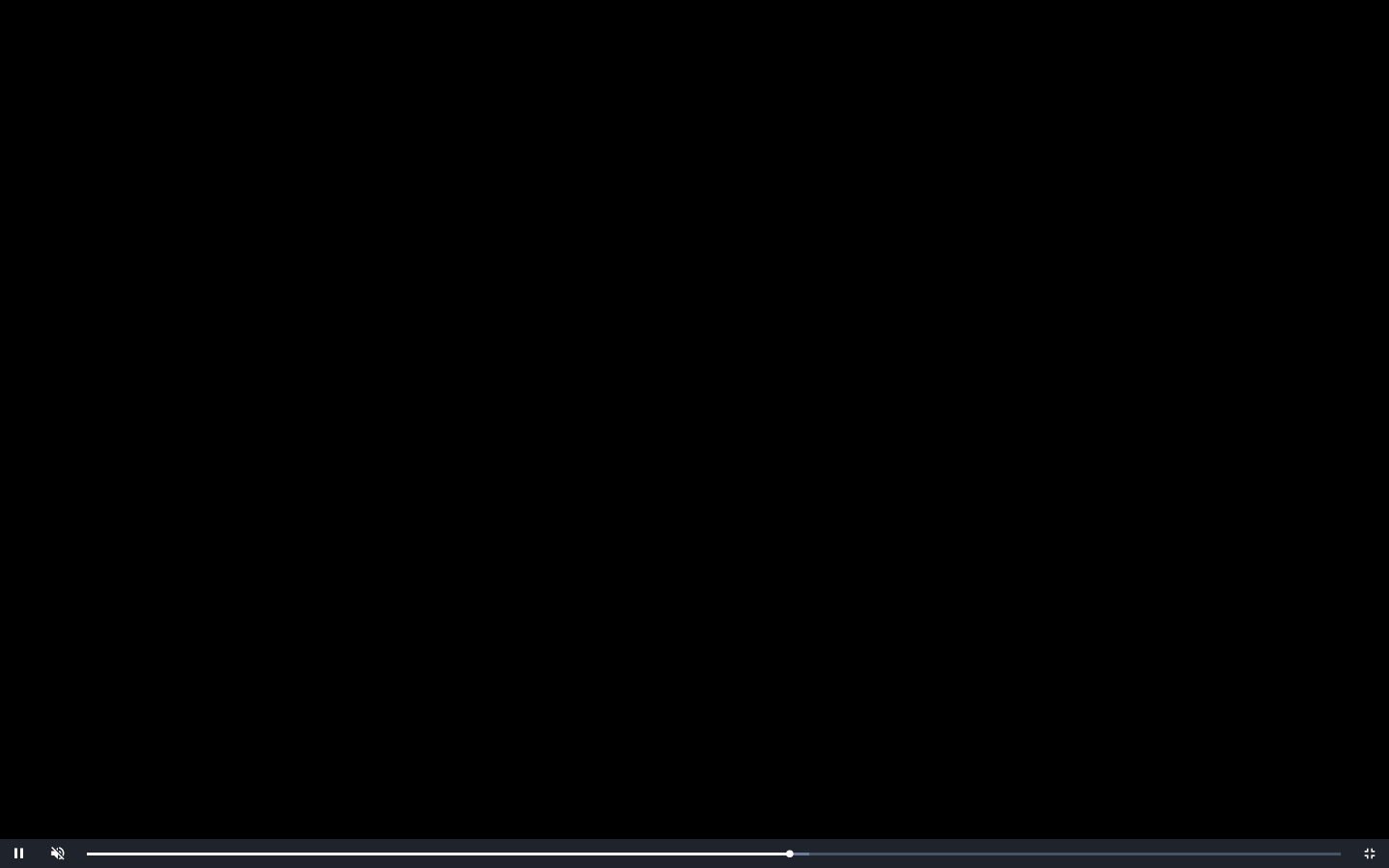 click on "0:35:29 Progress : 0%" at bounding box center [438, 854] 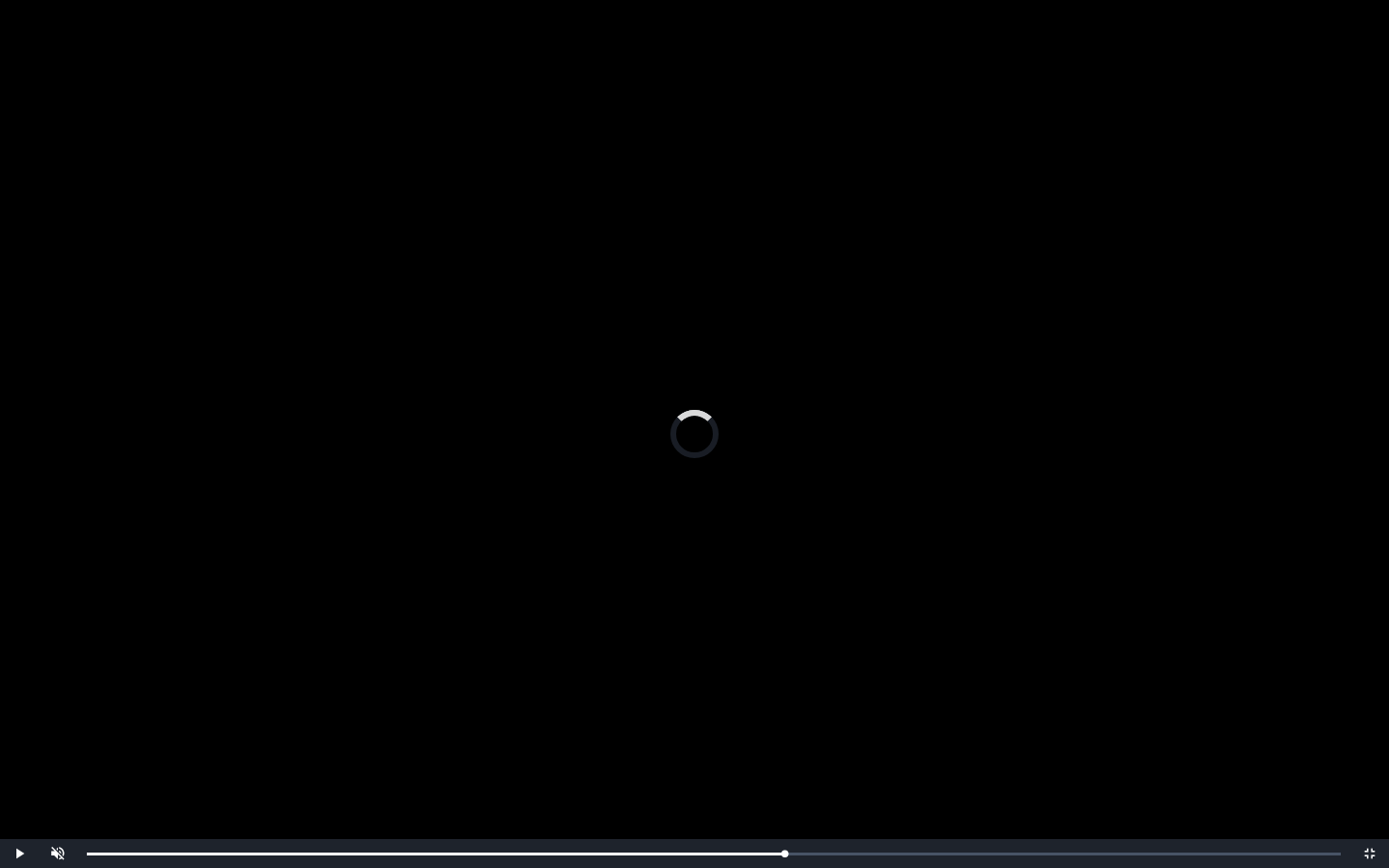 click on "Loaded : 0% 0:34:50 0:34:50 Progress : 0%" at bounding box center [714, 854] 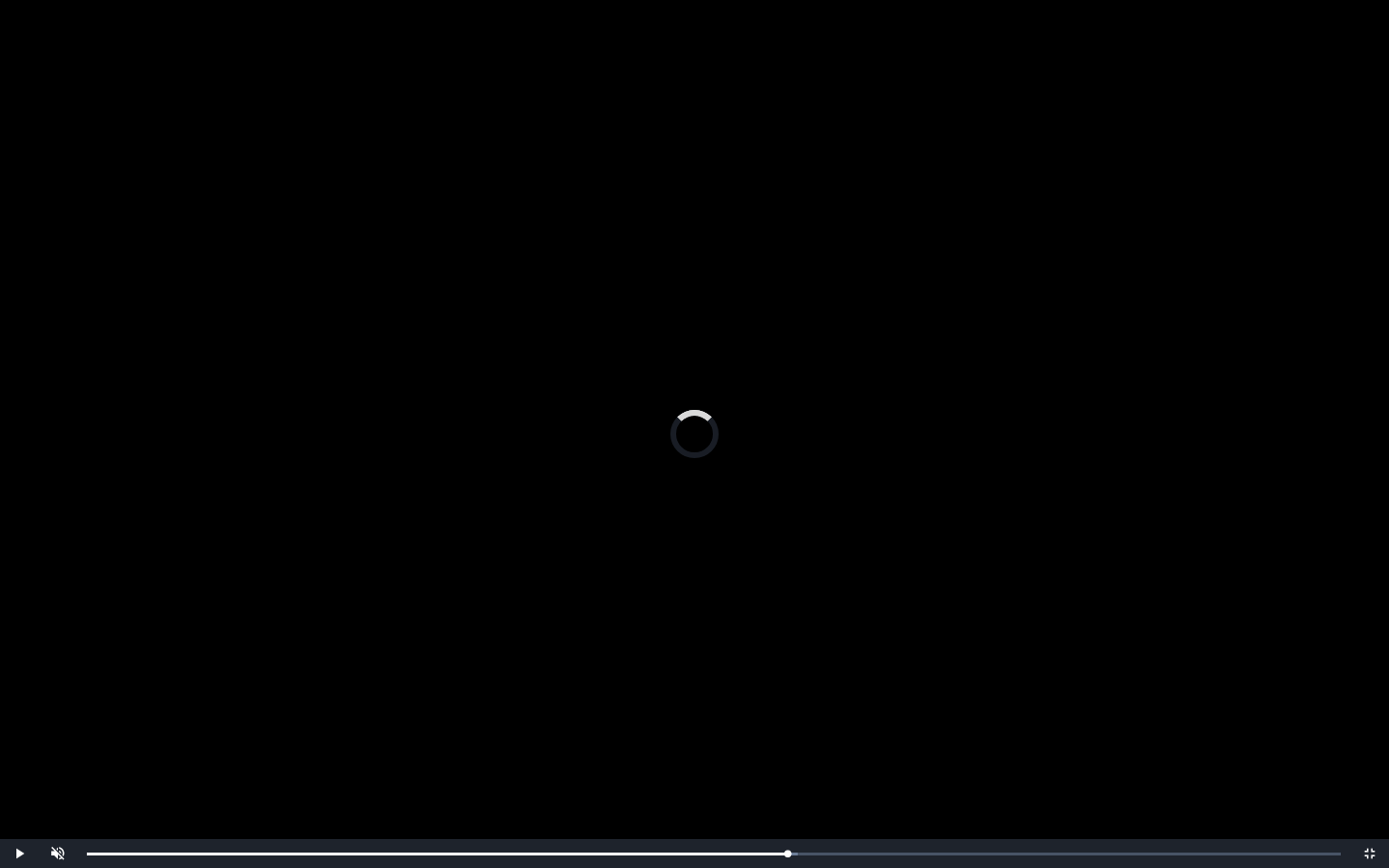 click on "Loaded : 0% 0:35:25 0:35:25 Progress : 0%" at bounding box center (714, 854) 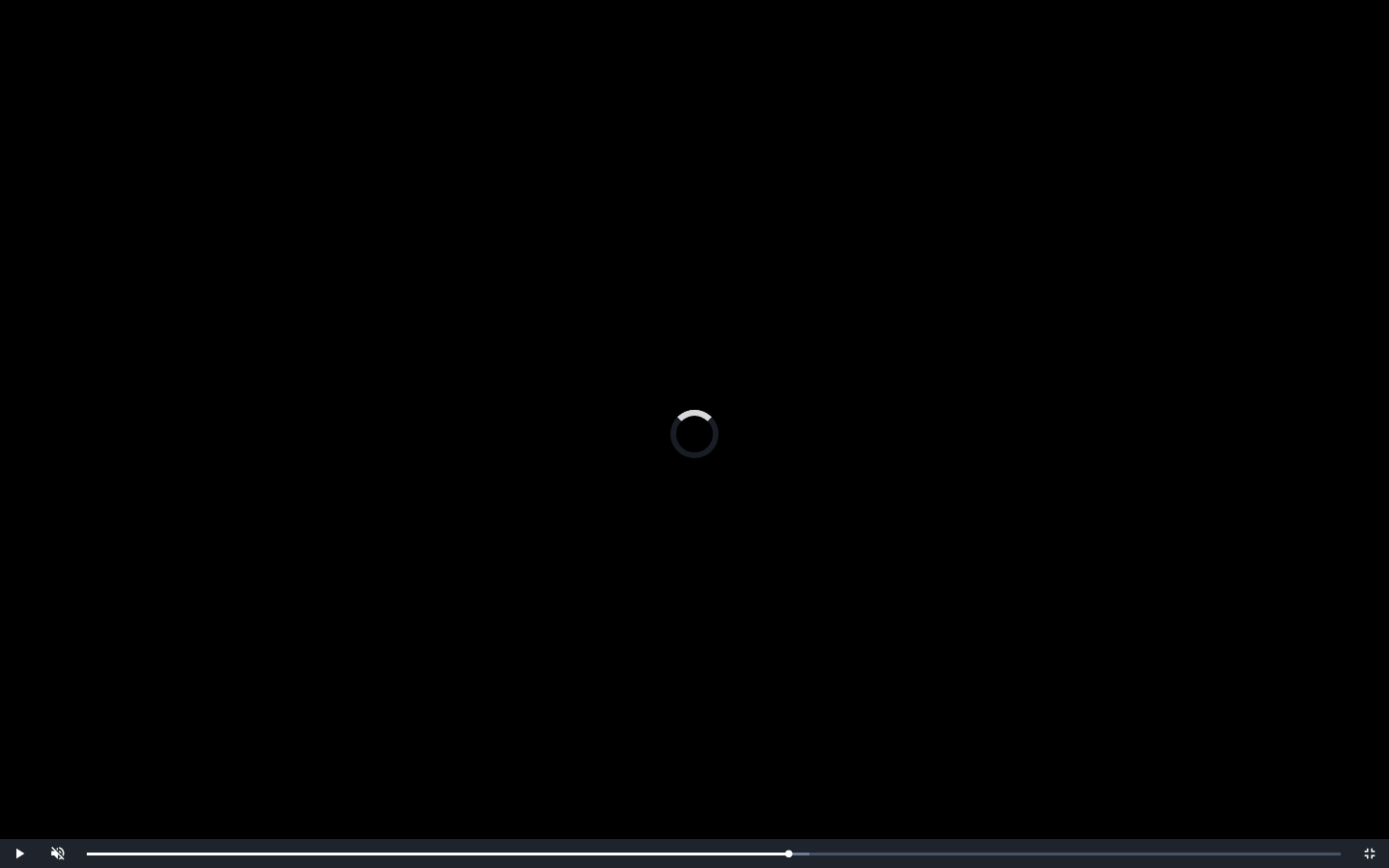 click on "Loaded : 0% 0:37:13 0:37:13 Progress : 0%" at bounding box center [714, 854] 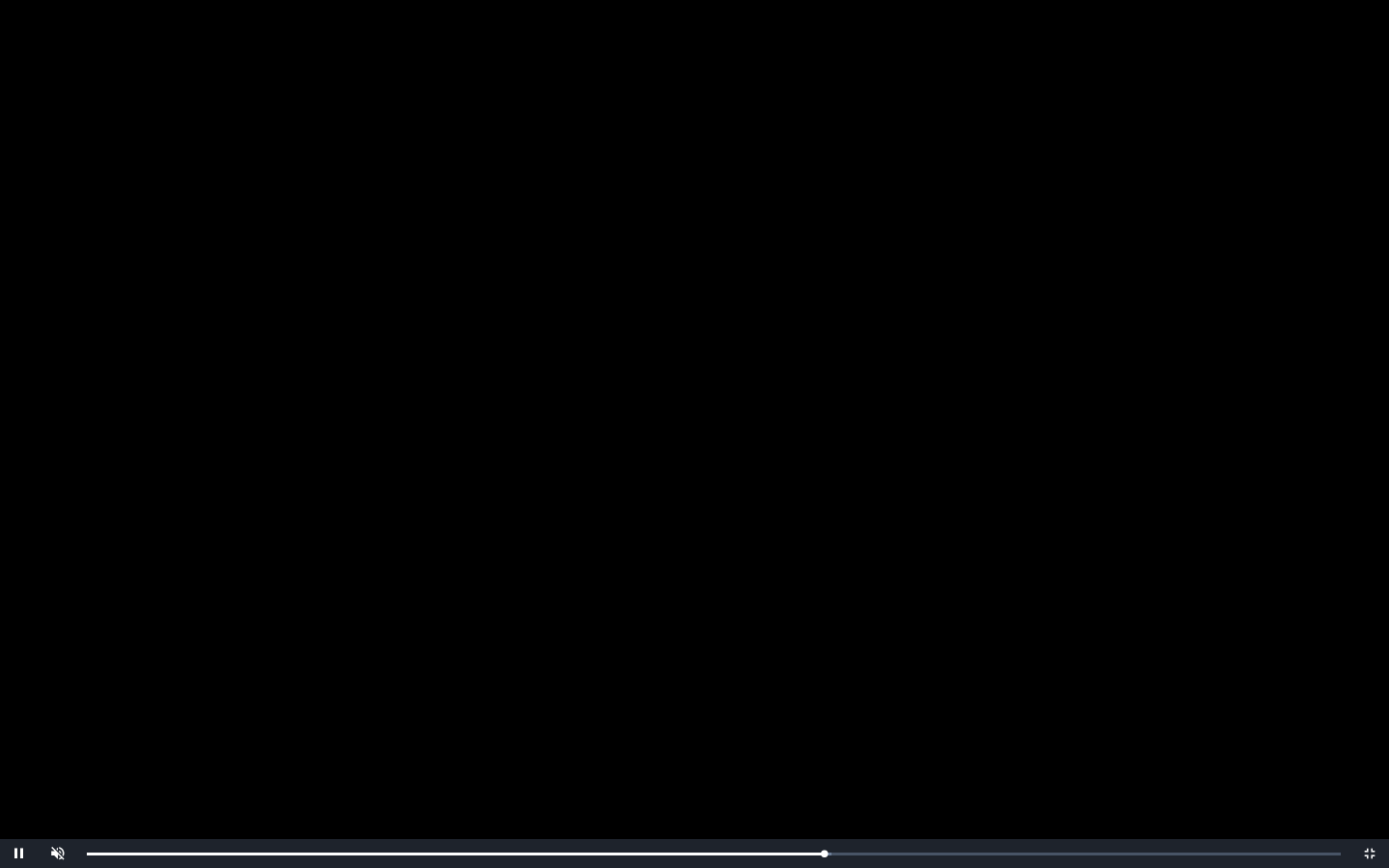 click on "Loaded : 0% 0:37:48 0:37:13 Progress : 0%" at bounding box center (714, 854) 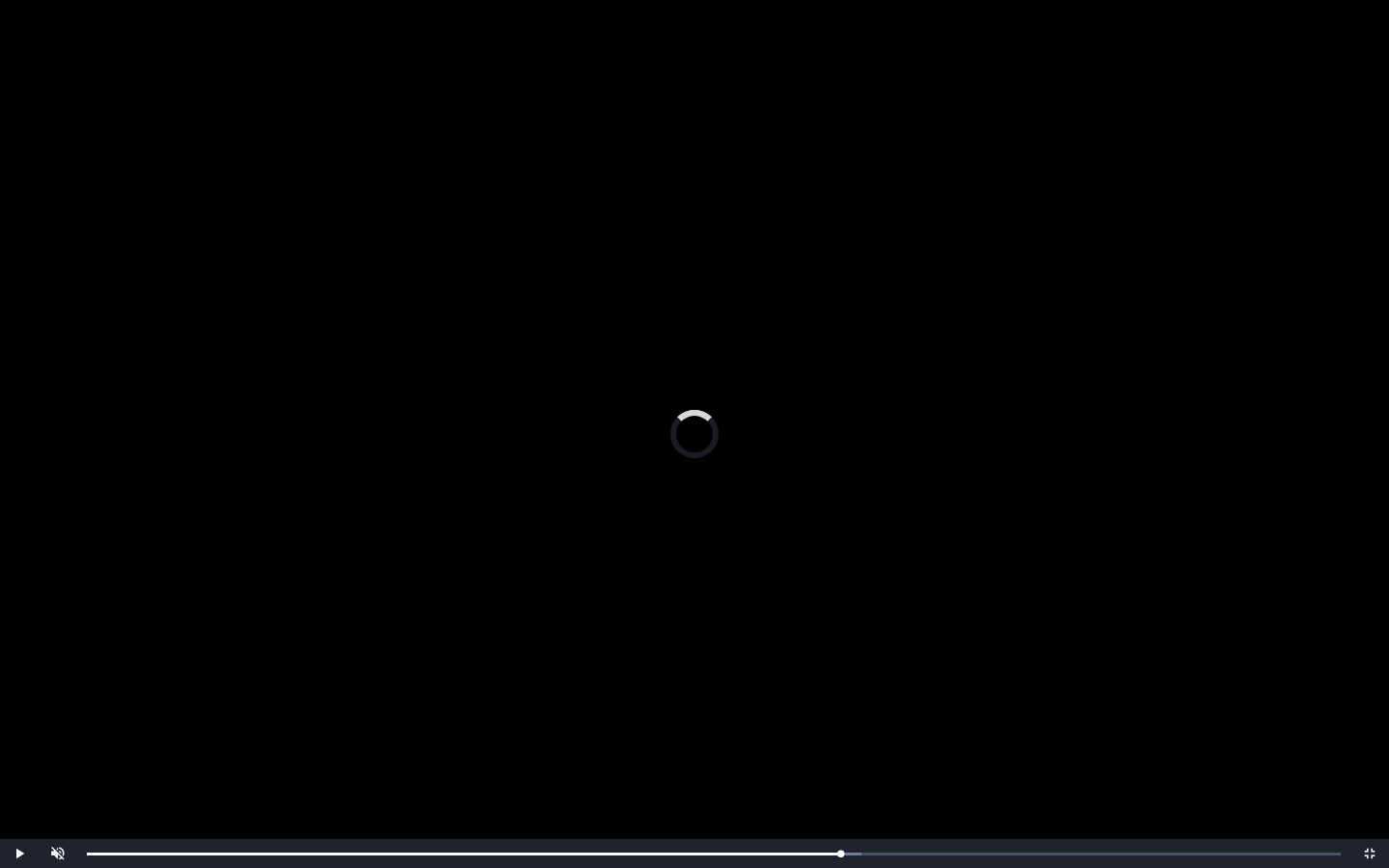 click on "Loaded : 0% 0:38:43 0:38:43 Progress : 0%" at bounding box center (714, 854) 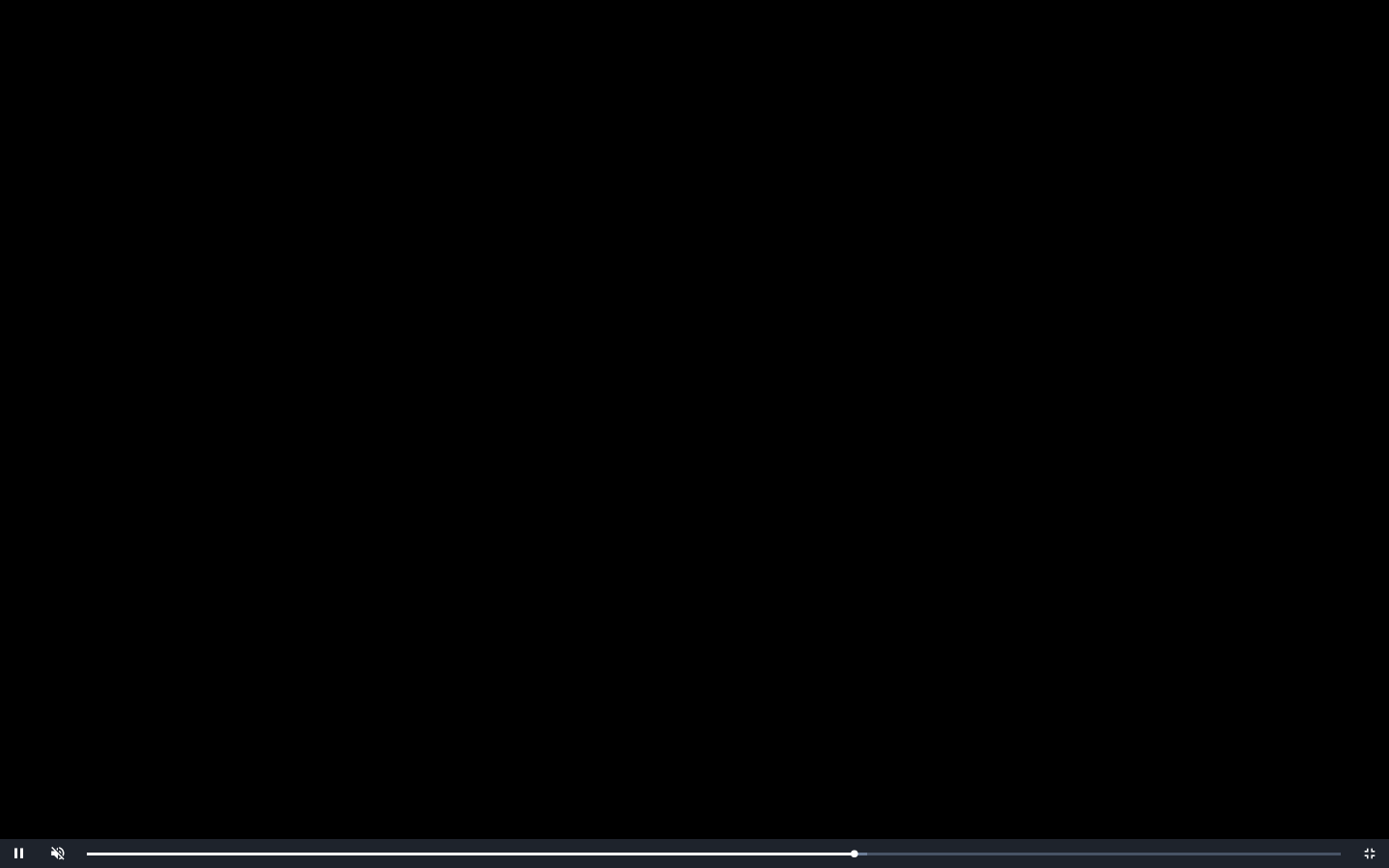 click on "Loaded : 0% 0:38:49 0:38:44 Progress : 0%" at bounding box center [714, 854] 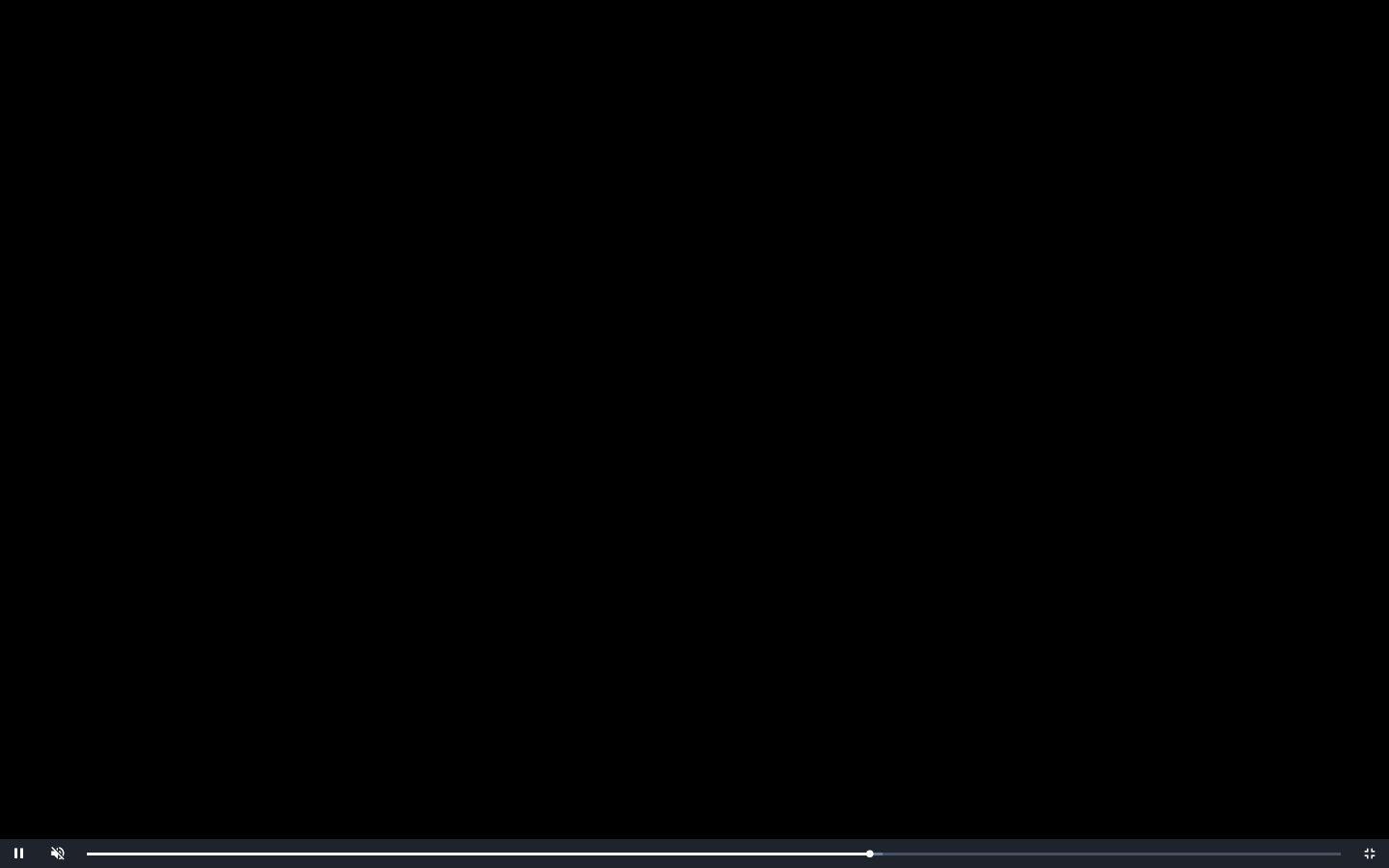 click on "Loaded : 0% 0:31:16 0:39:31 Progress : 0%" at bounding box center (714, 854) 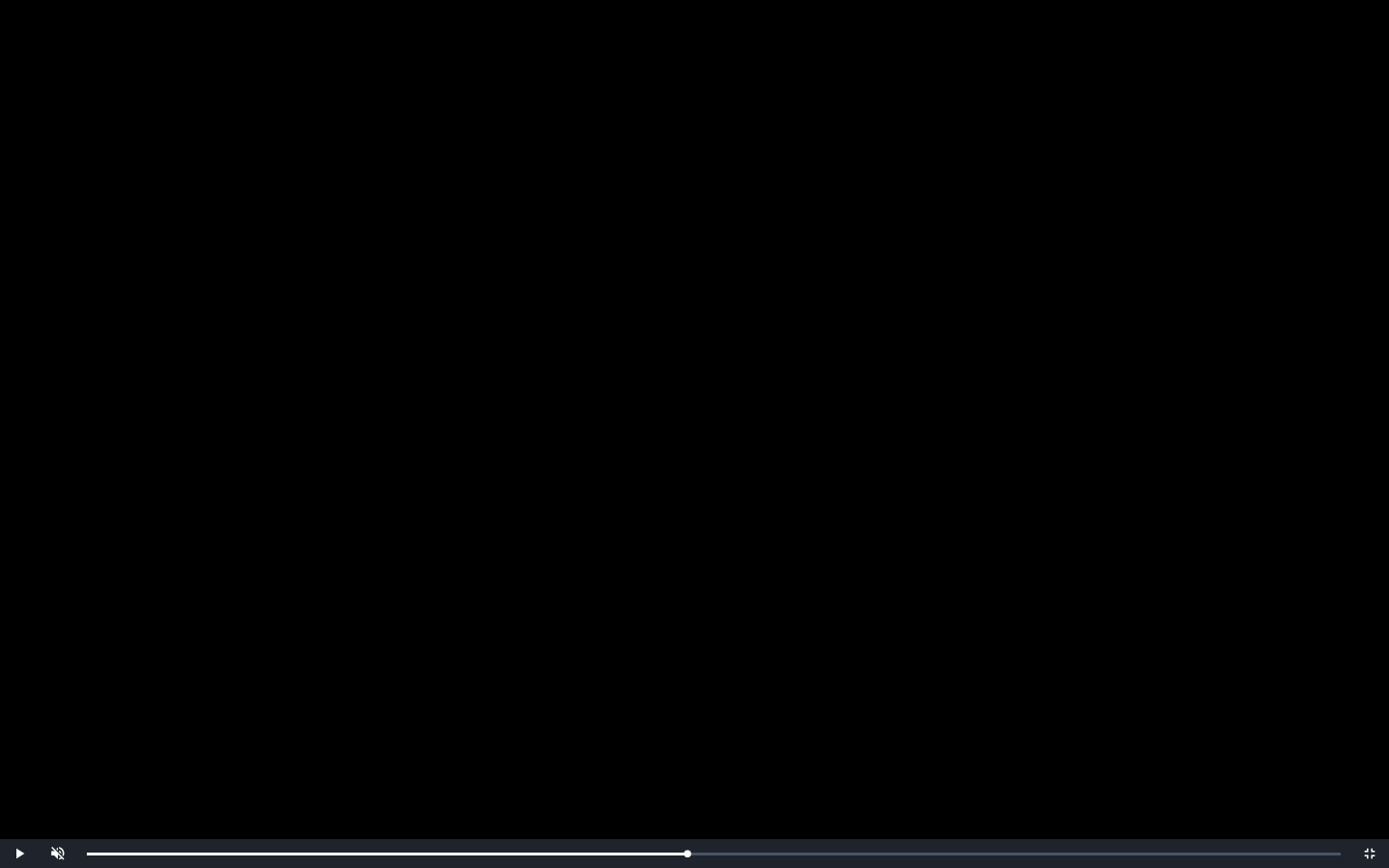 click on "Loaded : 0% 0:30:18 0:30:18 Progress : 0%" at bounding box center (714, 854) 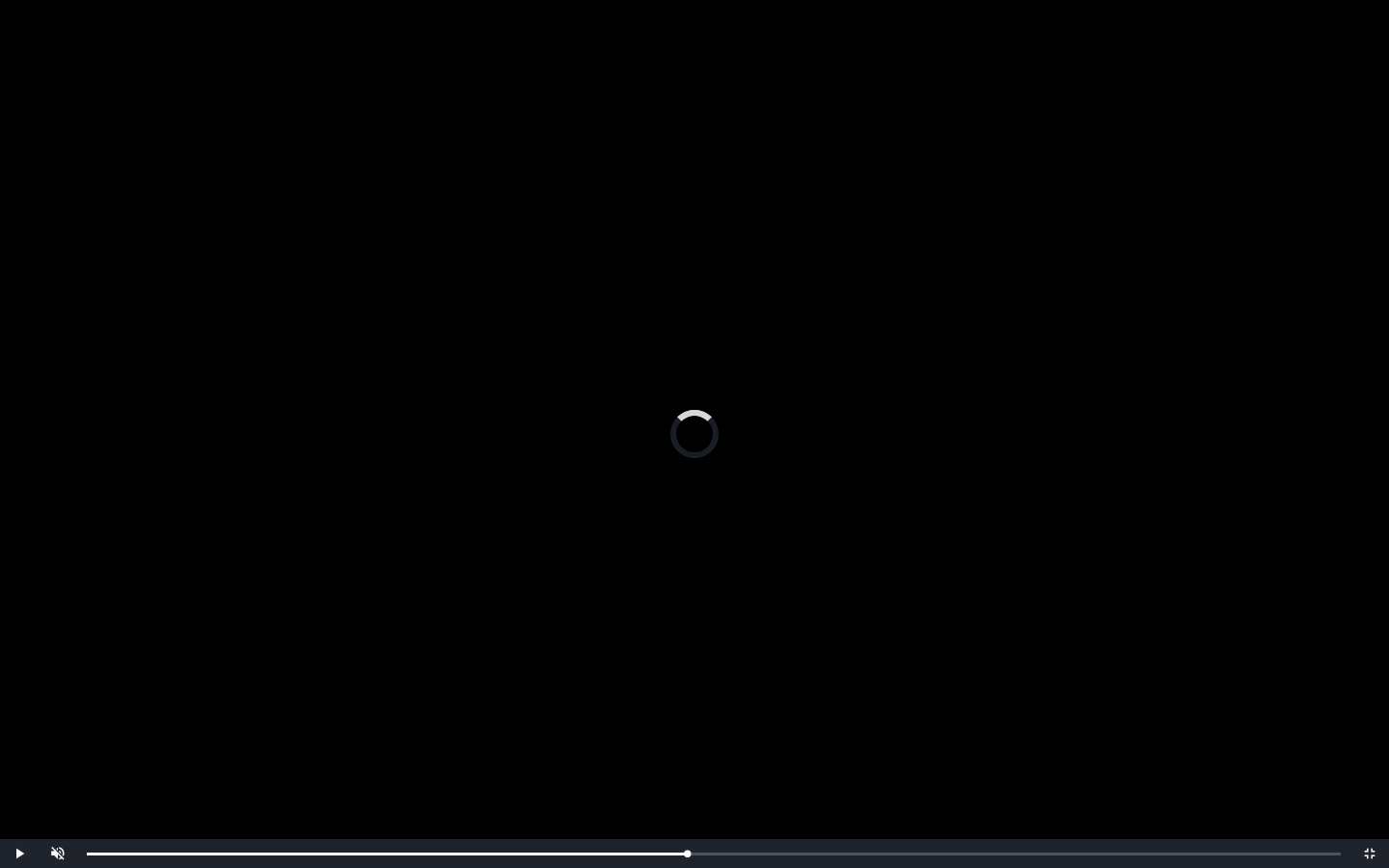 click on "Loaded : 0% 0:28:38 0:28:38 Progress : 0%" at bounding box center (714, 854) 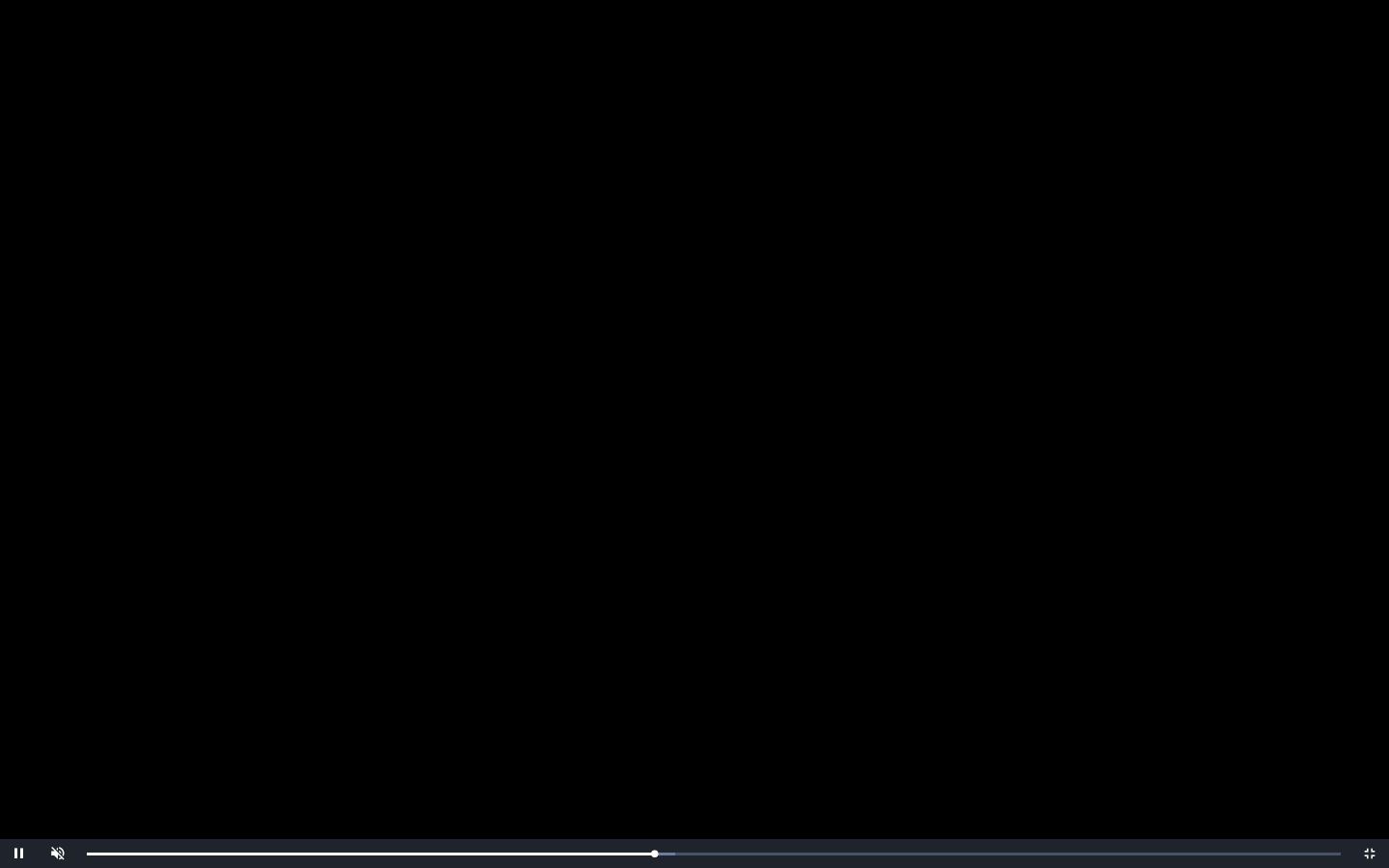 click on "0:28:41 Progress : 0%" at bounding box center [370, 854] 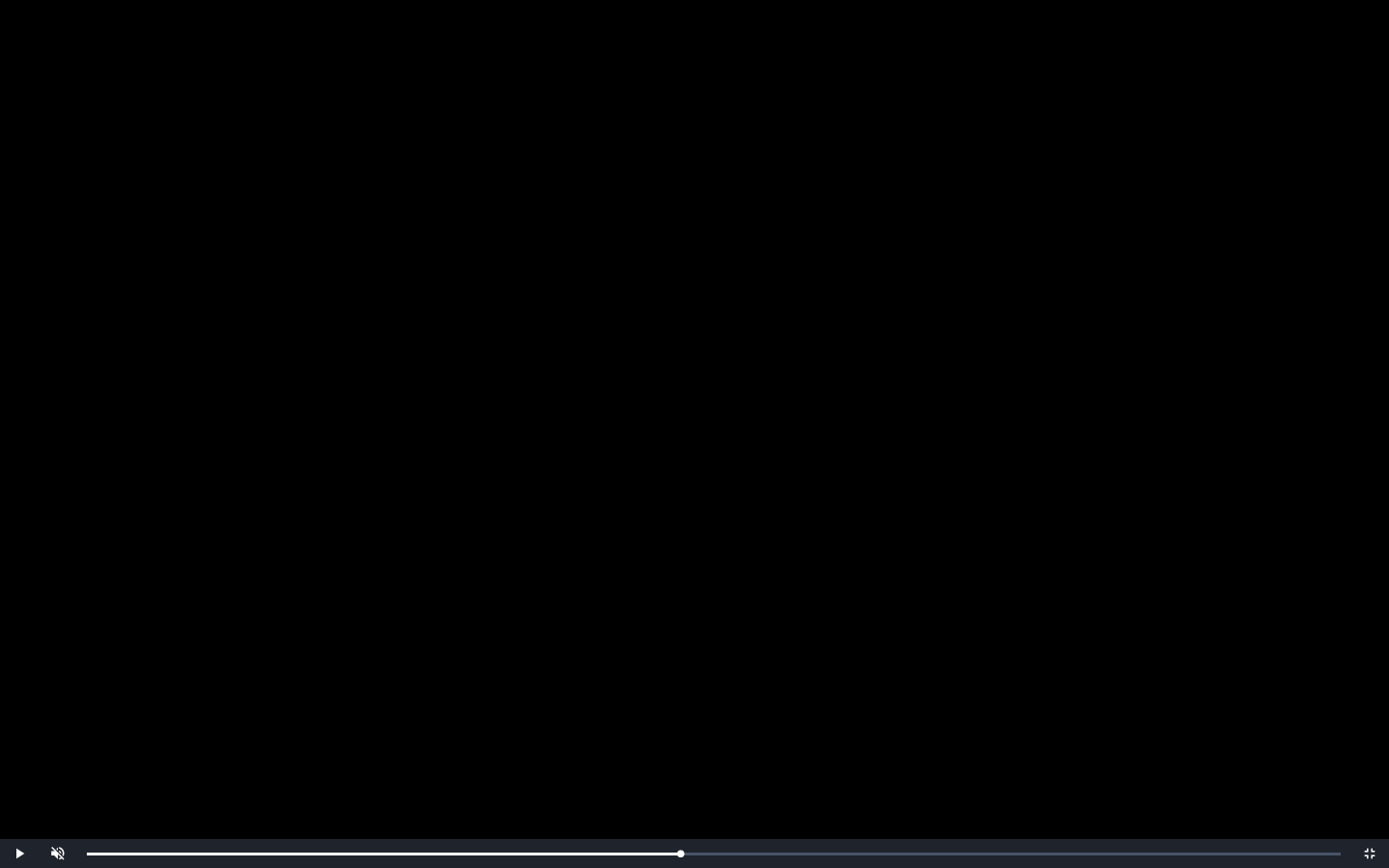 click on "Loaded : 0% 0:29:57 0:29:57 Progress : 0%" at bounding box center [714, 854] 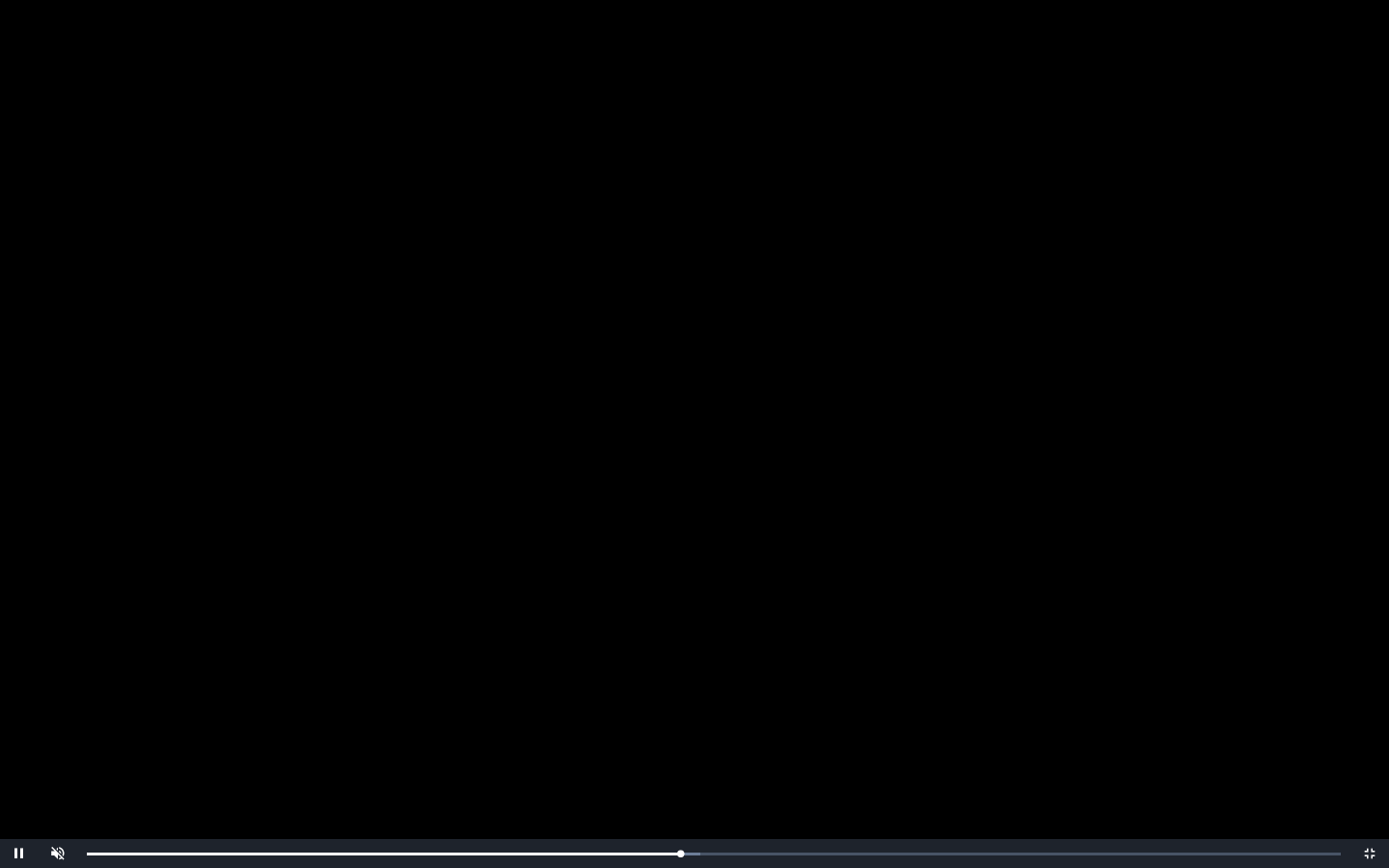 click on "Loaded : 0% 0:30:32 0:29:58 Progress : 0%" at bounding box center (714, 854) 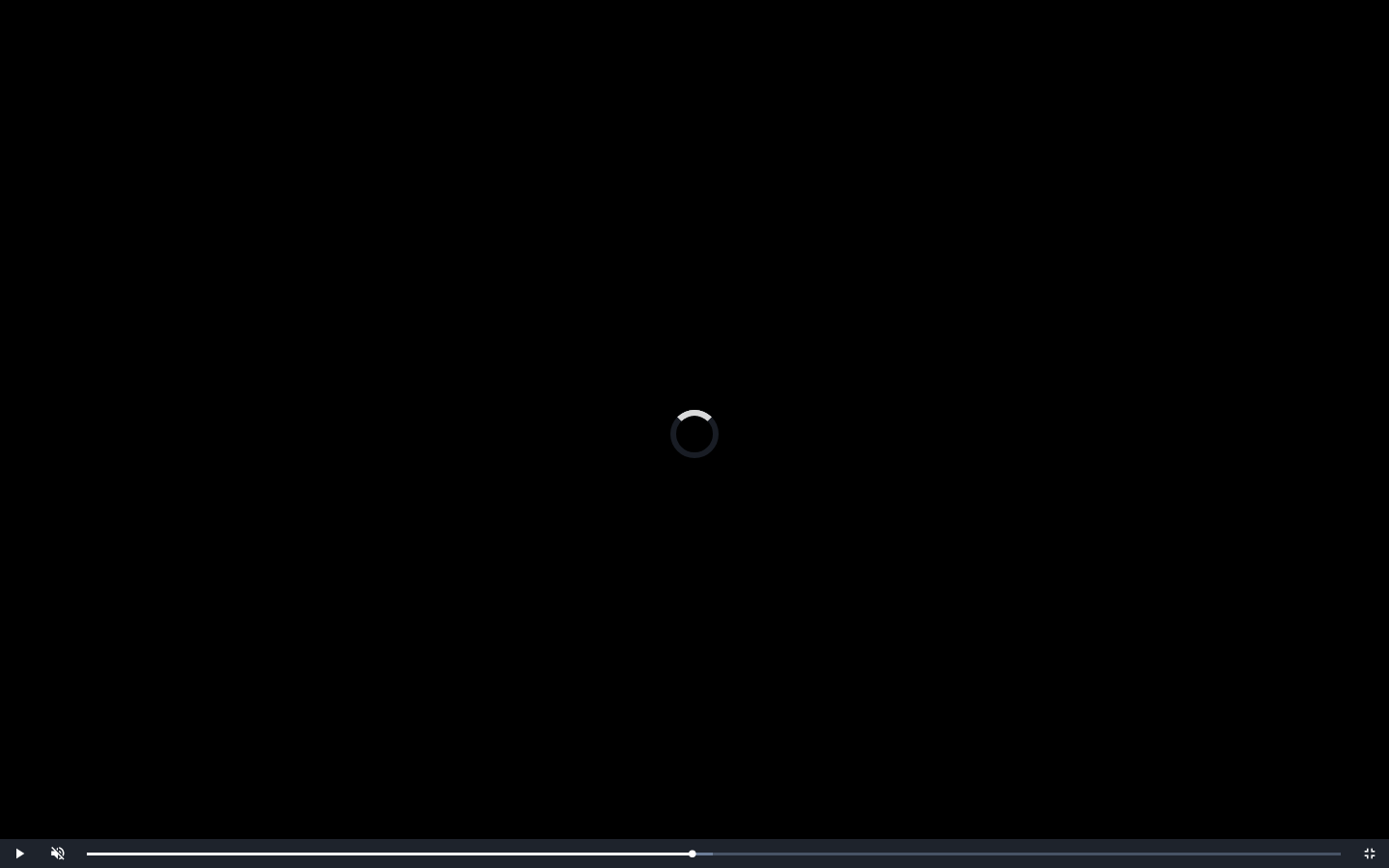 click on "Loaded : 0% 0:31:07 0:31:10 Progress : 0%" at bounding box center [714, 854] 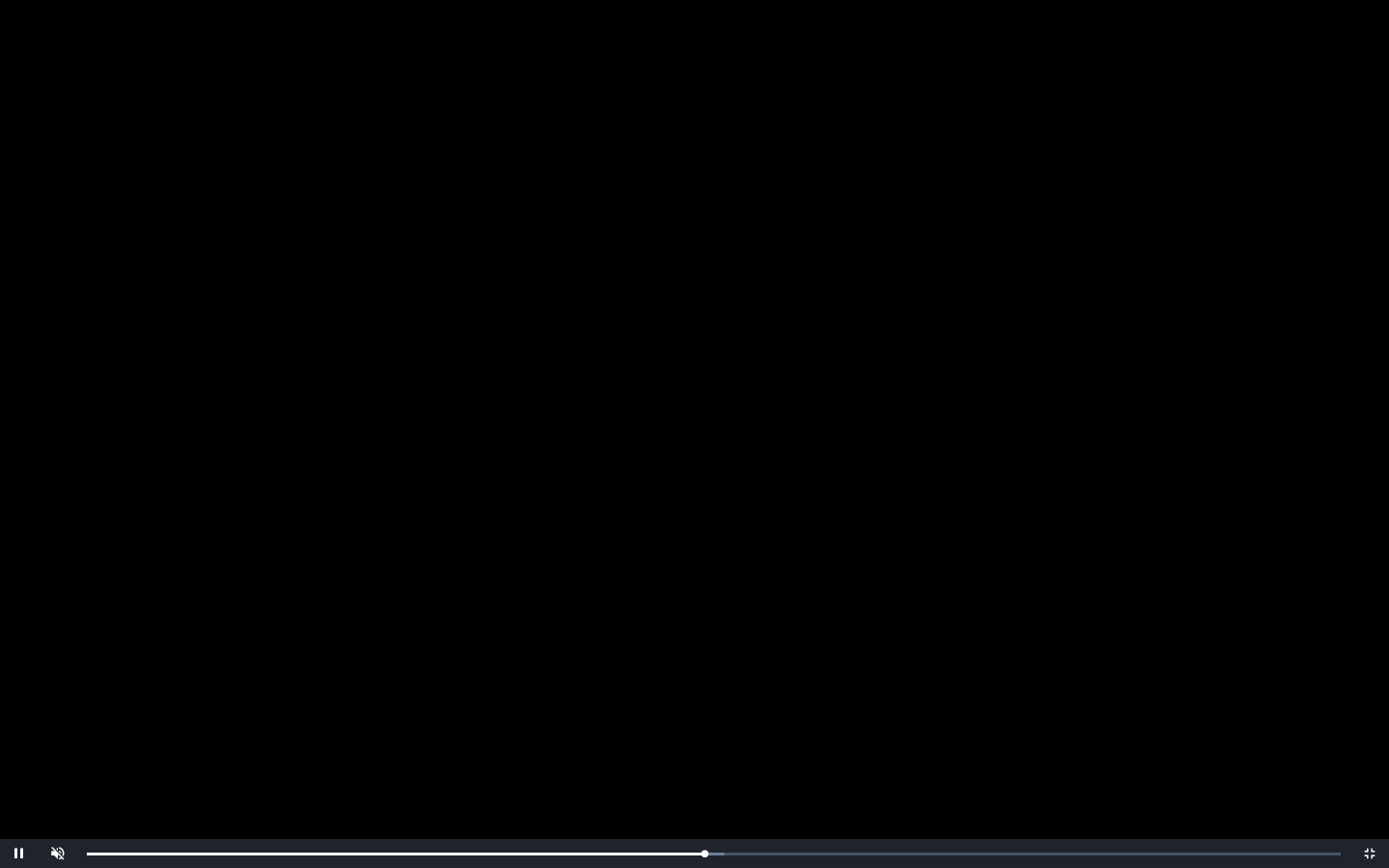 click on "0:31:12 Progress : 0%" at bounding box center [395, 854] 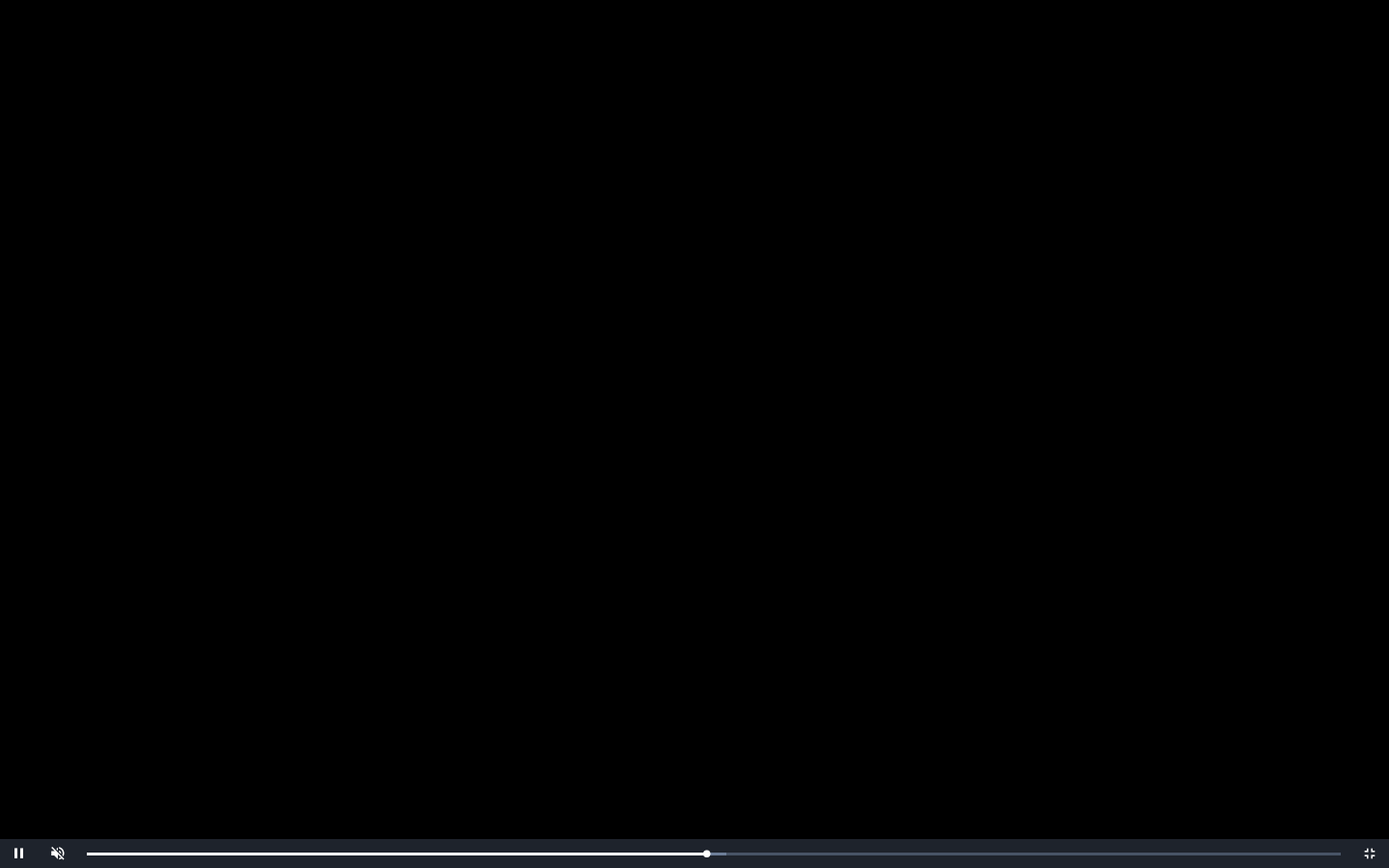 click on "0:31:17 Progress : 0%" at bounding box center [396, 854] 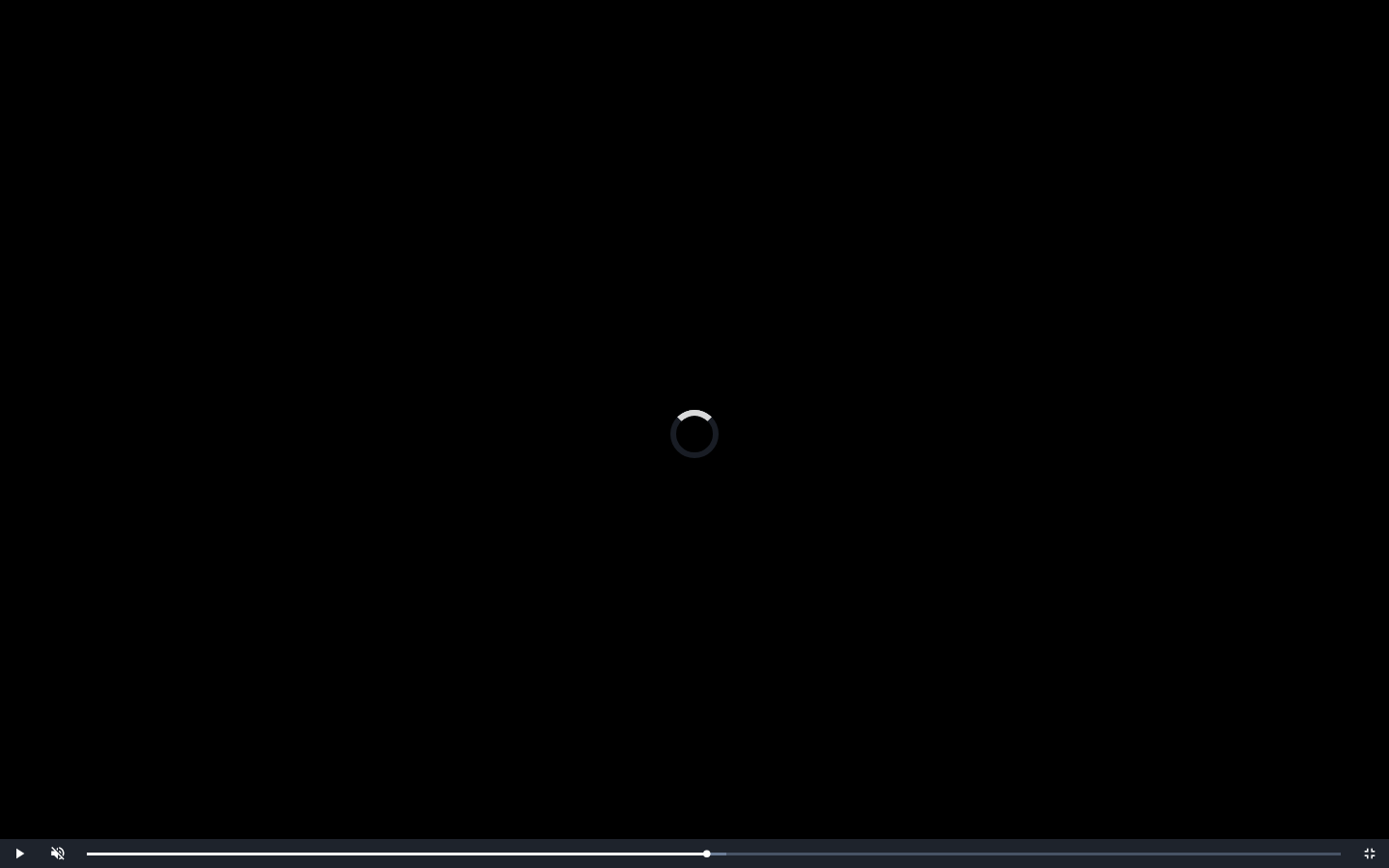click on "Loaded : 0% 0:30:50 0:30:50 Progress : 0%" at bounding box center (714, 854) 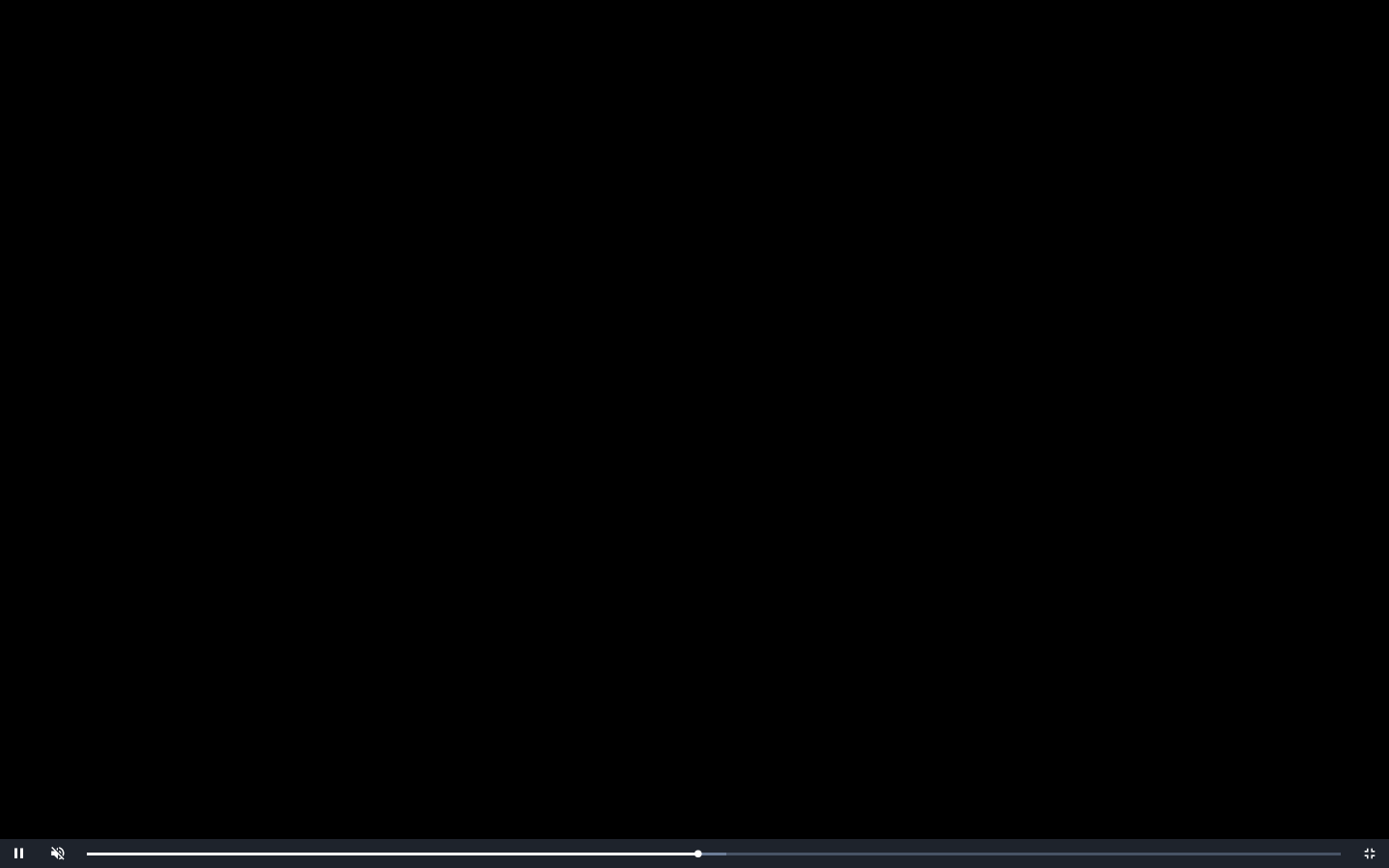 click on "Loaded : 0% 0:30:29 0:30:50 Progress : 0%" at bounding box center [714, 854] 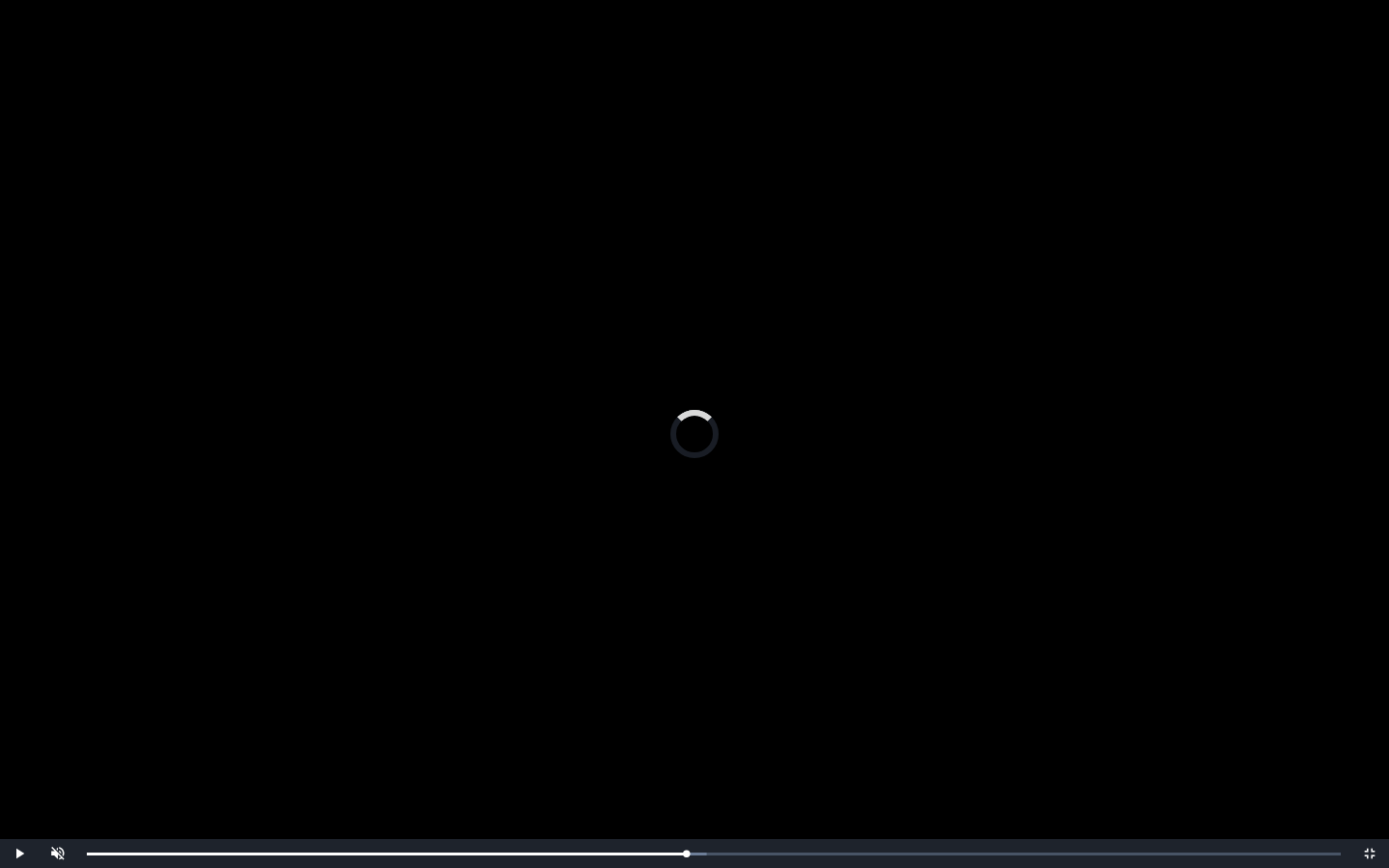 click on "Loaded : 0% 0:27:34 0:30:15 Progress : 0%" at bounding box center [714, 854] 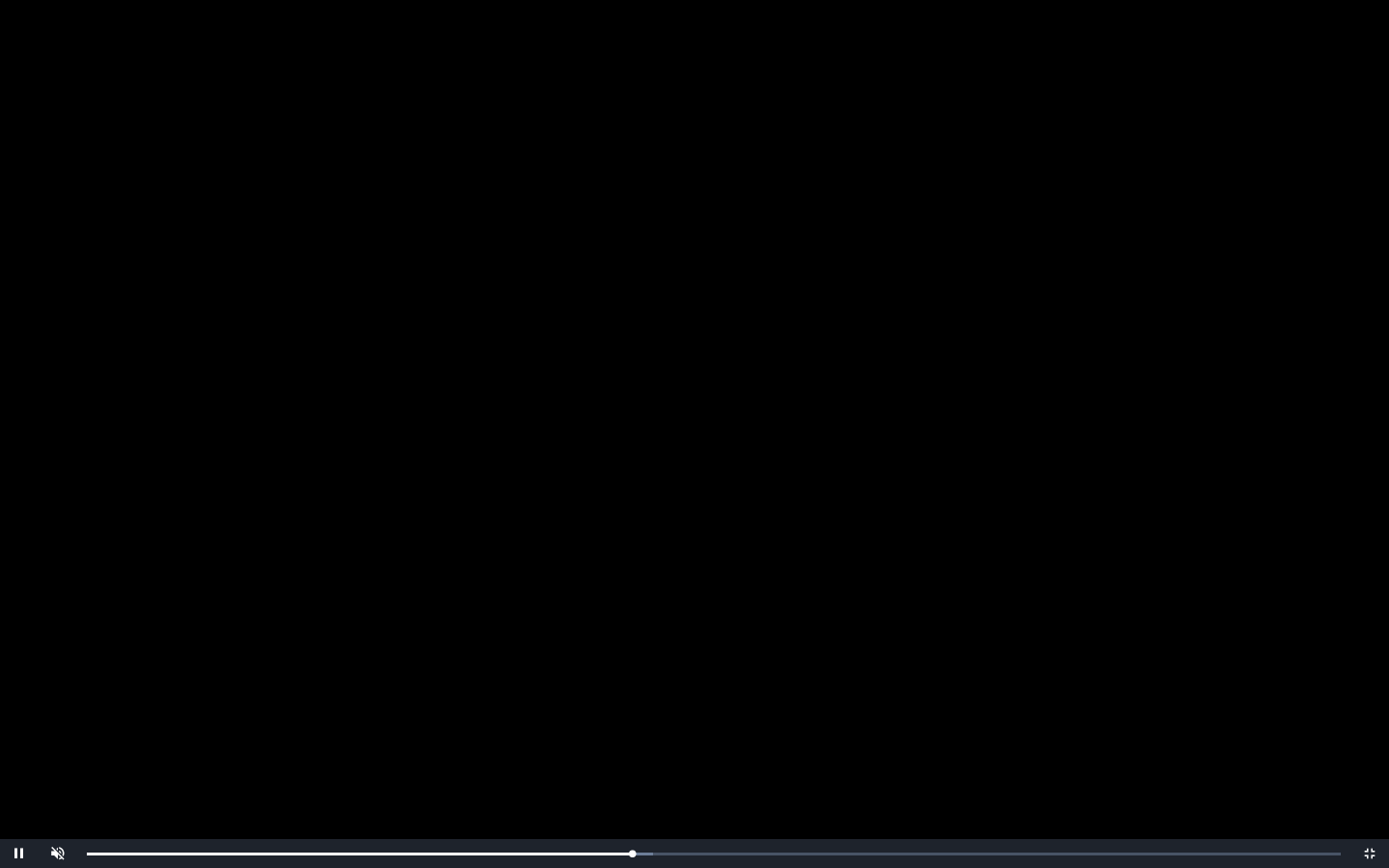 click on "Loaded : 0% 0:27:22 0:27:31 Progress : 0%" at bounding box center (714, 854) 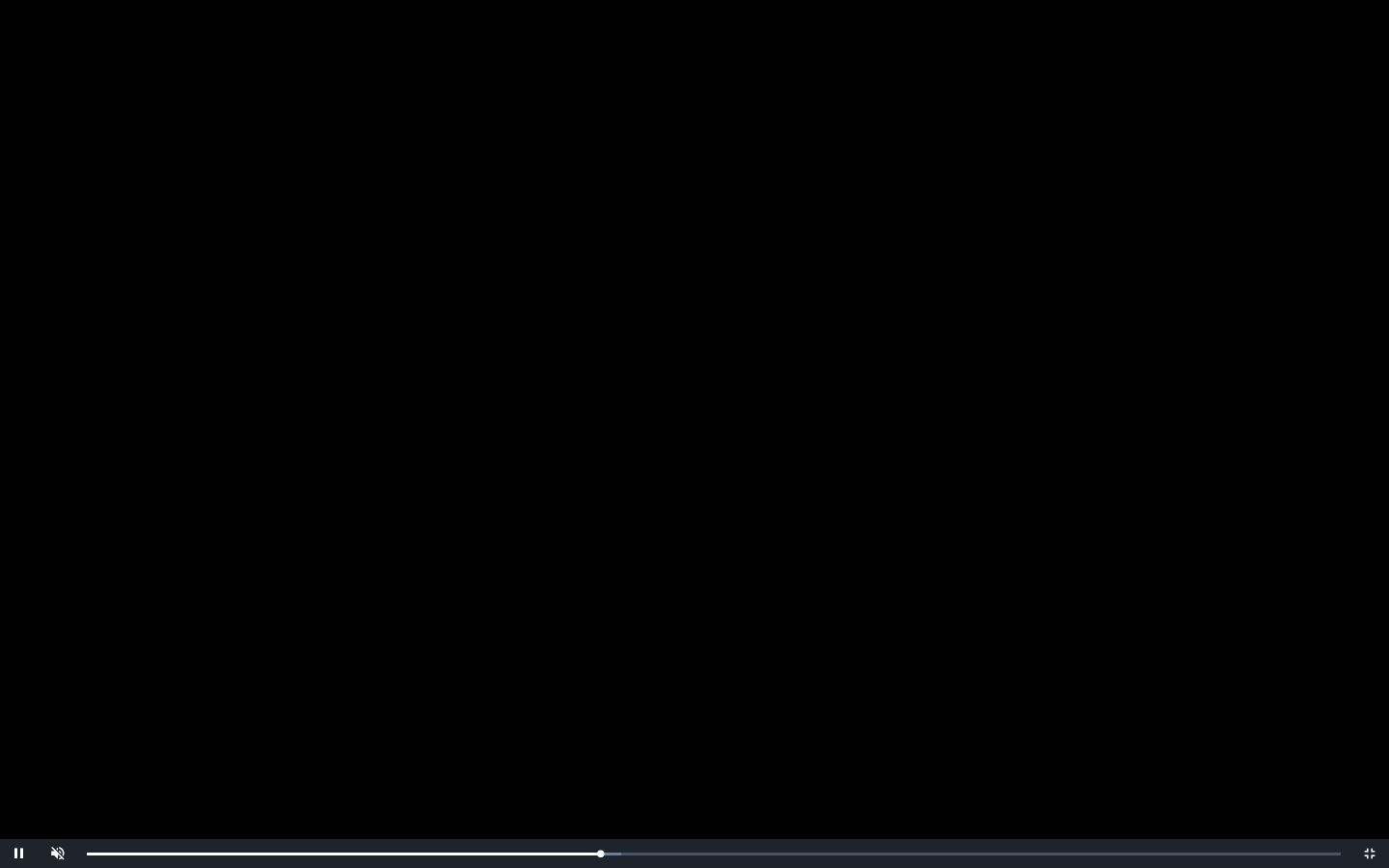 click on "Loaded : 0% 0:25:22 0:25:55 Progress : 0%" at bounding box center (714, 854) 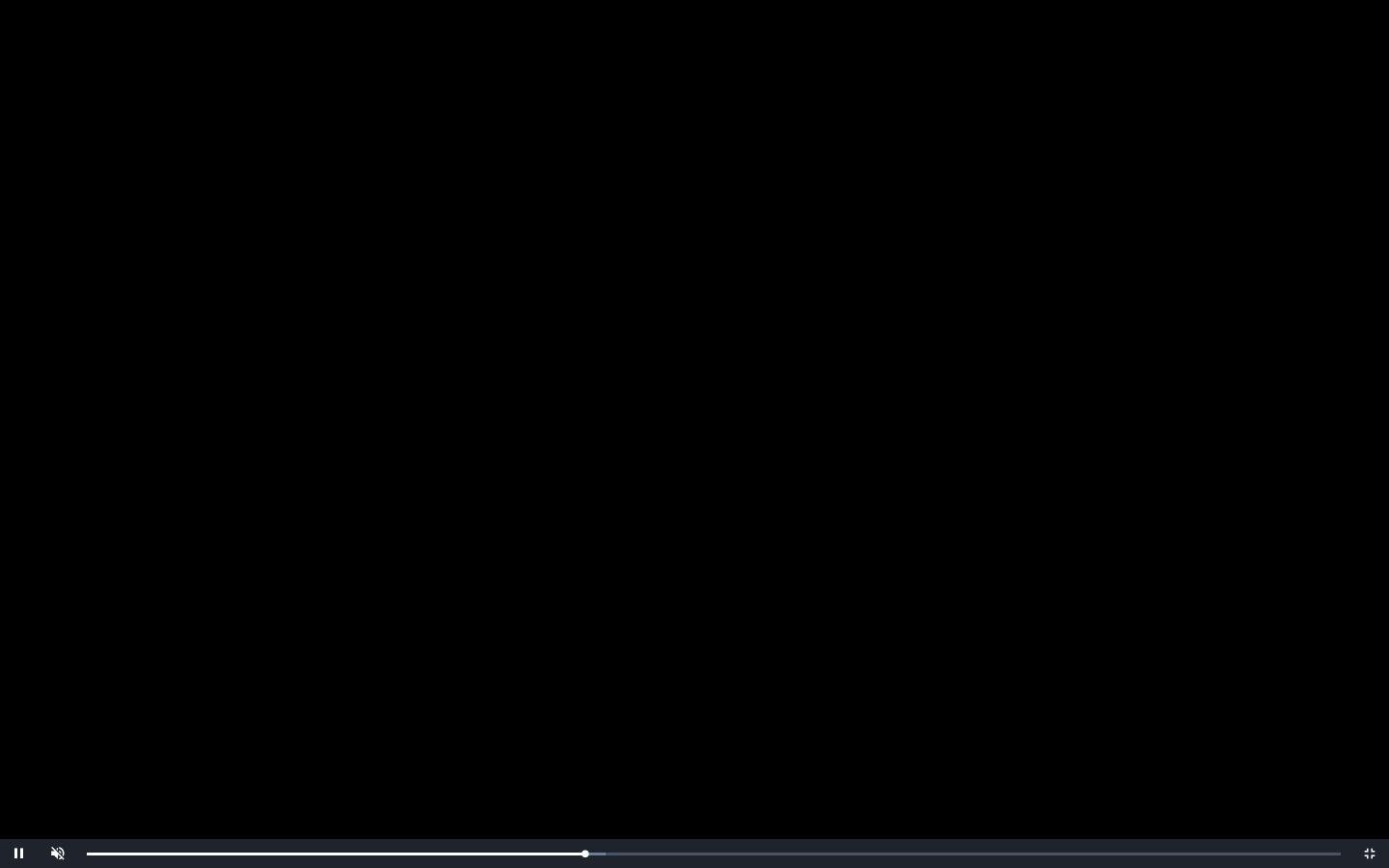 click on "Loaded : 0% 0:24:59 0:25:08 Progress : 0%" at bounding box center [714, 854] 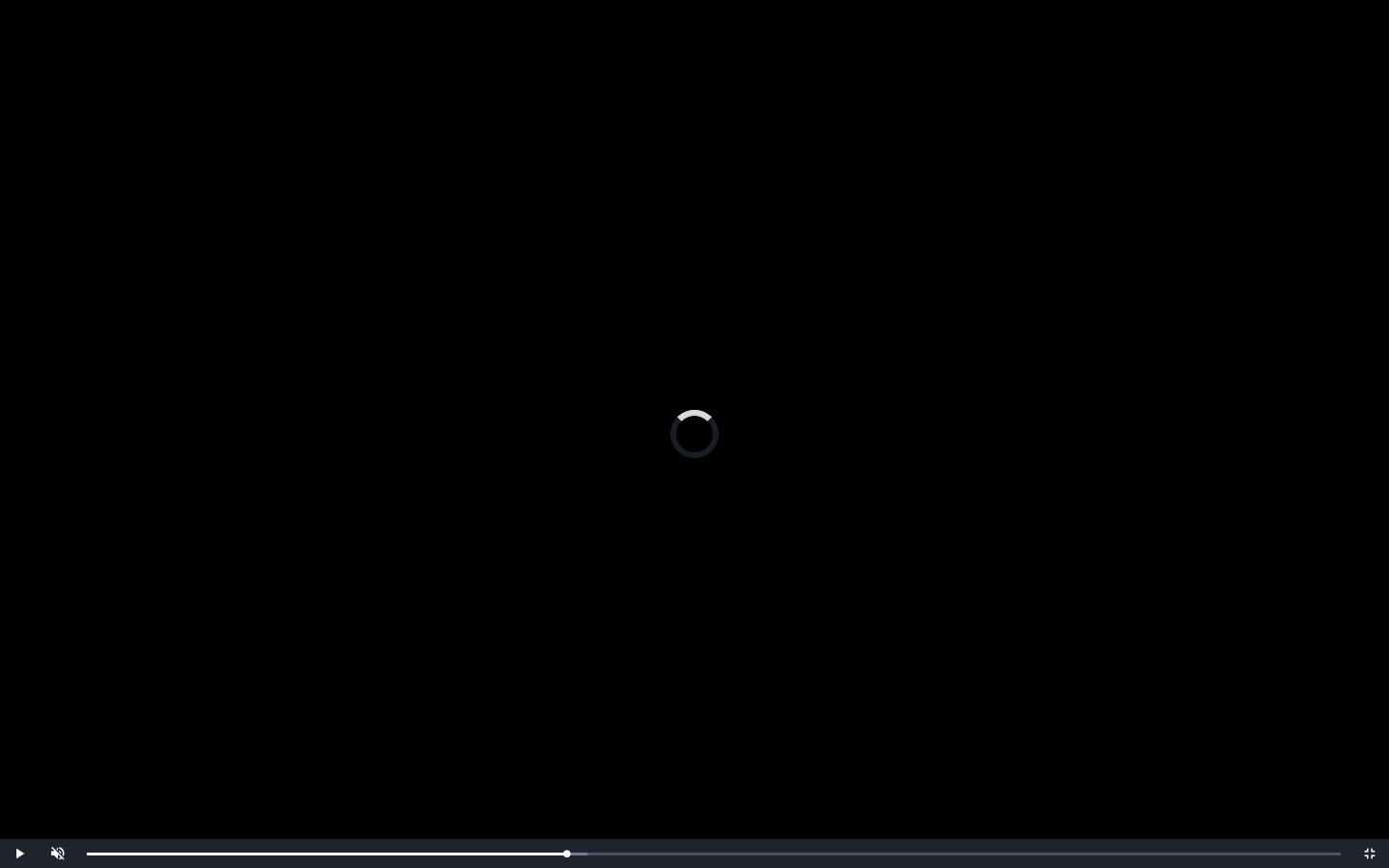 click on "Loaded : 0% 0:23:20 0:23:17 Progress : 0%" at bounding box center [714, 854] 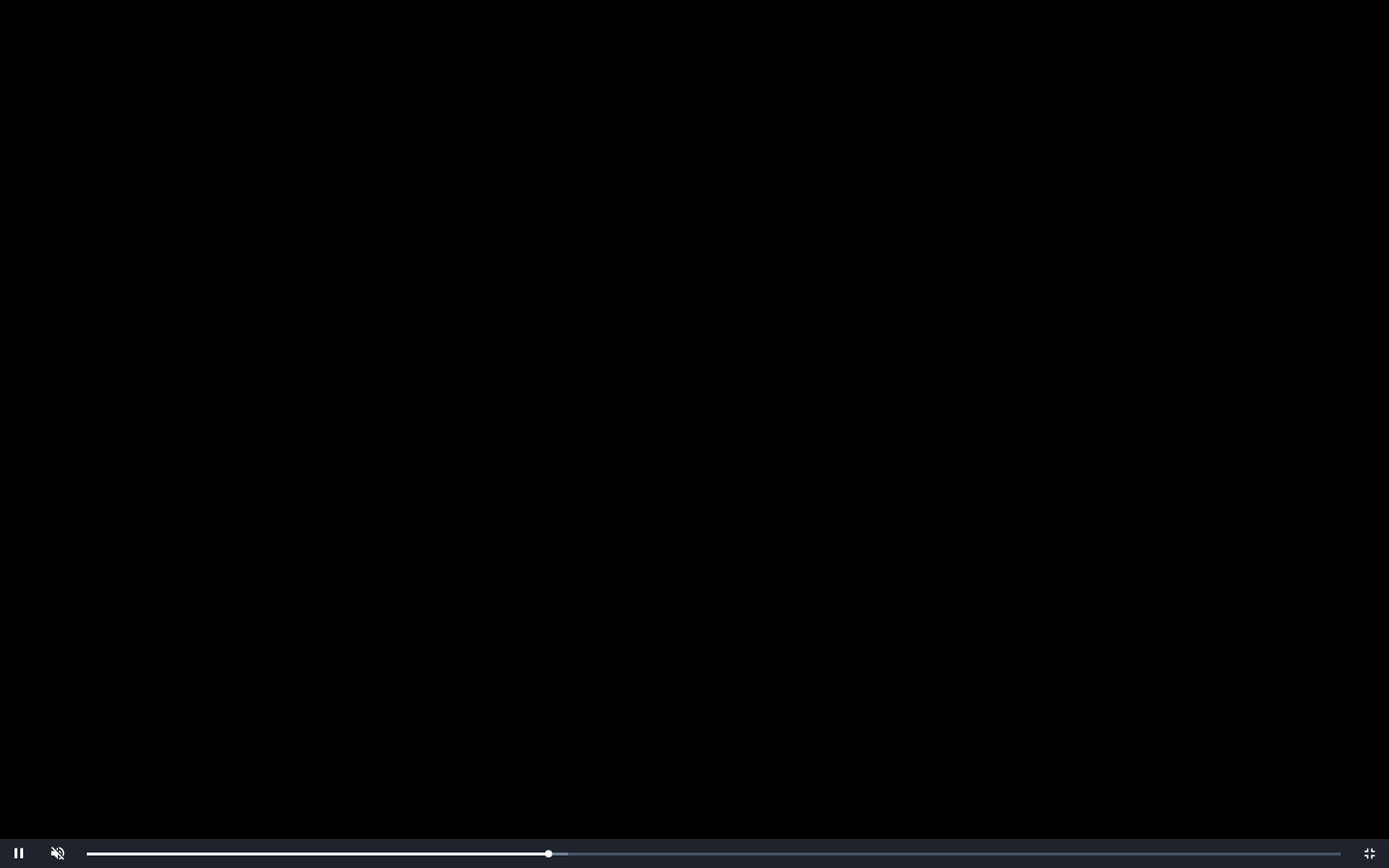 click on "Loaded : 0% 0:22:53 0:23:18 Progress : 0%" at bounding box center (714, 854) 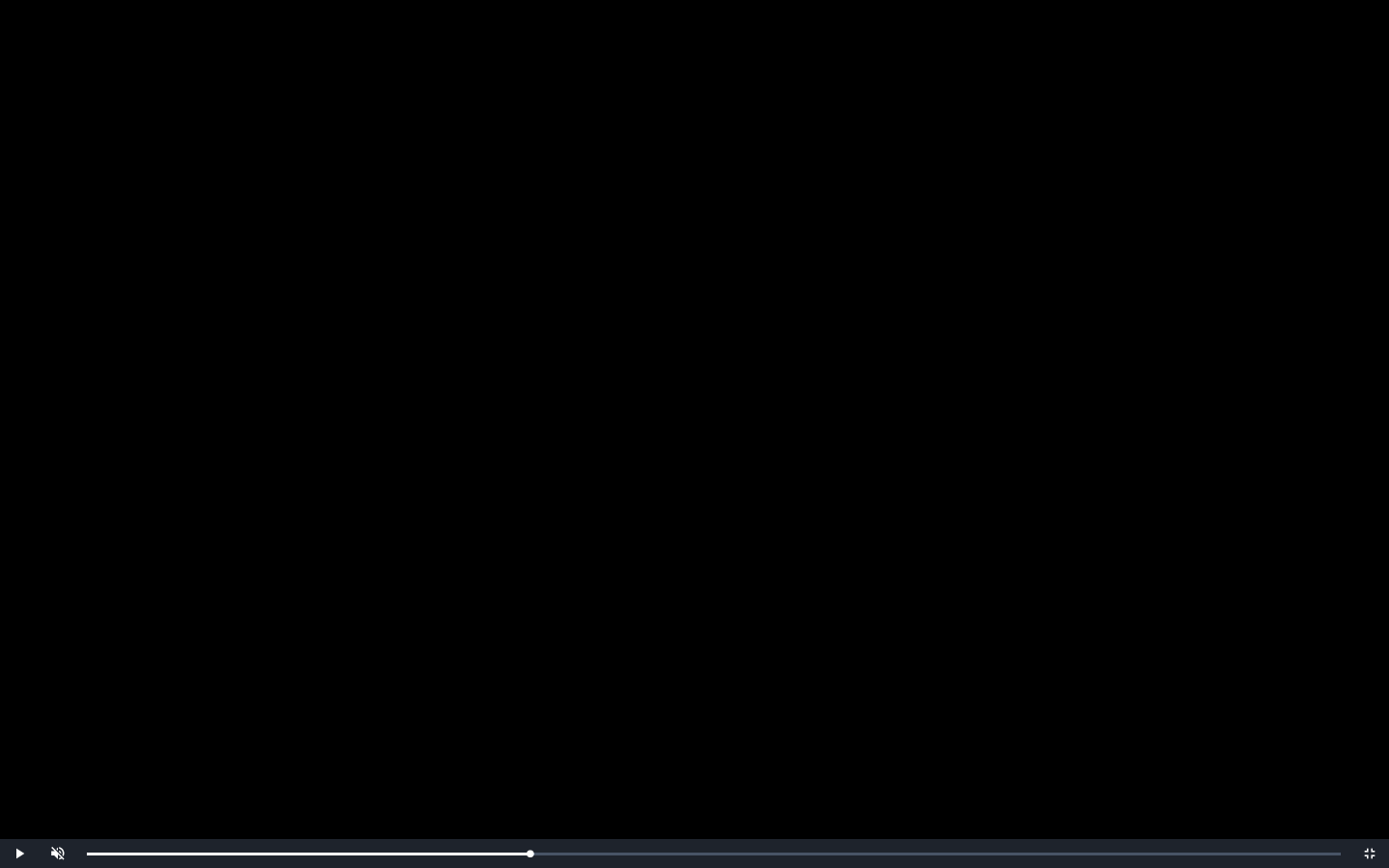 click on "Loaded : 0% 0:22:24 0:22:24 Progress : 0%" at bounding box center (714, 854) 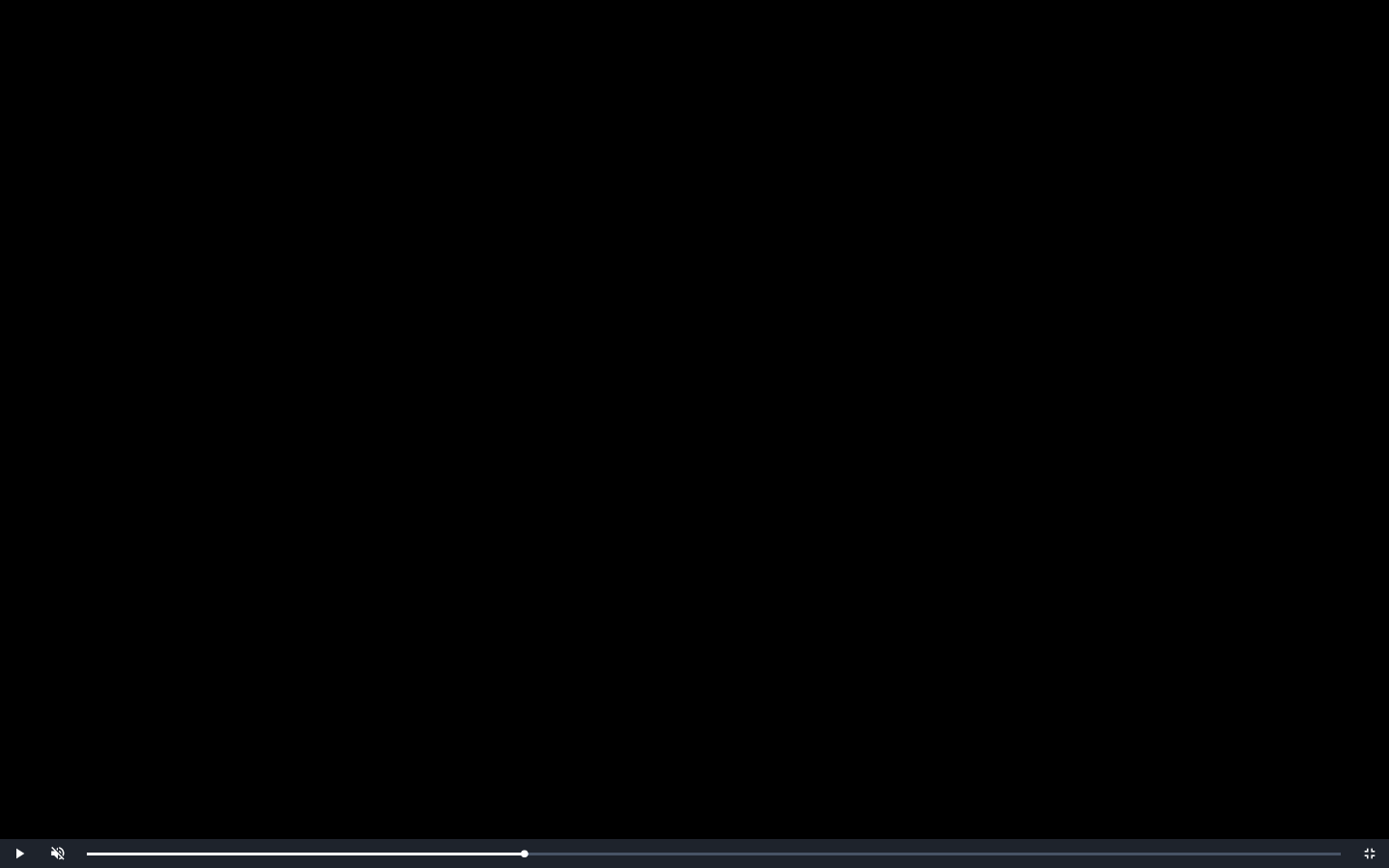 click on "Loaded : 0% 0:22:07 0:22:07 Progress : 0%" at bounding box center [714, 854] 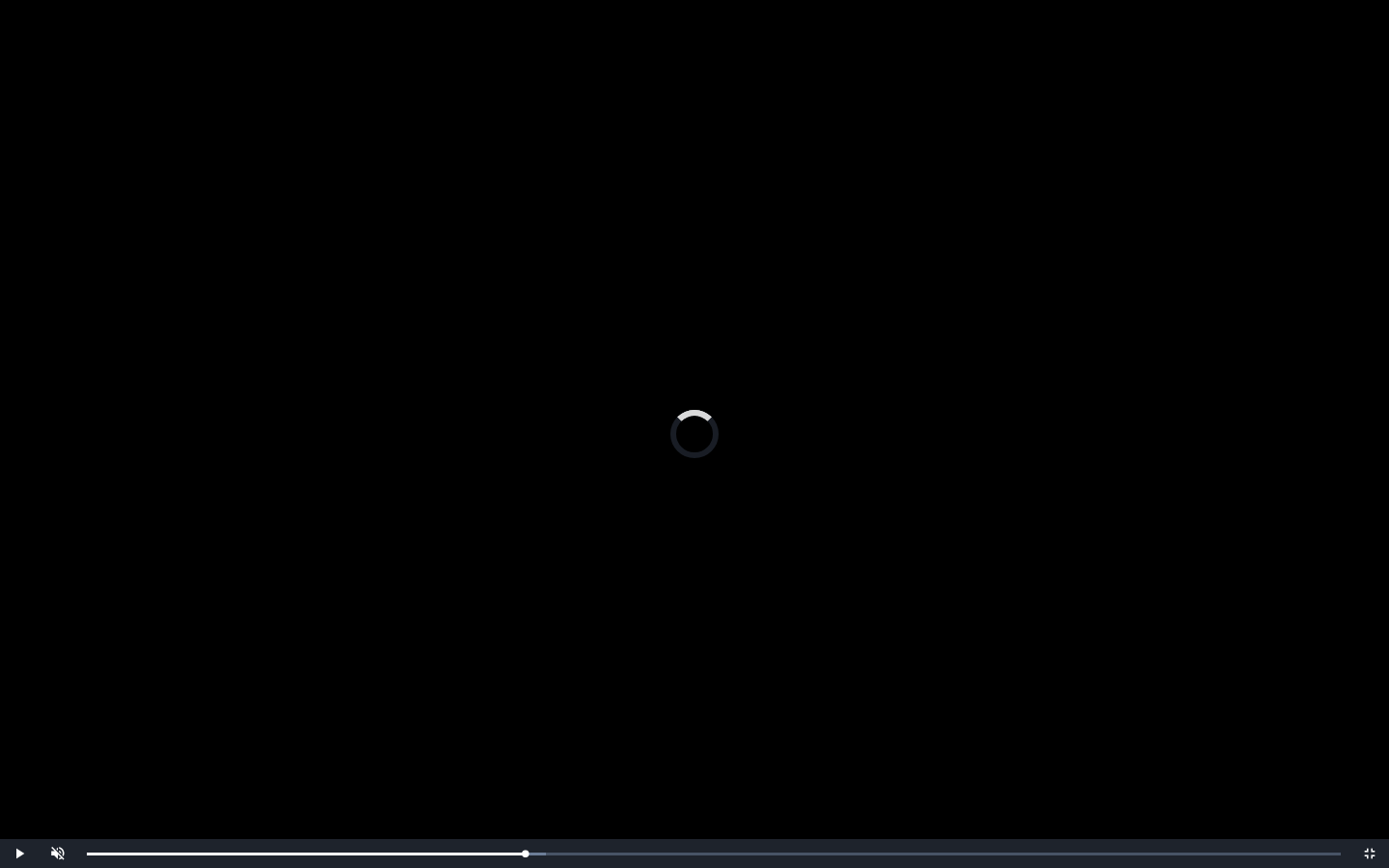 click on "Loaded : 0% 0:21:43 0:21:43 Progress : 0%" at bounding box center [714, 854] 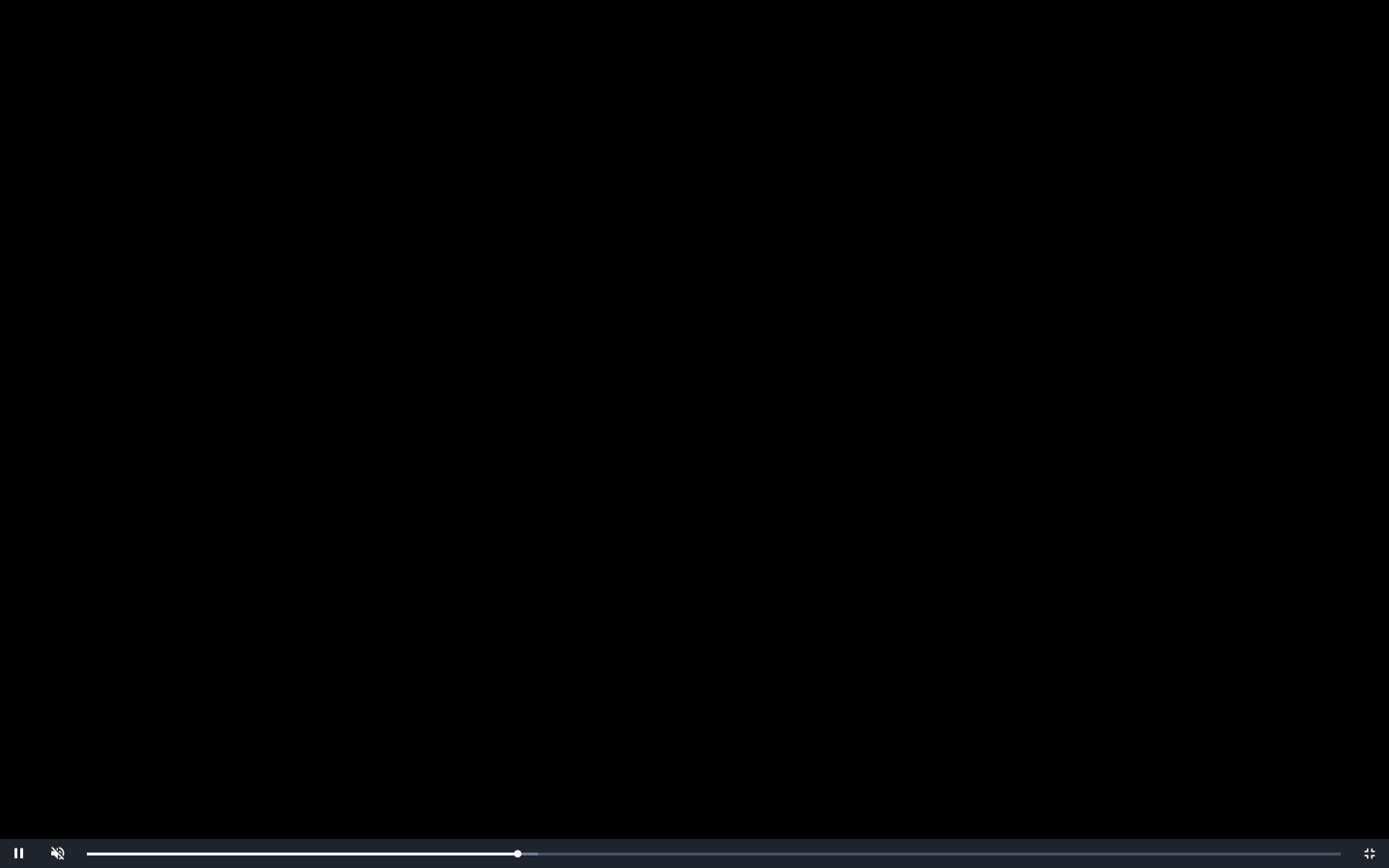 click on "Loaded : 0% 0:21:43 0:21:44 Progress : 0%" at bounding box center [714, 854] 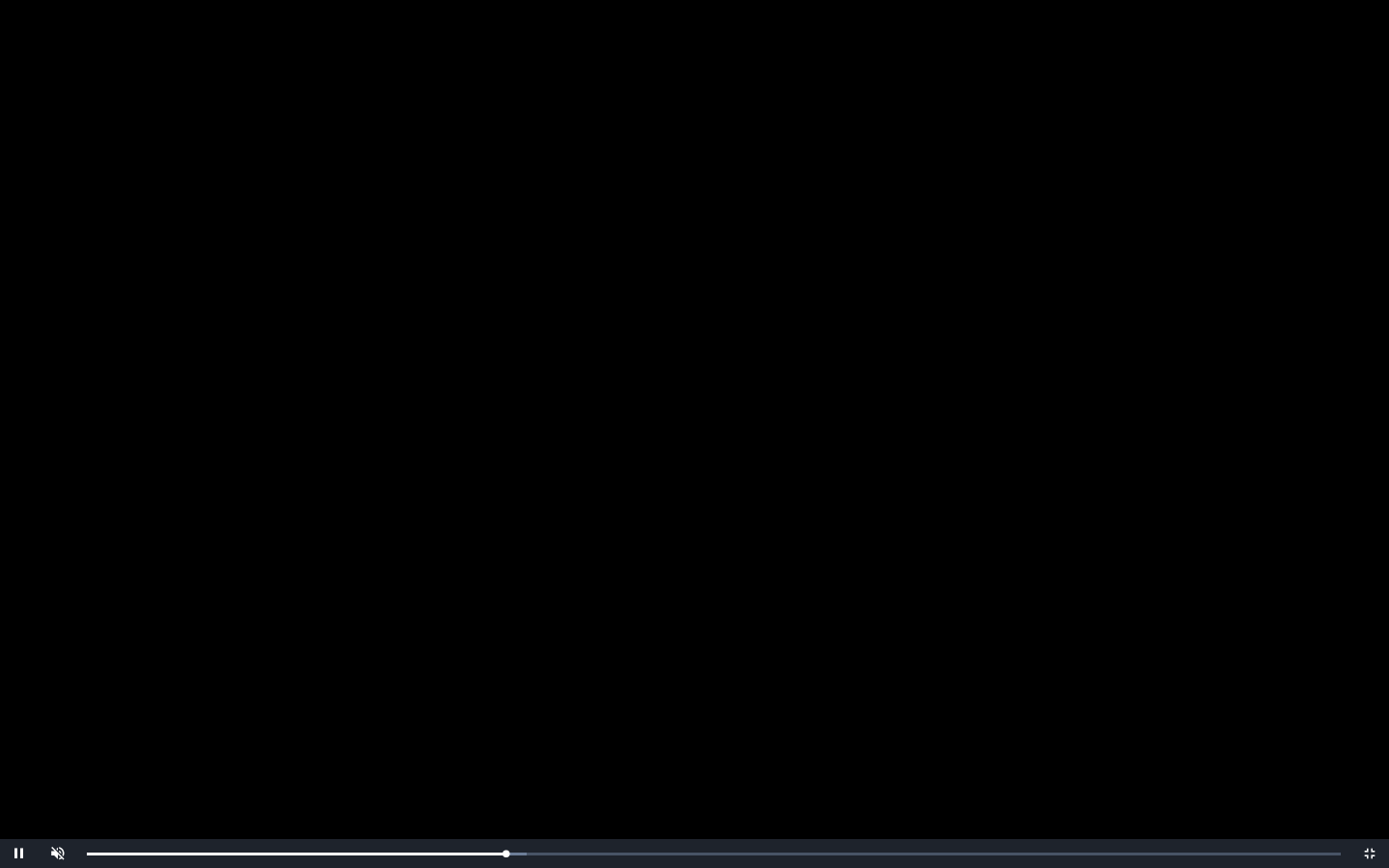 click on "Loaded : 0% 0:20:51 0:21:09 Progress : 0%" at bounding box center [714, 854] 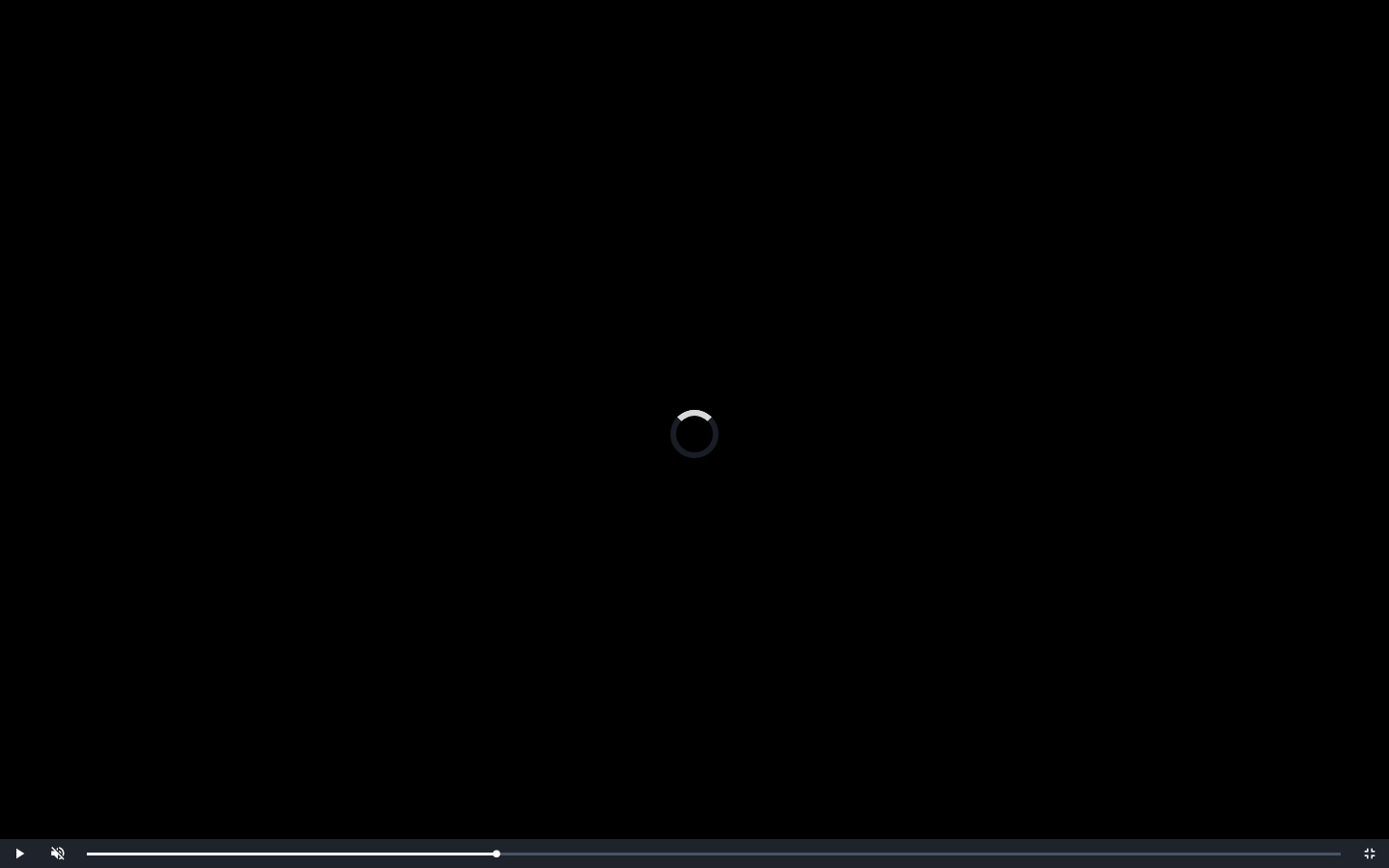 click on "Loaded : 0% 0:20:30 0:20:30 Progress : 0%" at bounding box center [714, 854] 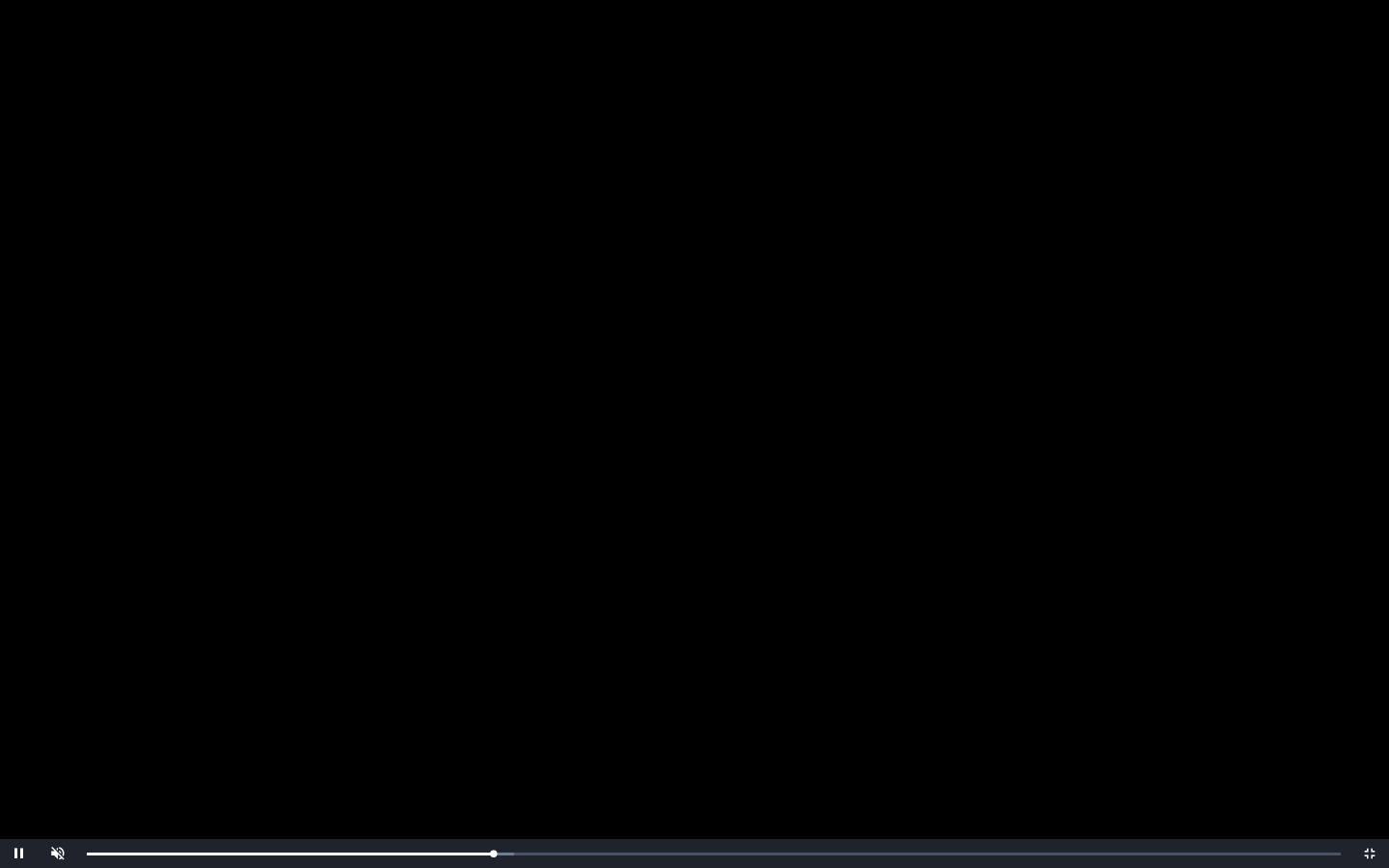 click on "Loaded : 0% 0:20:10 0:20:31 Progress : 0%" at bounding box center [714, 854] 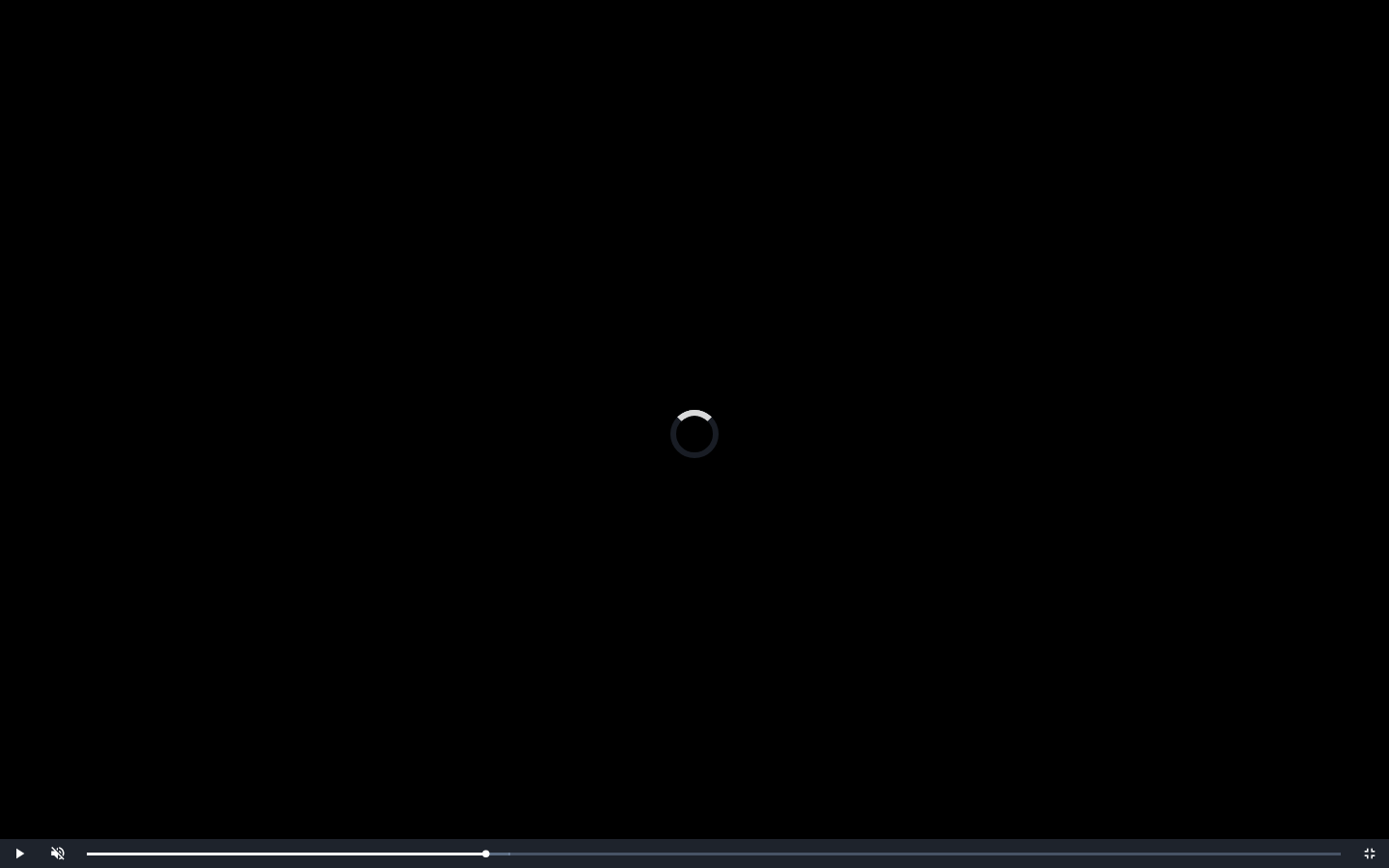 click on "Loaded : 0% 0:21:17 0:21:20 Progress : 0%" at bounding box center [714, 854] 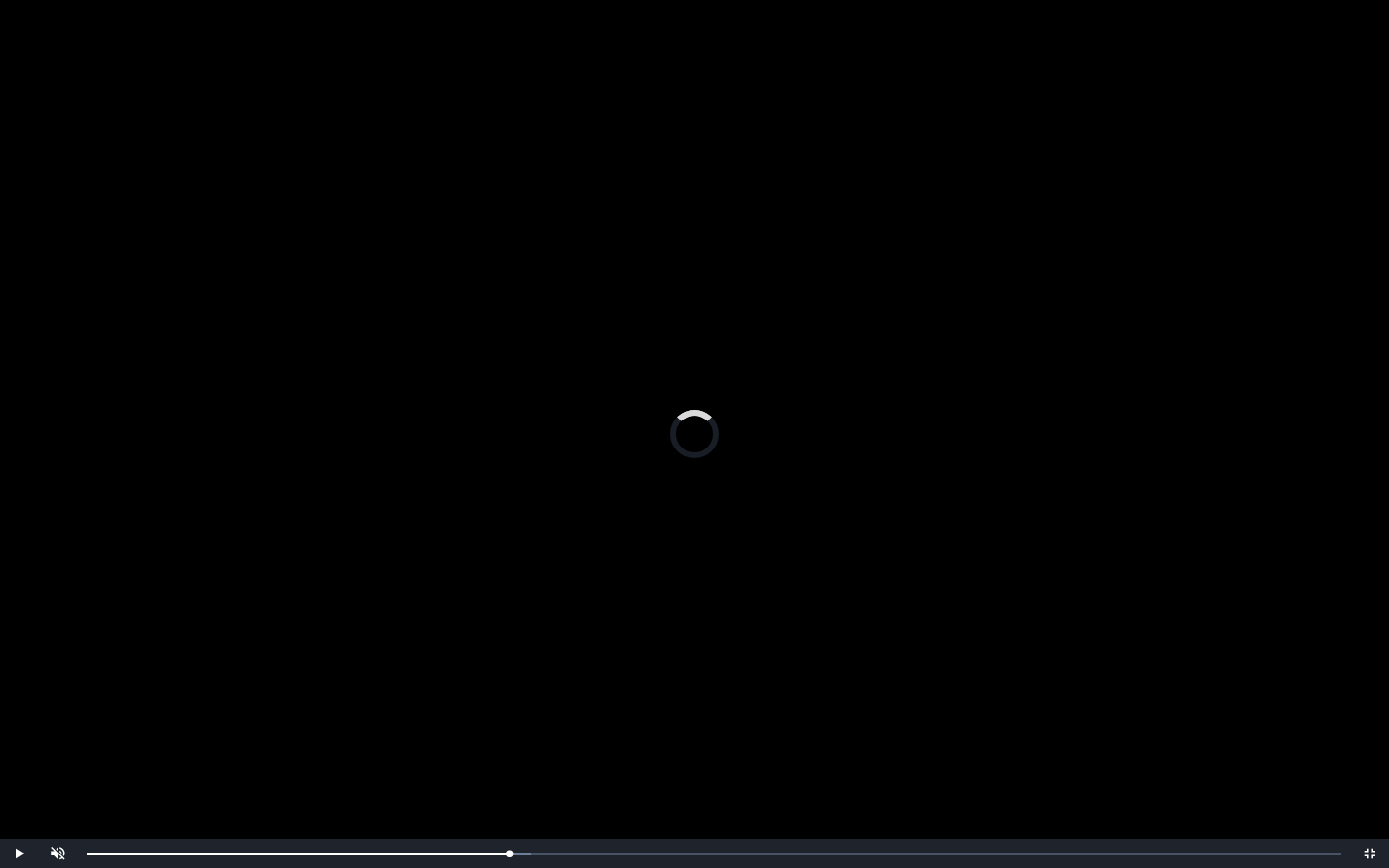 click on "0:20:18" at bounding box center [0, 0] 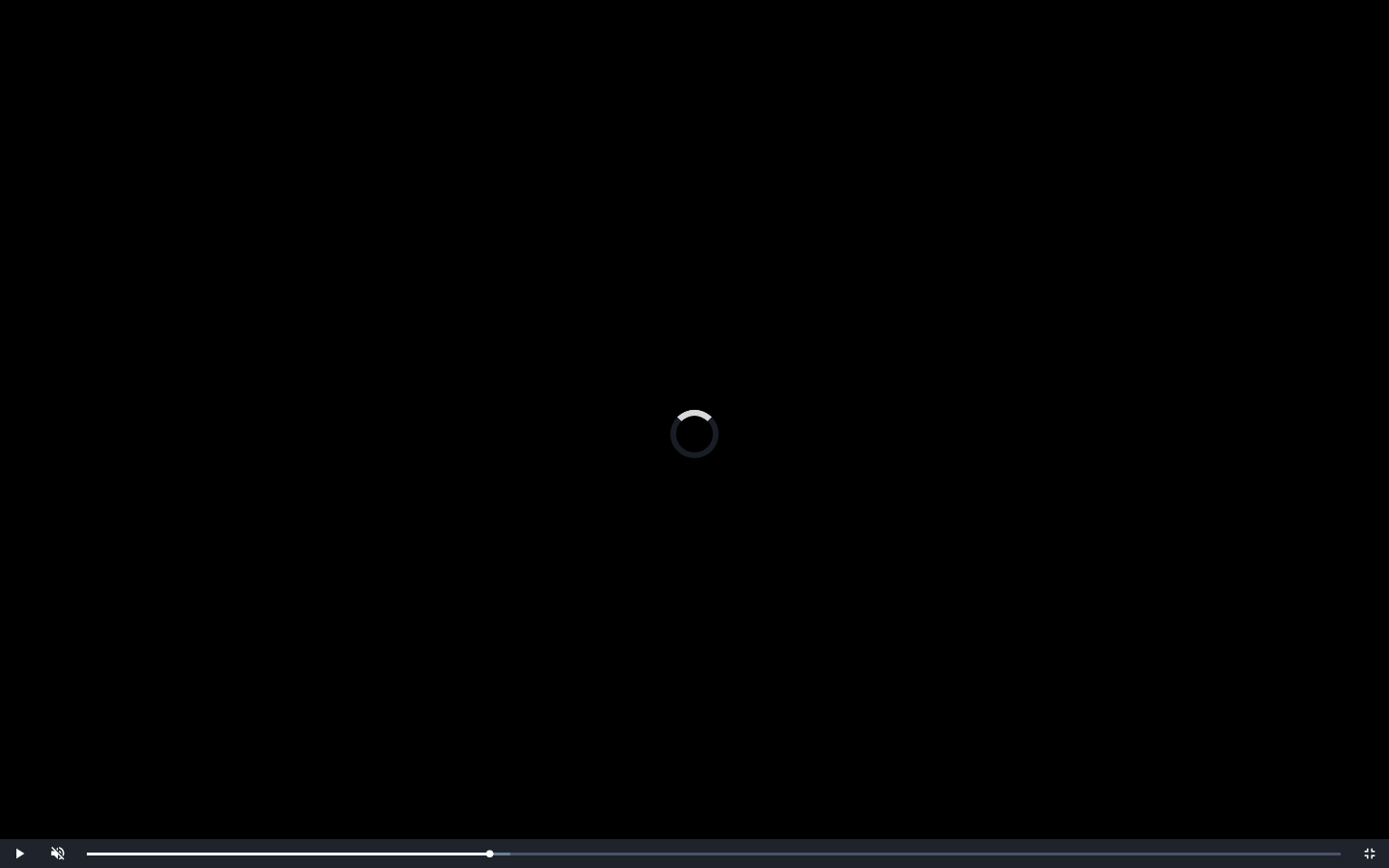 click on "Loaded : 0% 0:20:56 0:20:56 Progress : 0%" at bounding box center (714, 854) 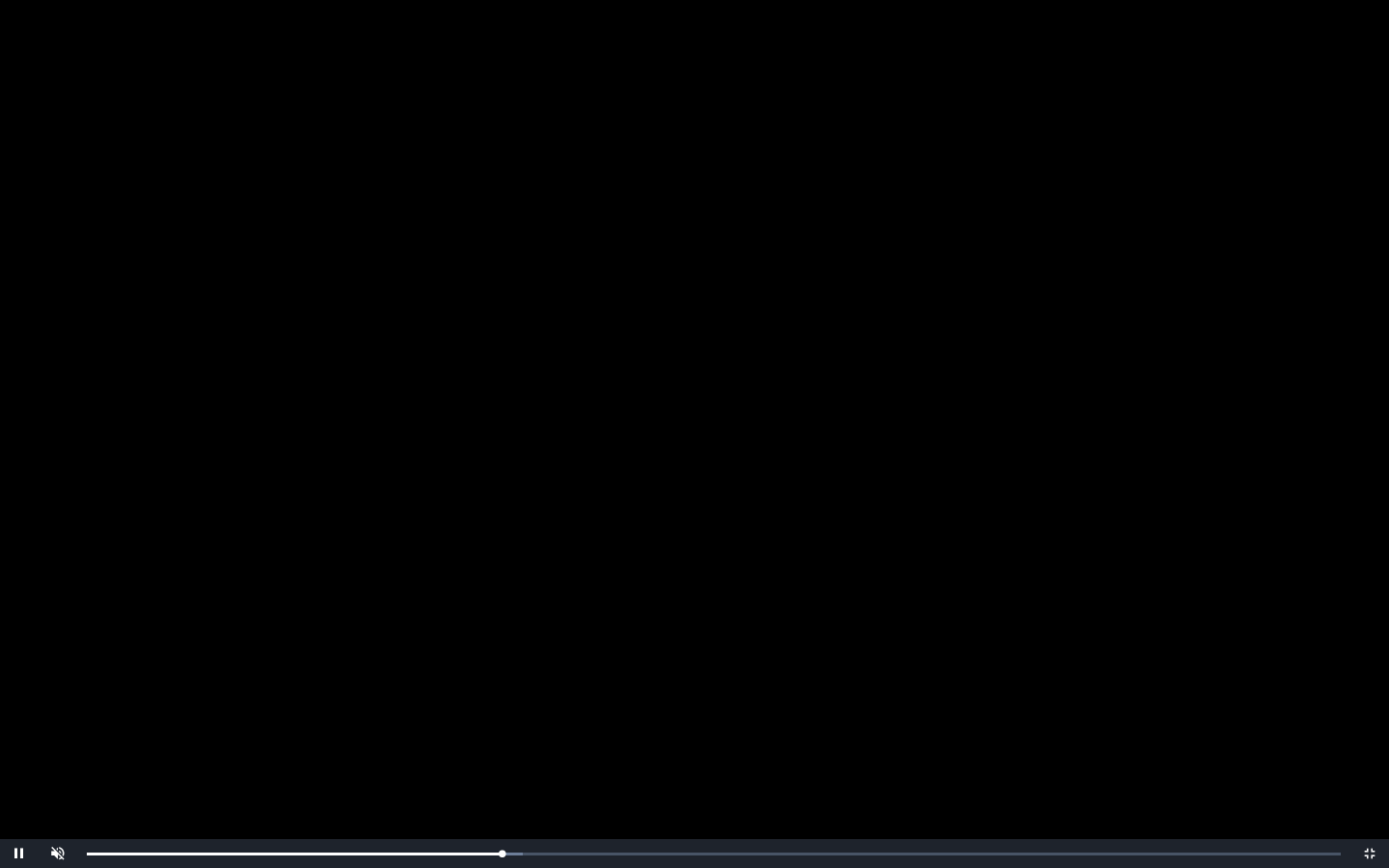 click on "0:20:58 Progress : 0%" at bounding box center (294, 854) 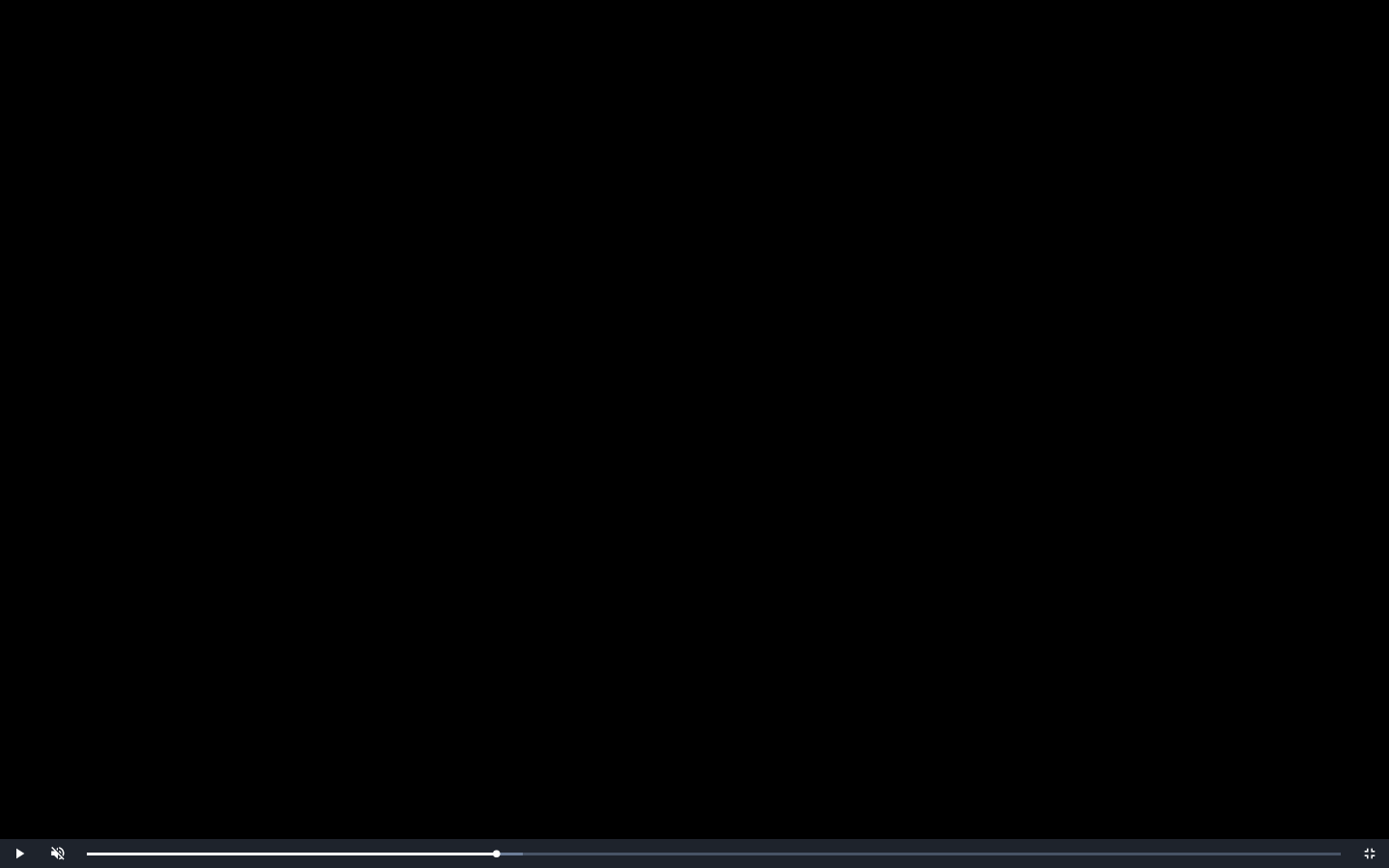 click at bounding box center [694, 434] 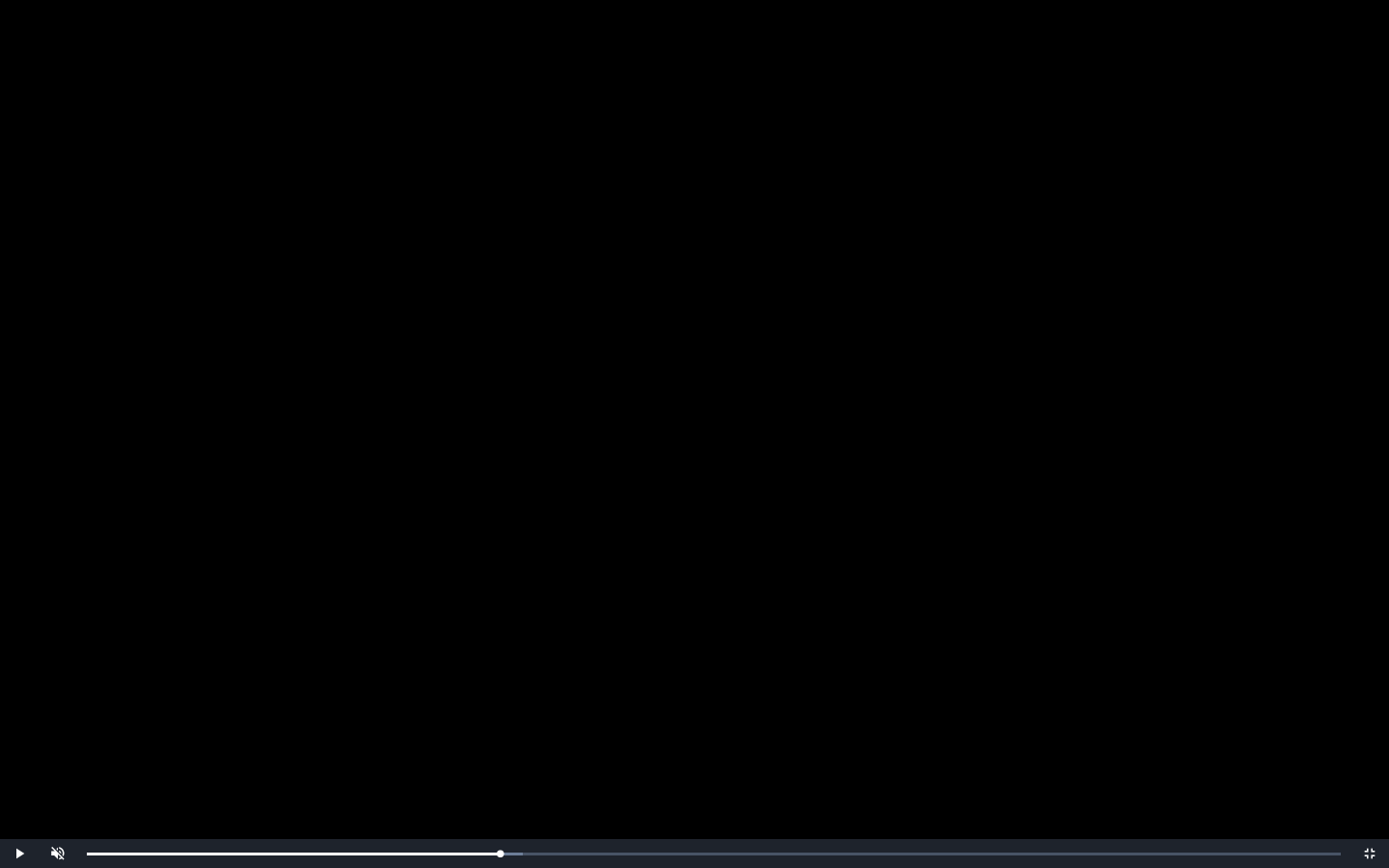 click at bounding box center [694, 434] 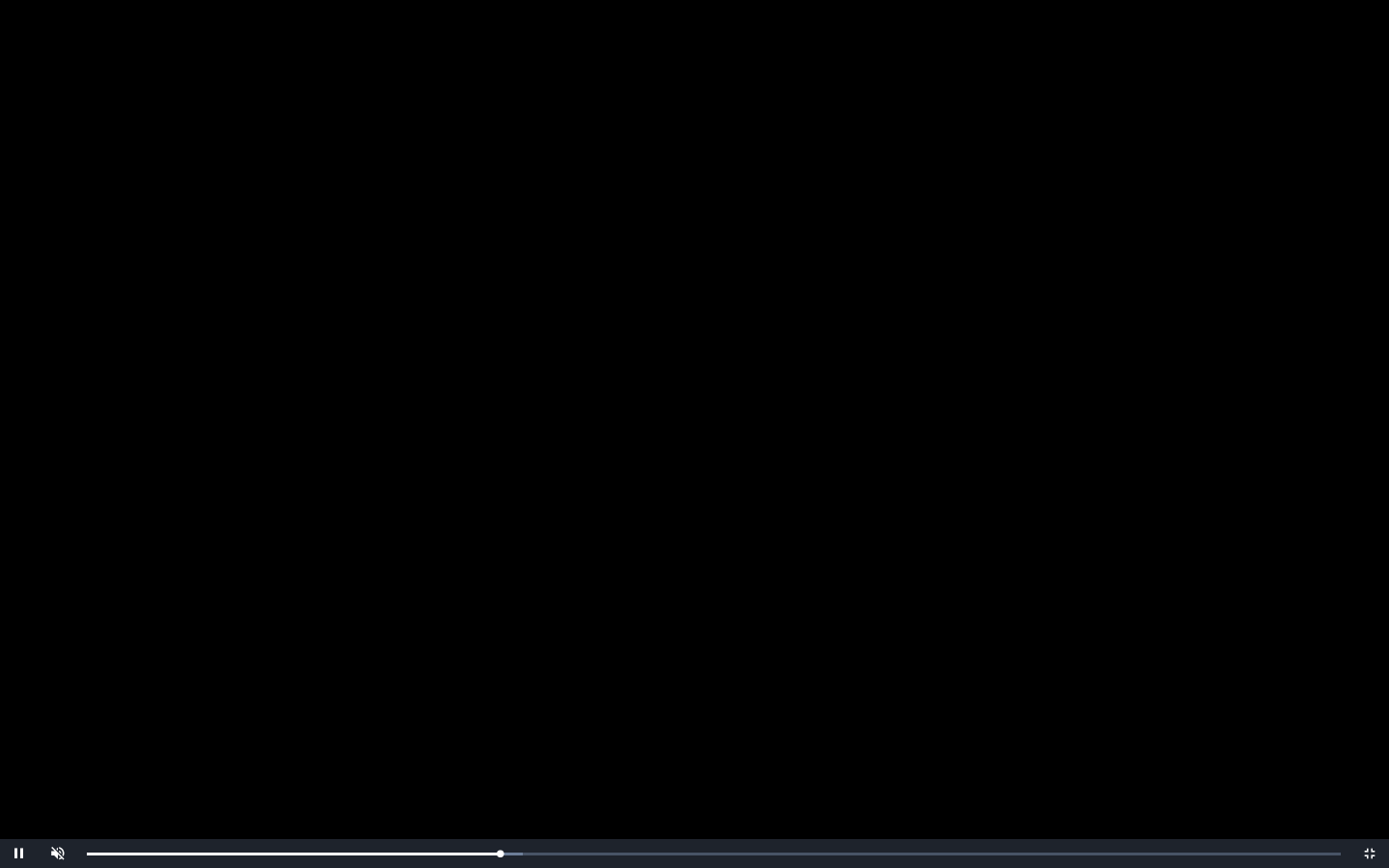 click at bounding box center [694, 434] 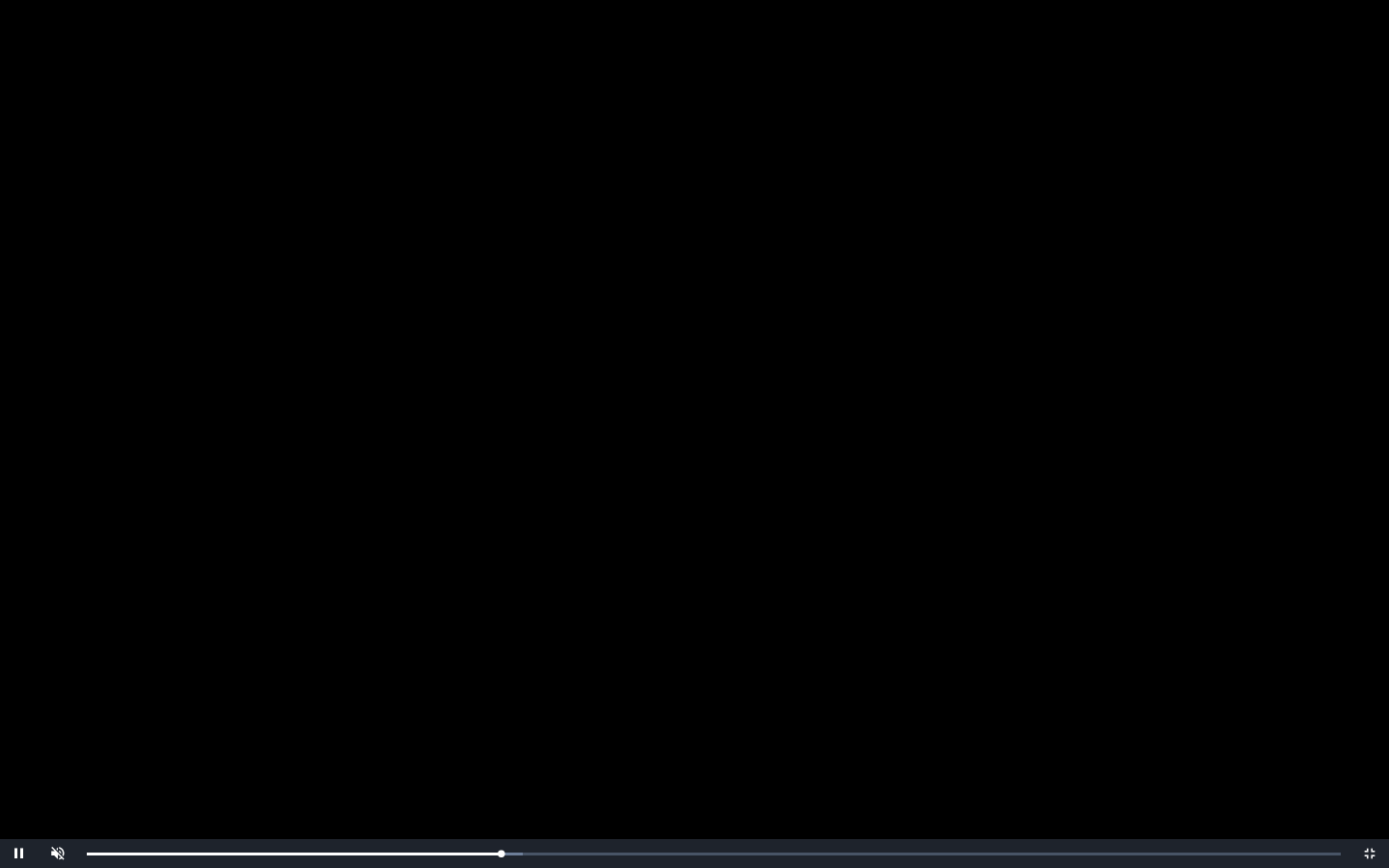 click at bounding box center [694, 434] 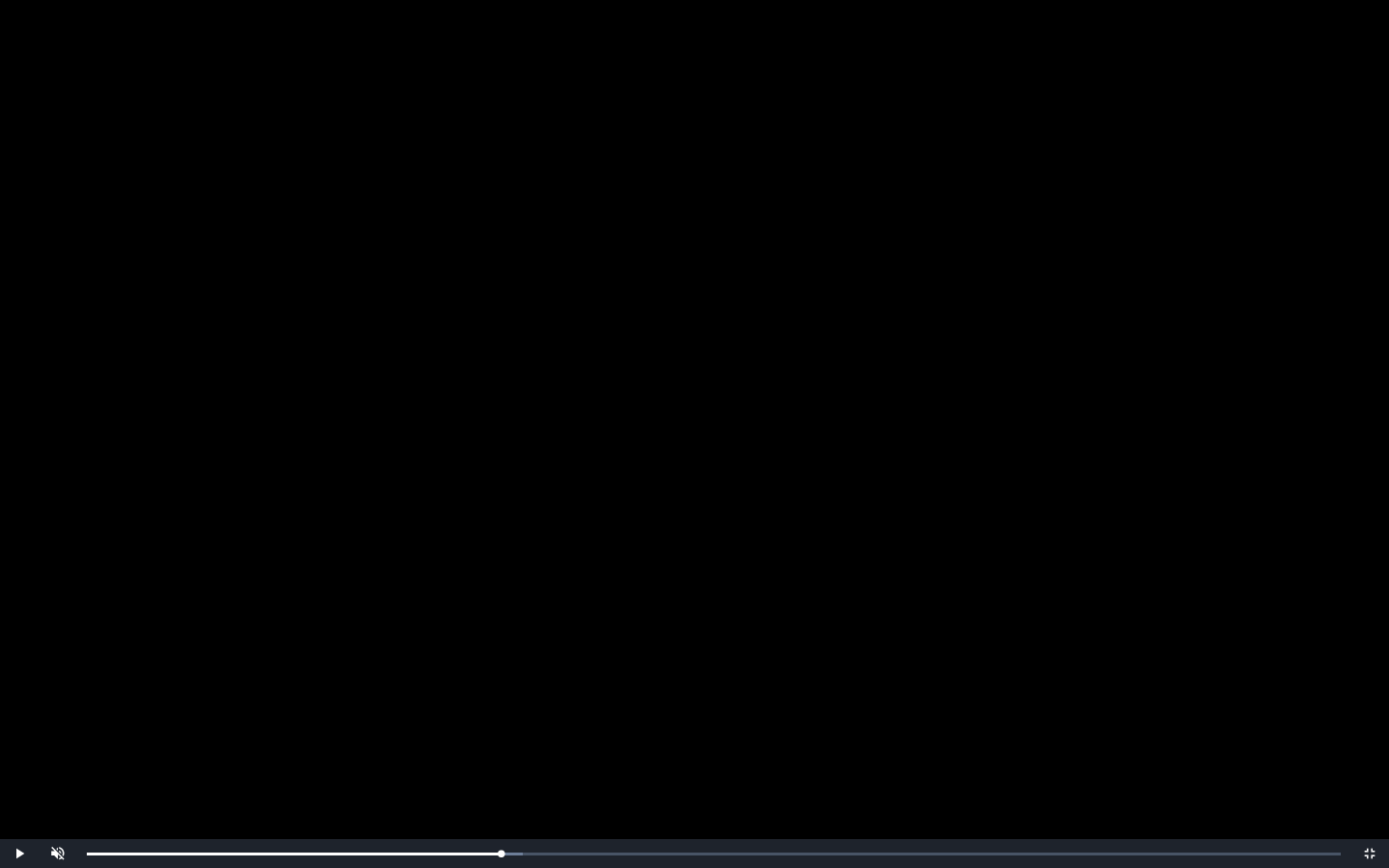 click at bounding box center [694, 434] 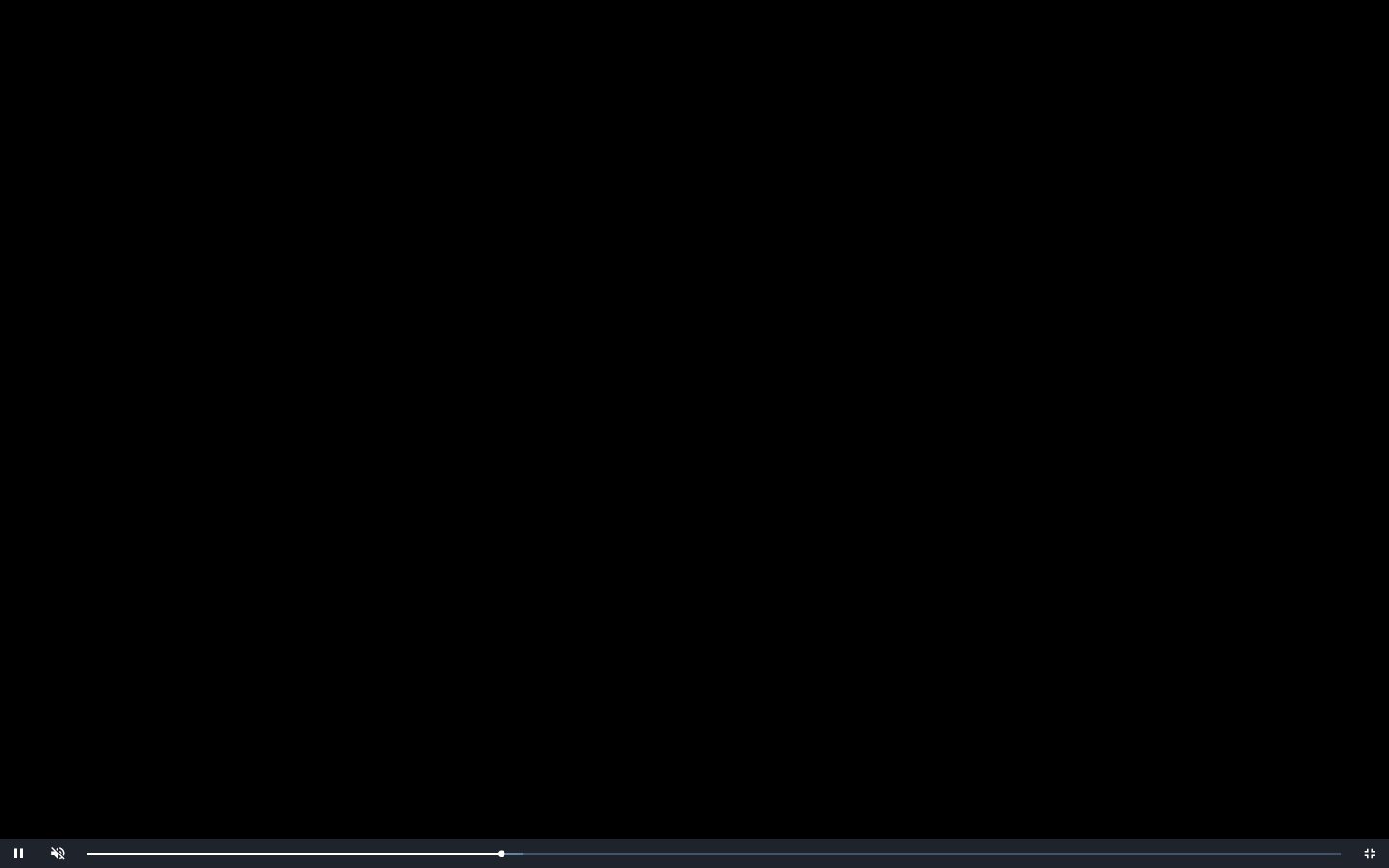 click at bounding box center (694, 434) 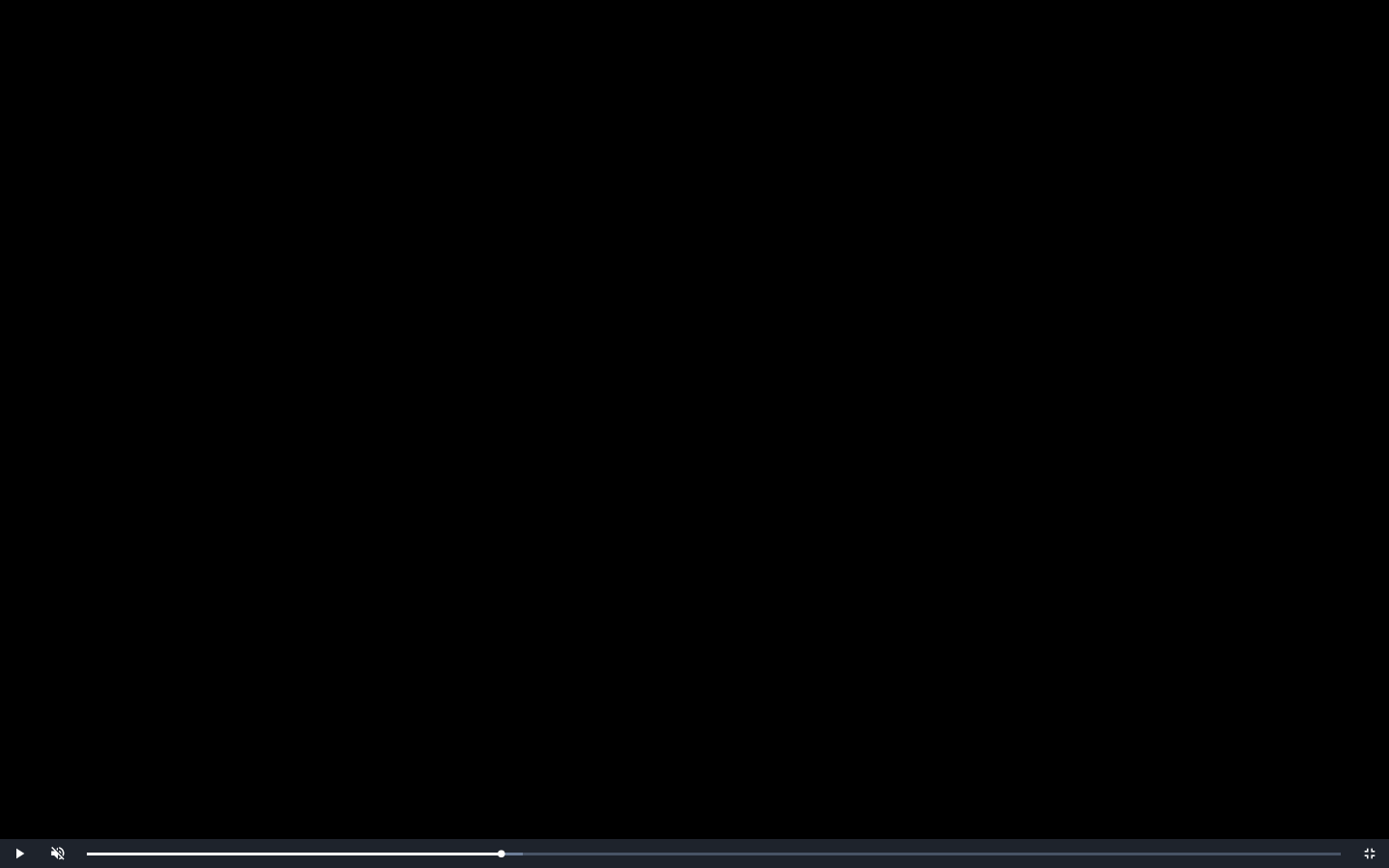click at bounding box center (694, 434) 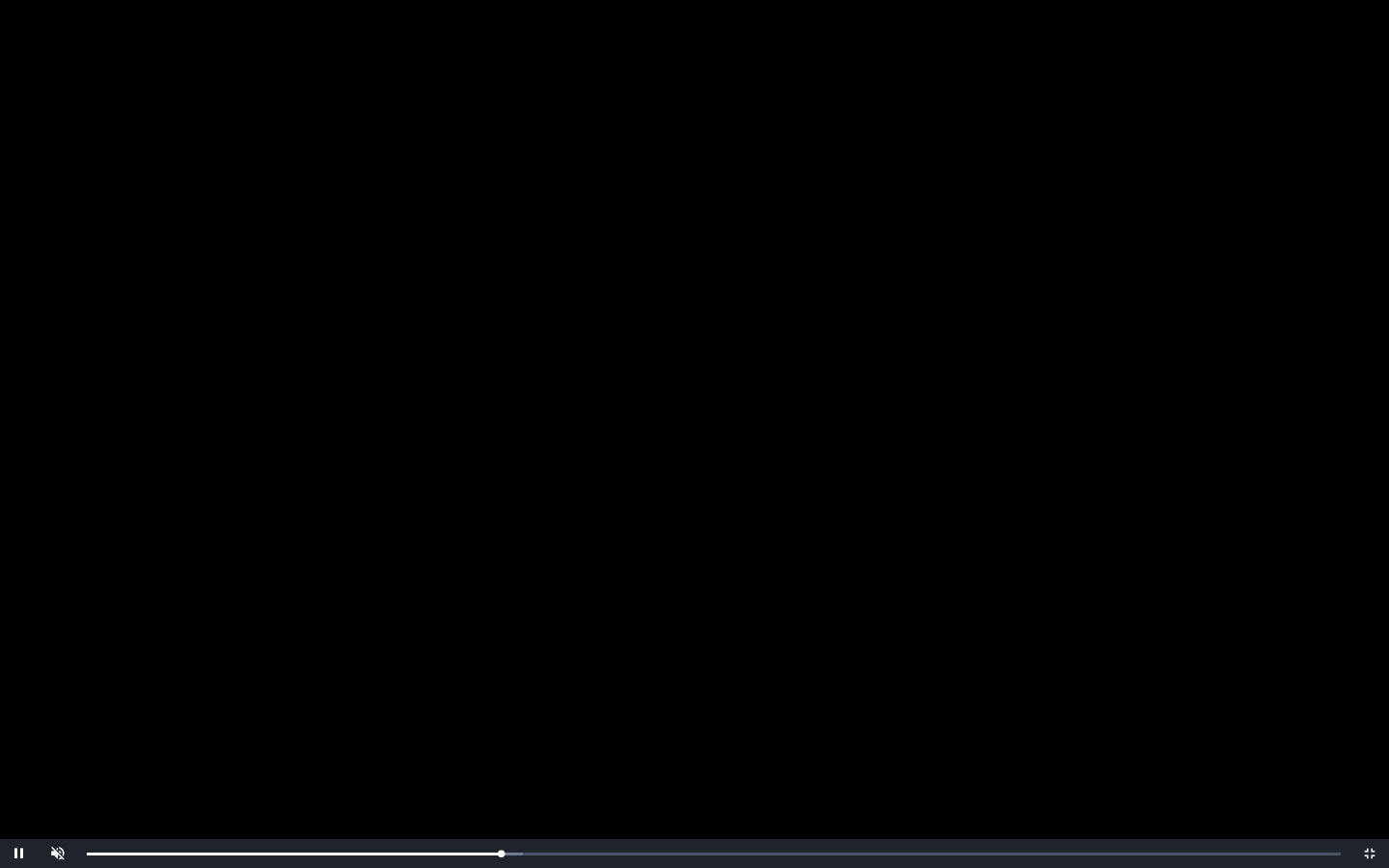 click at bounding box center (694, 434) 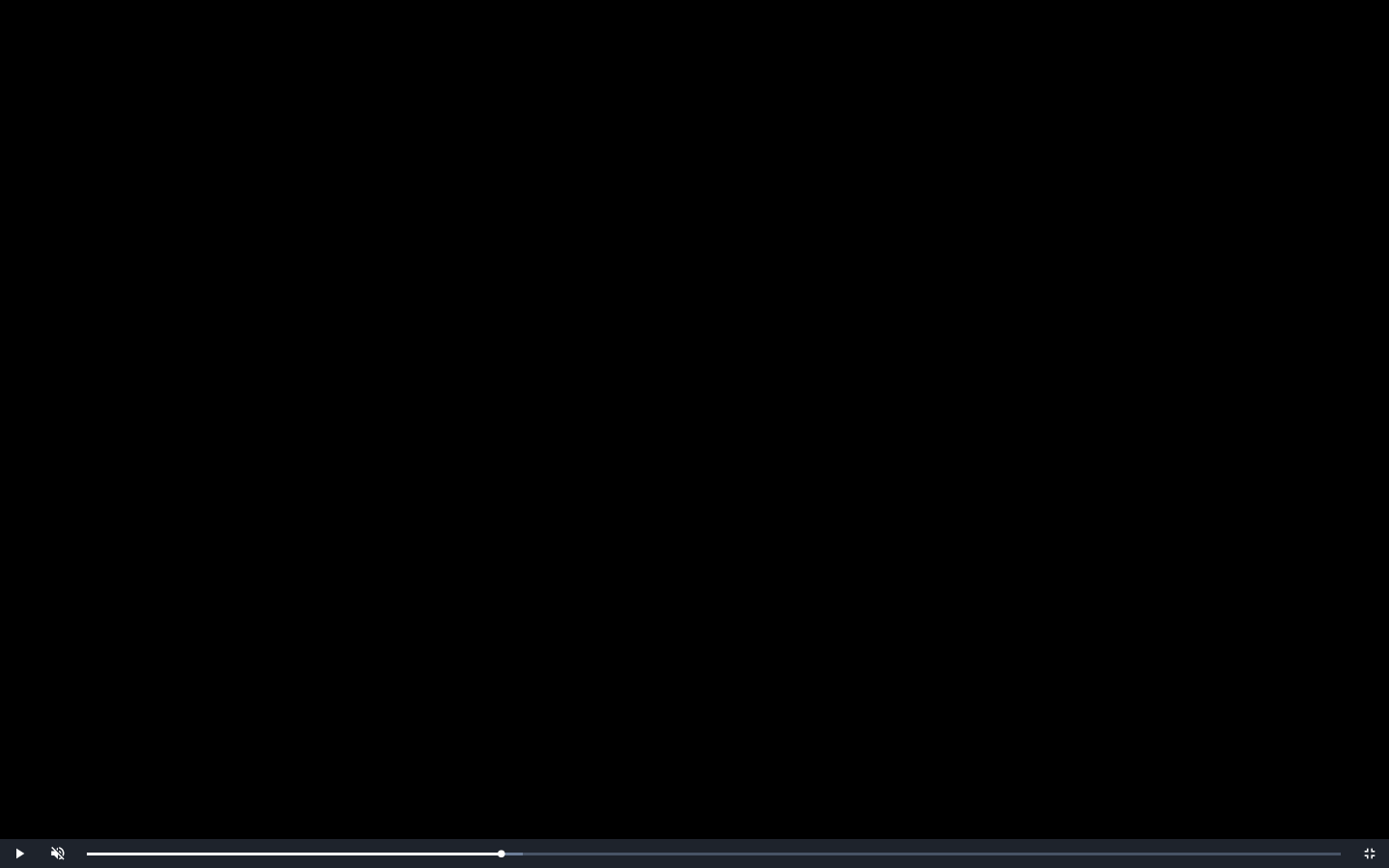 click at bounding box center [694, 434] 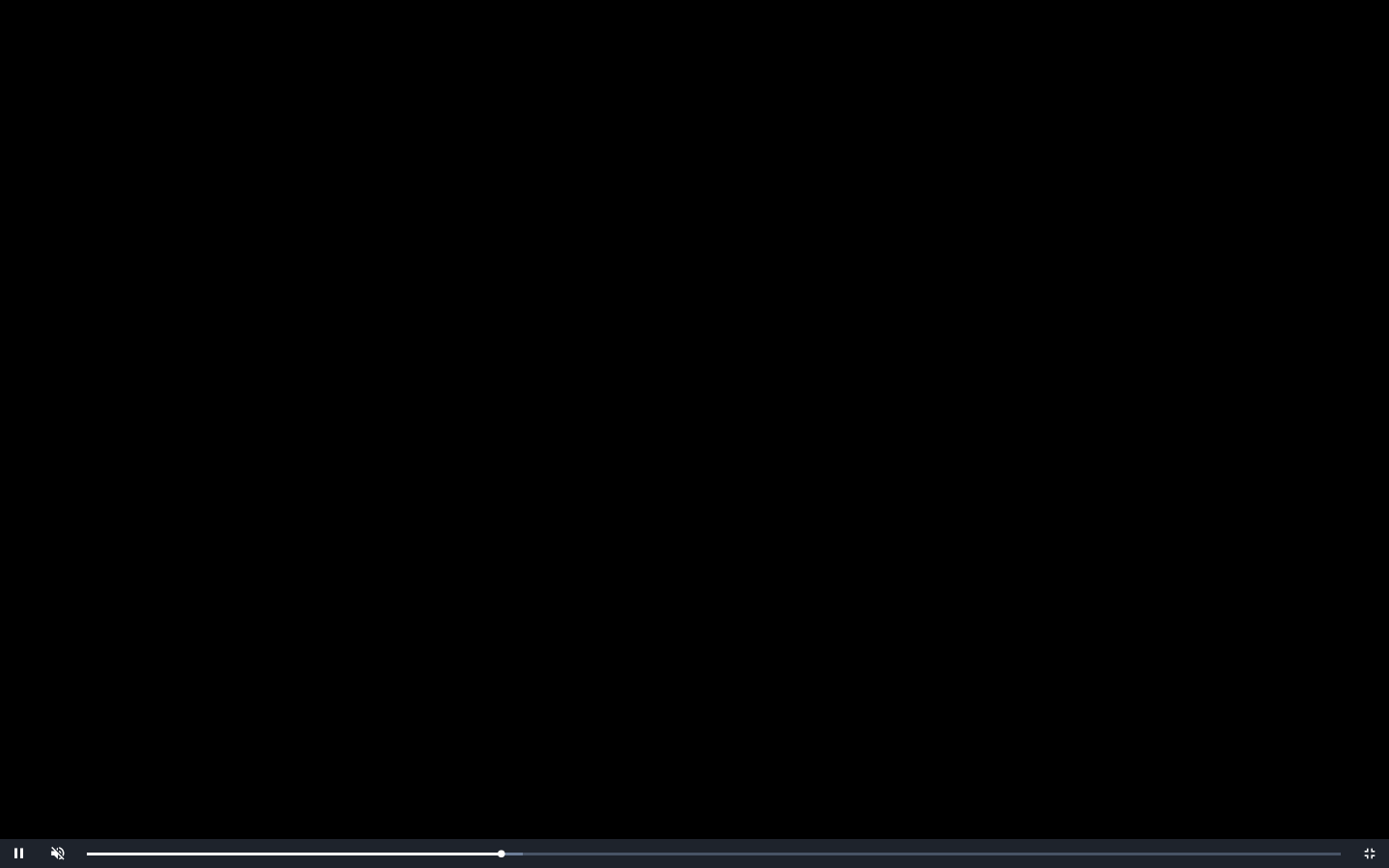 click at bounding box center [694, 434] 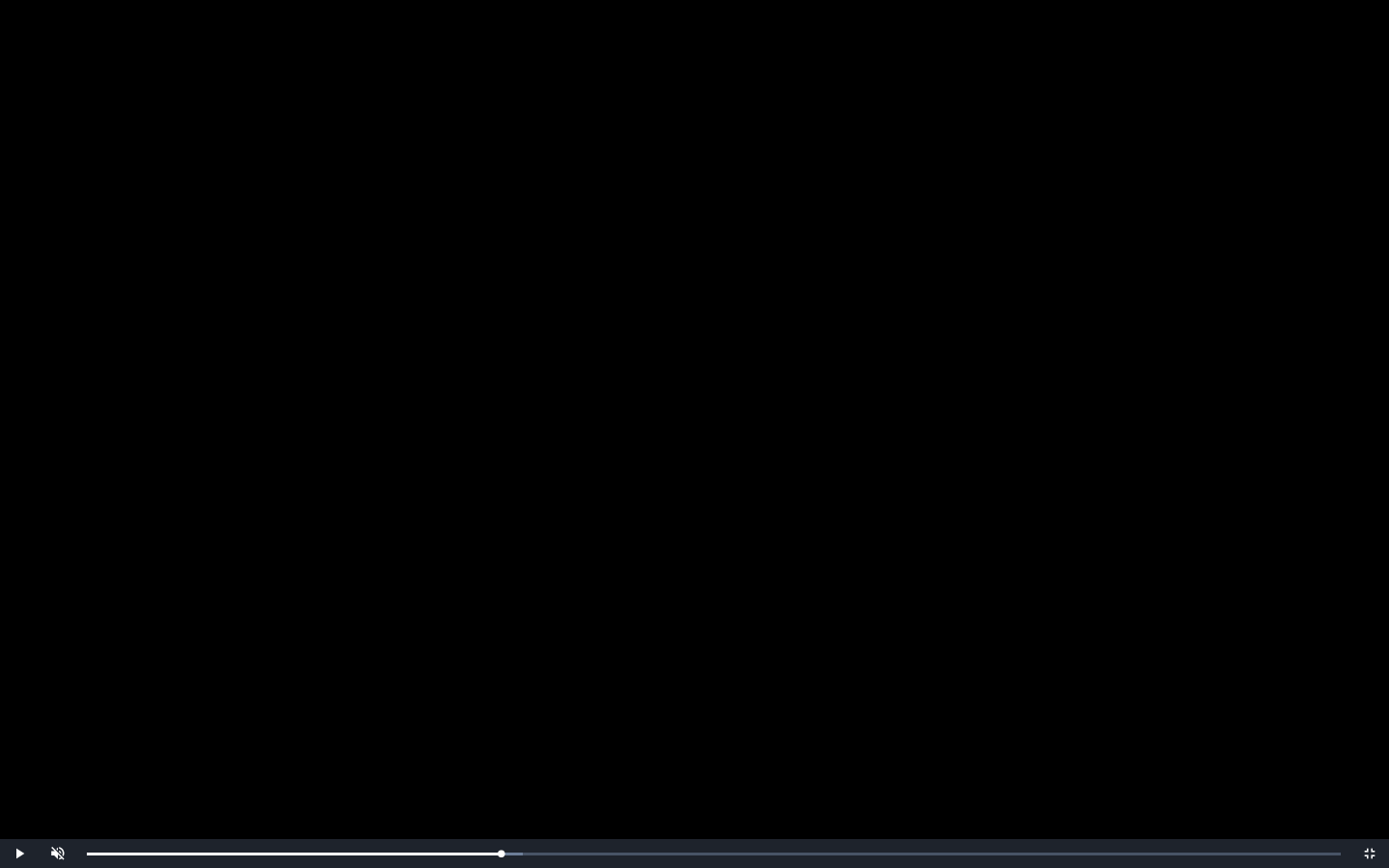 click at bounding box center [694, 434] 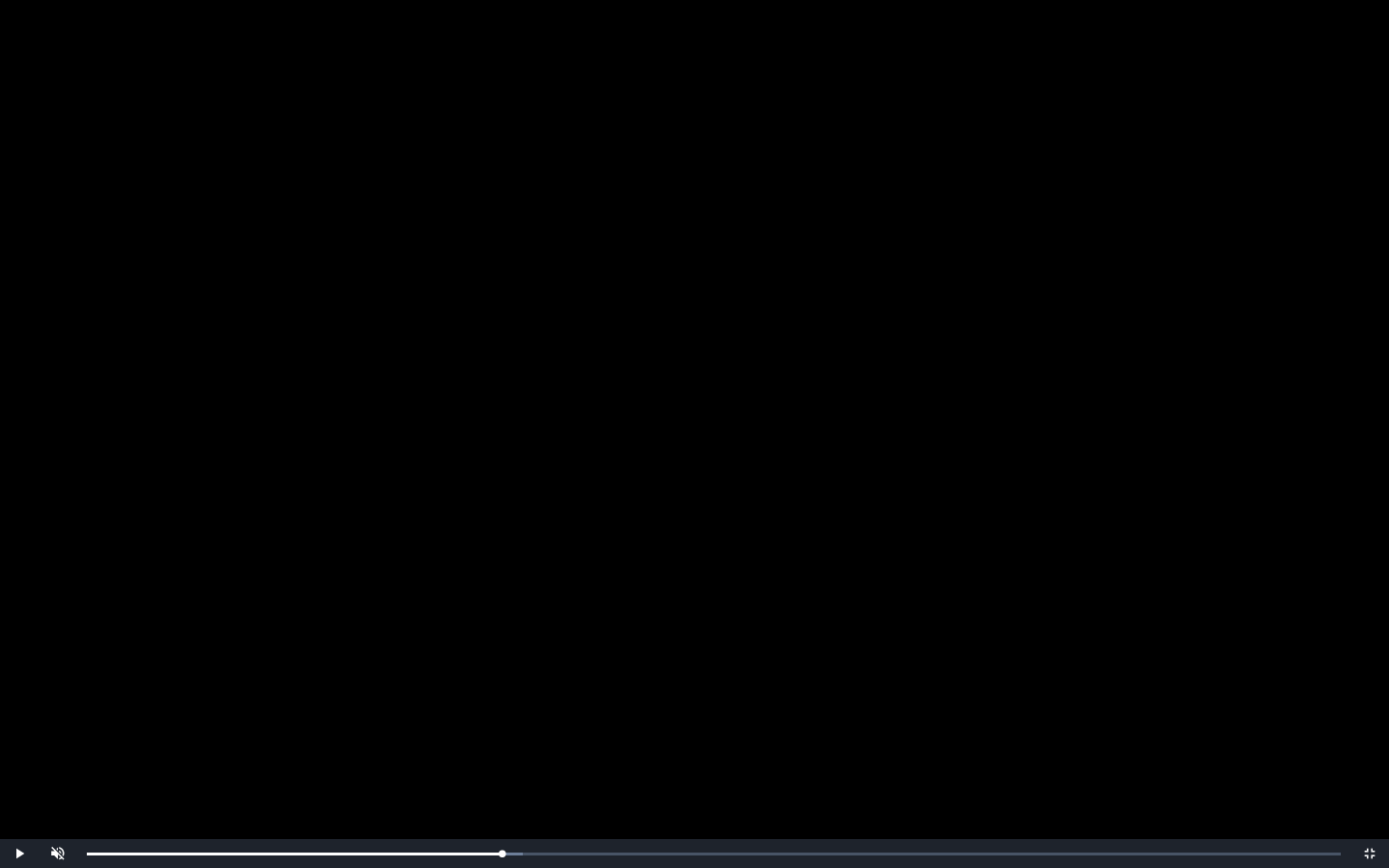 click at bounding box center (694, 434) 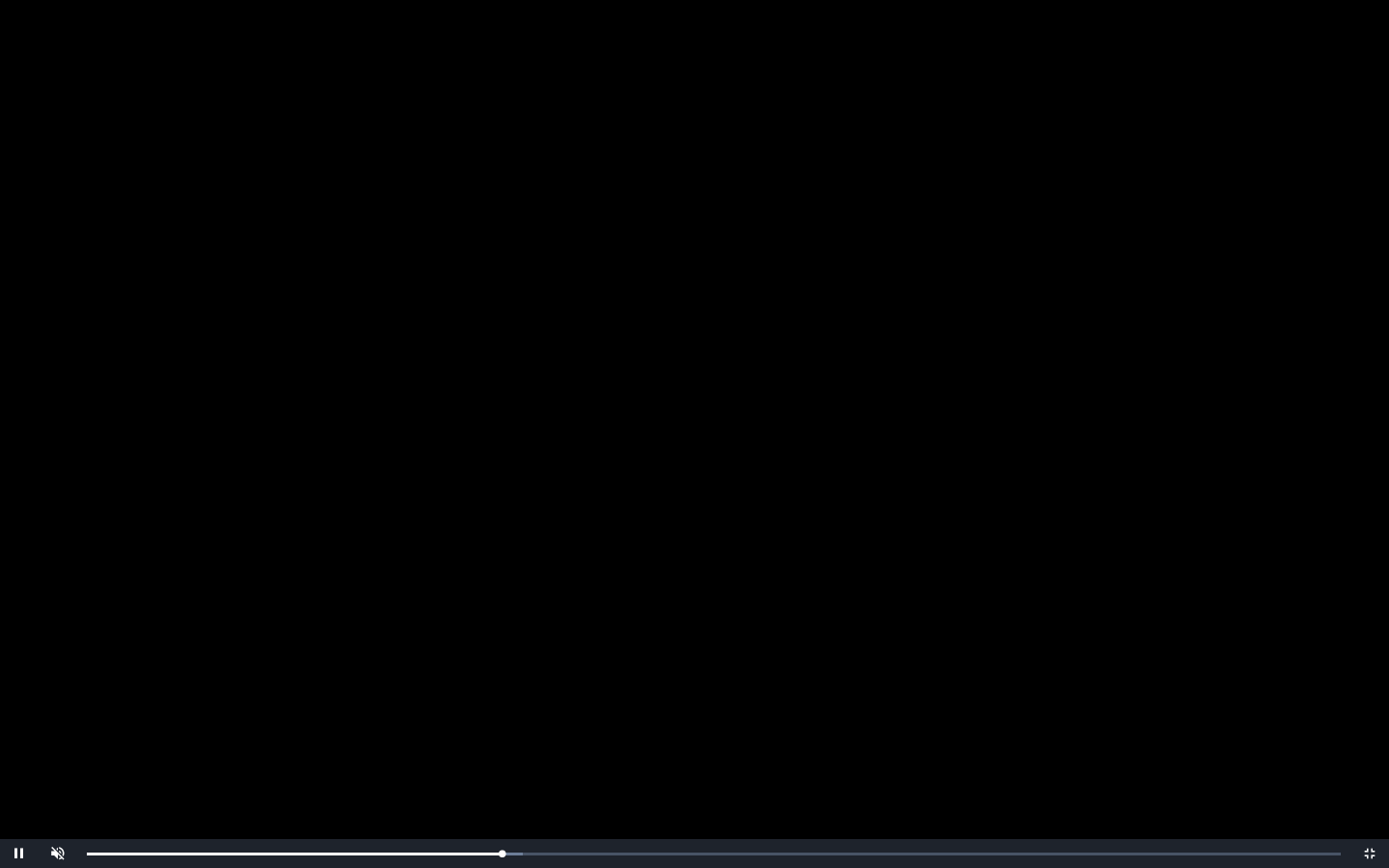 click at bounding box center [694, 434] 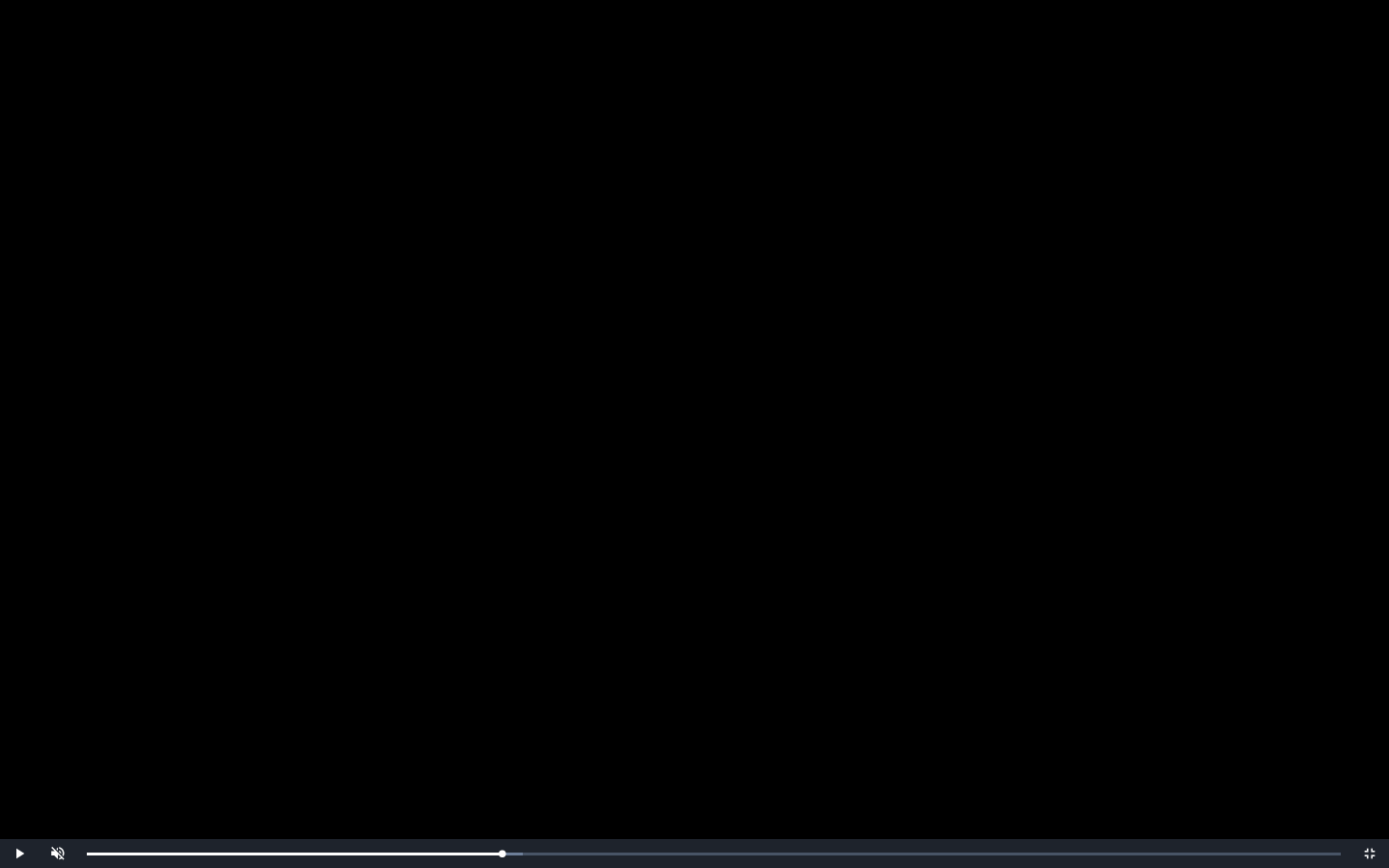 click at bounding box center (694, 434) 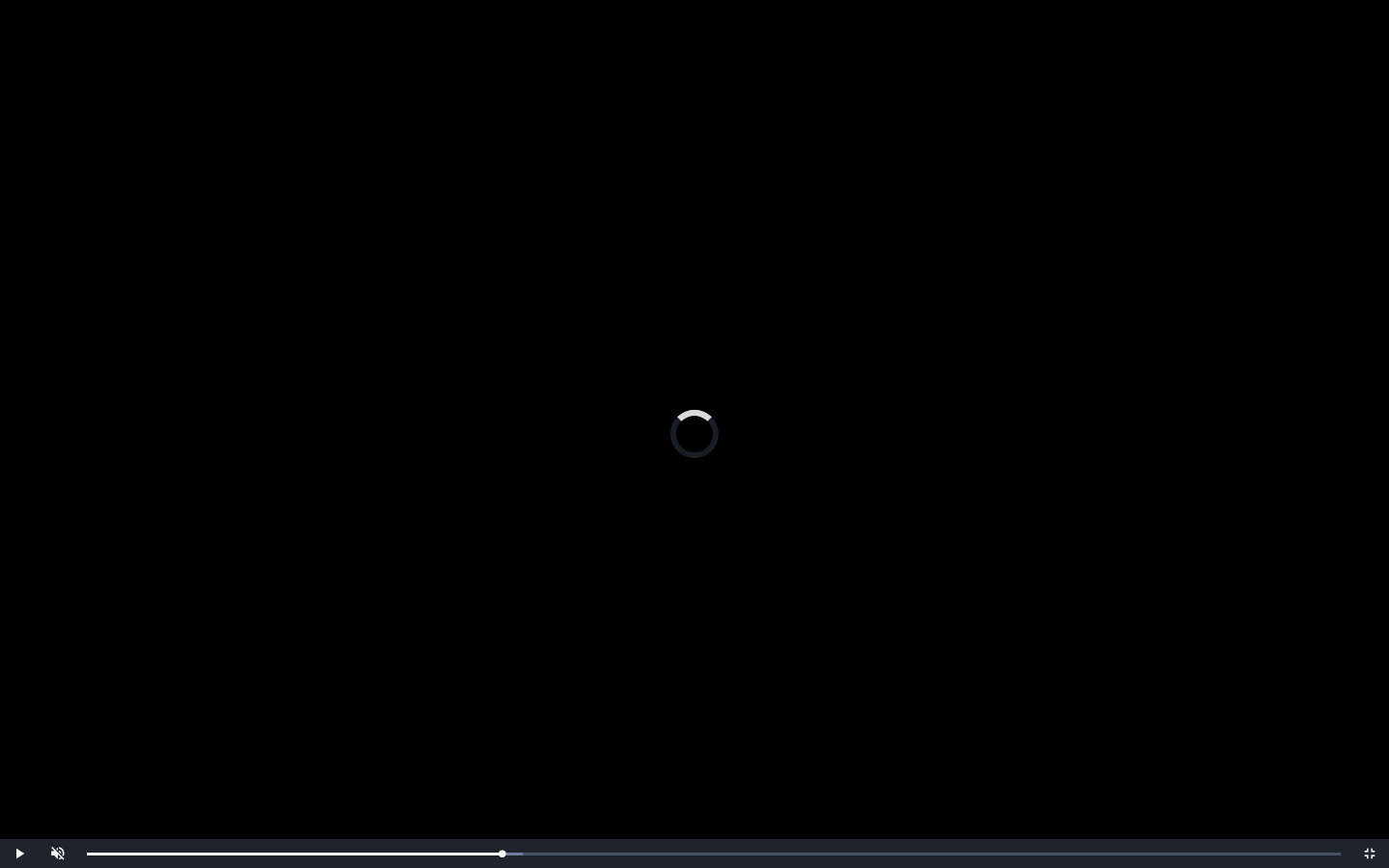 click on "0:20:59 Progress : 0%" at bounding box center (294, 854) 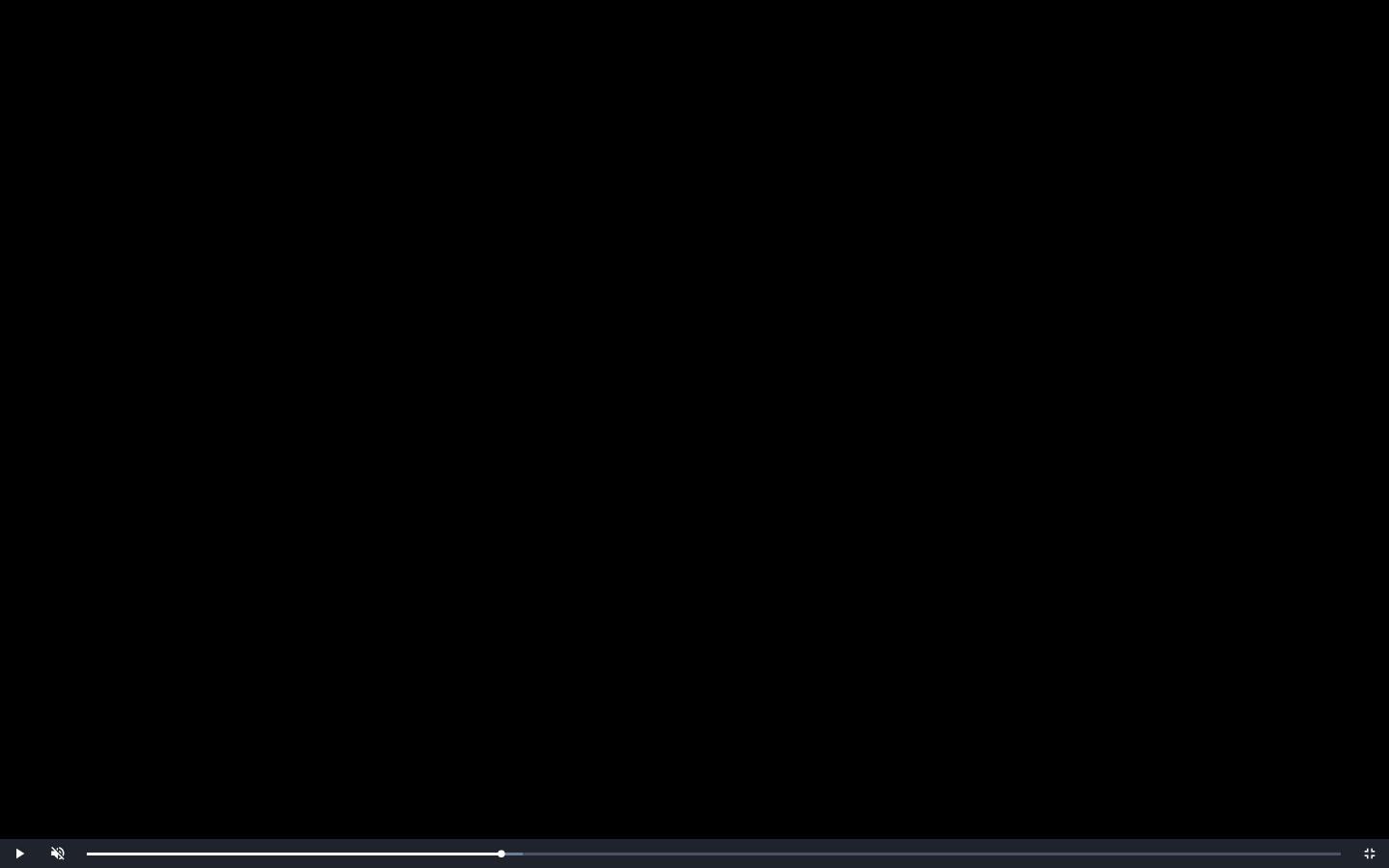 click at bounding box center [694, 434] 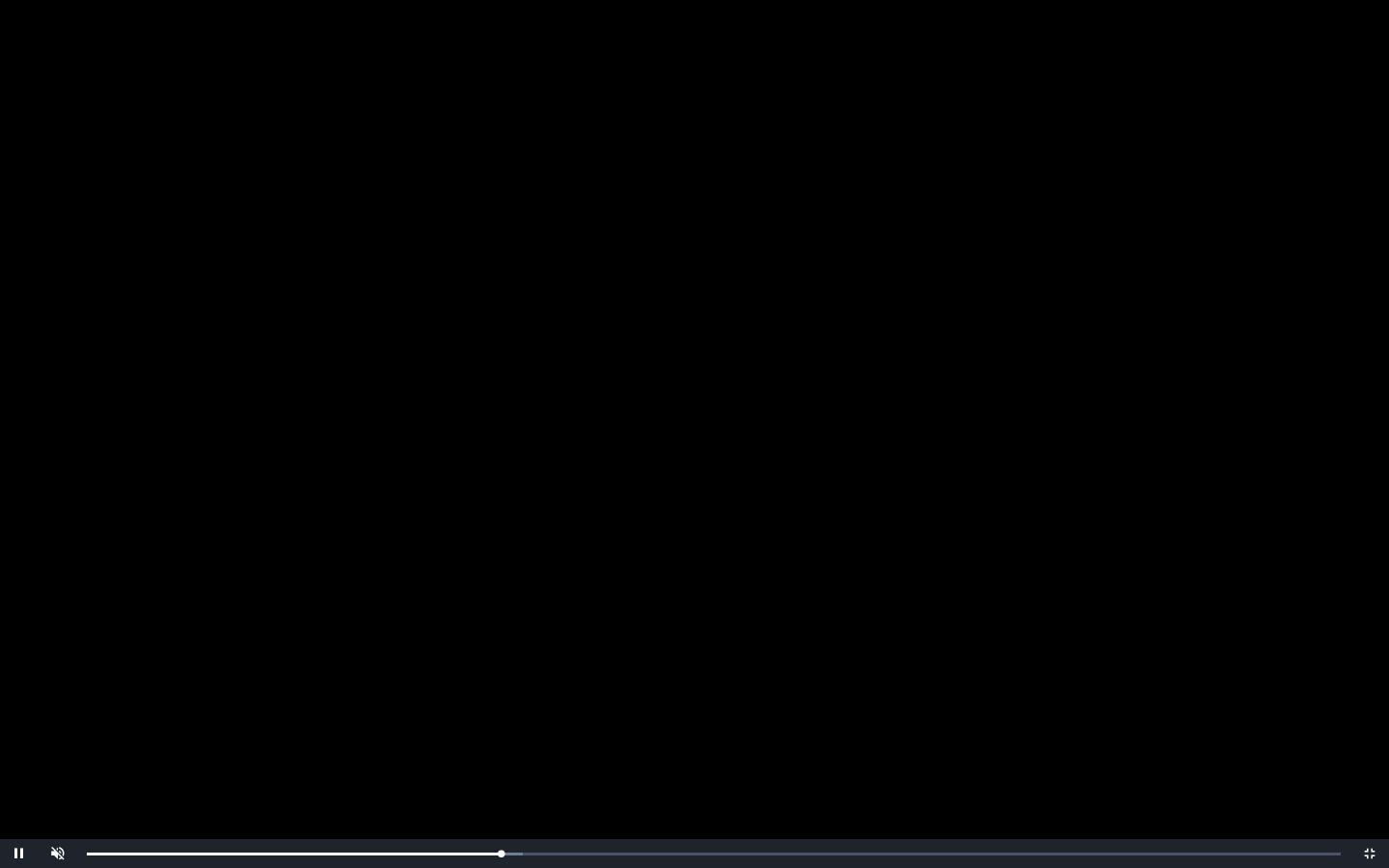 click at bounding box center [694, 434] 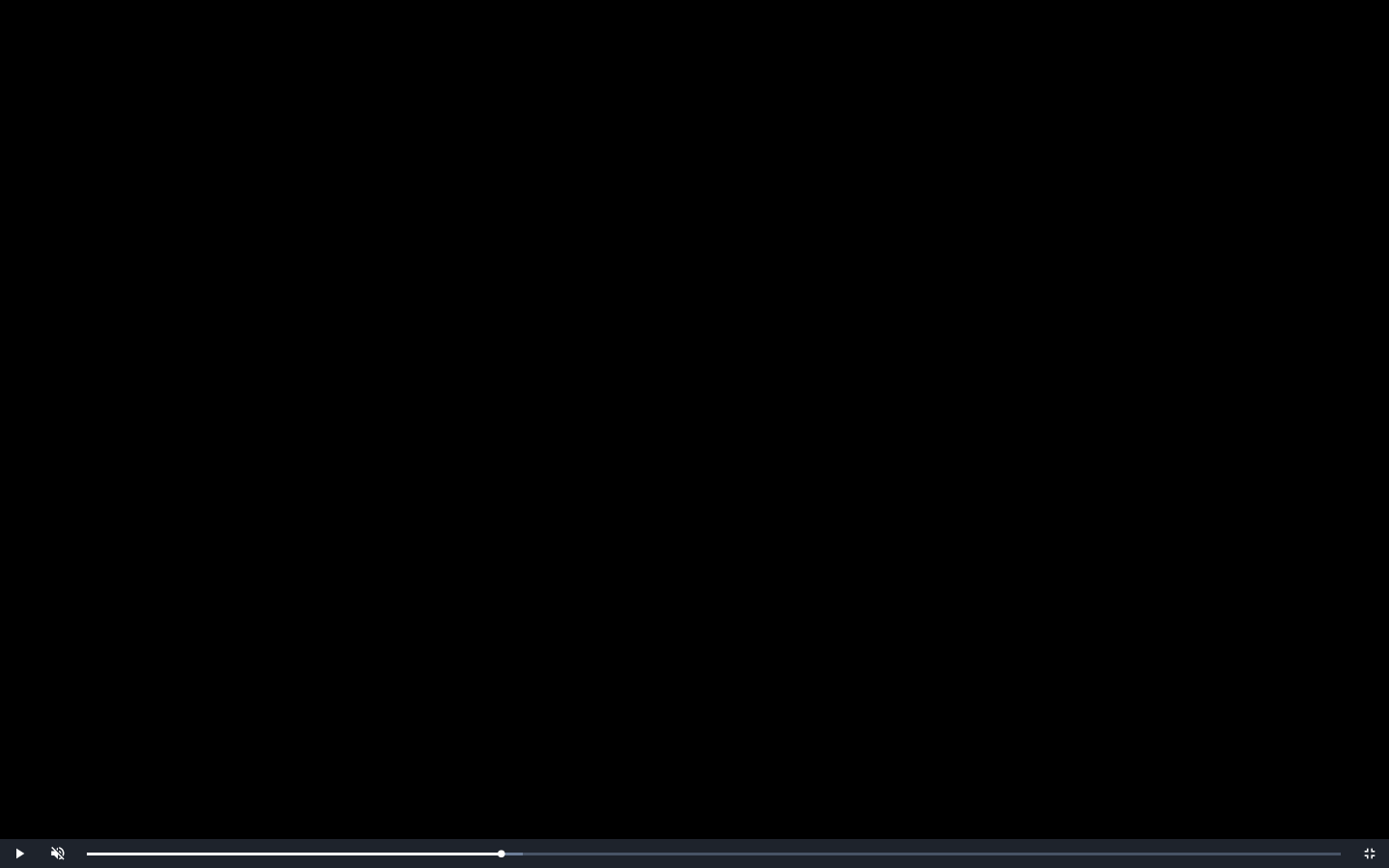 click at bounding box center [694, 434] 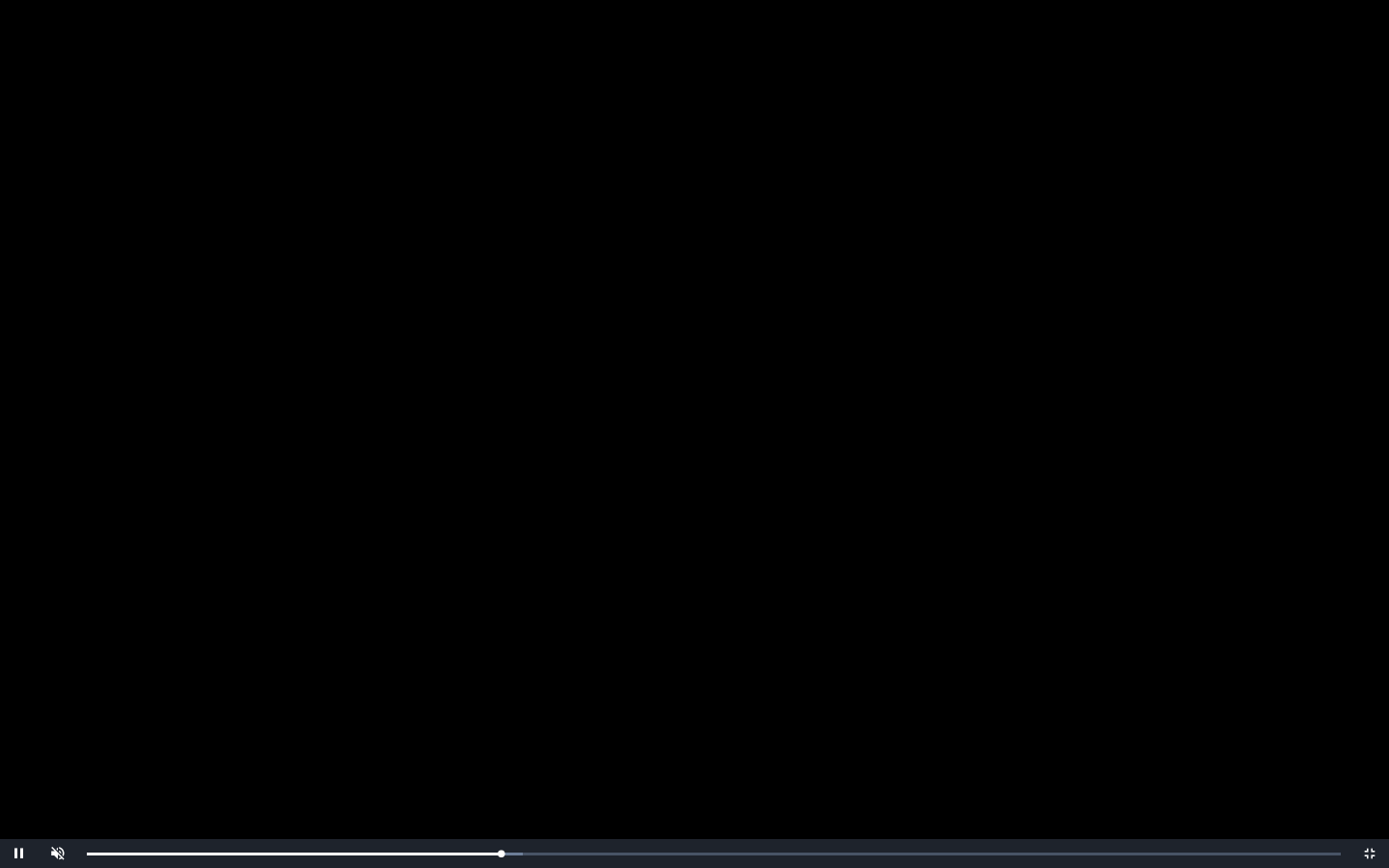 click at bounding box center (694, 434) 